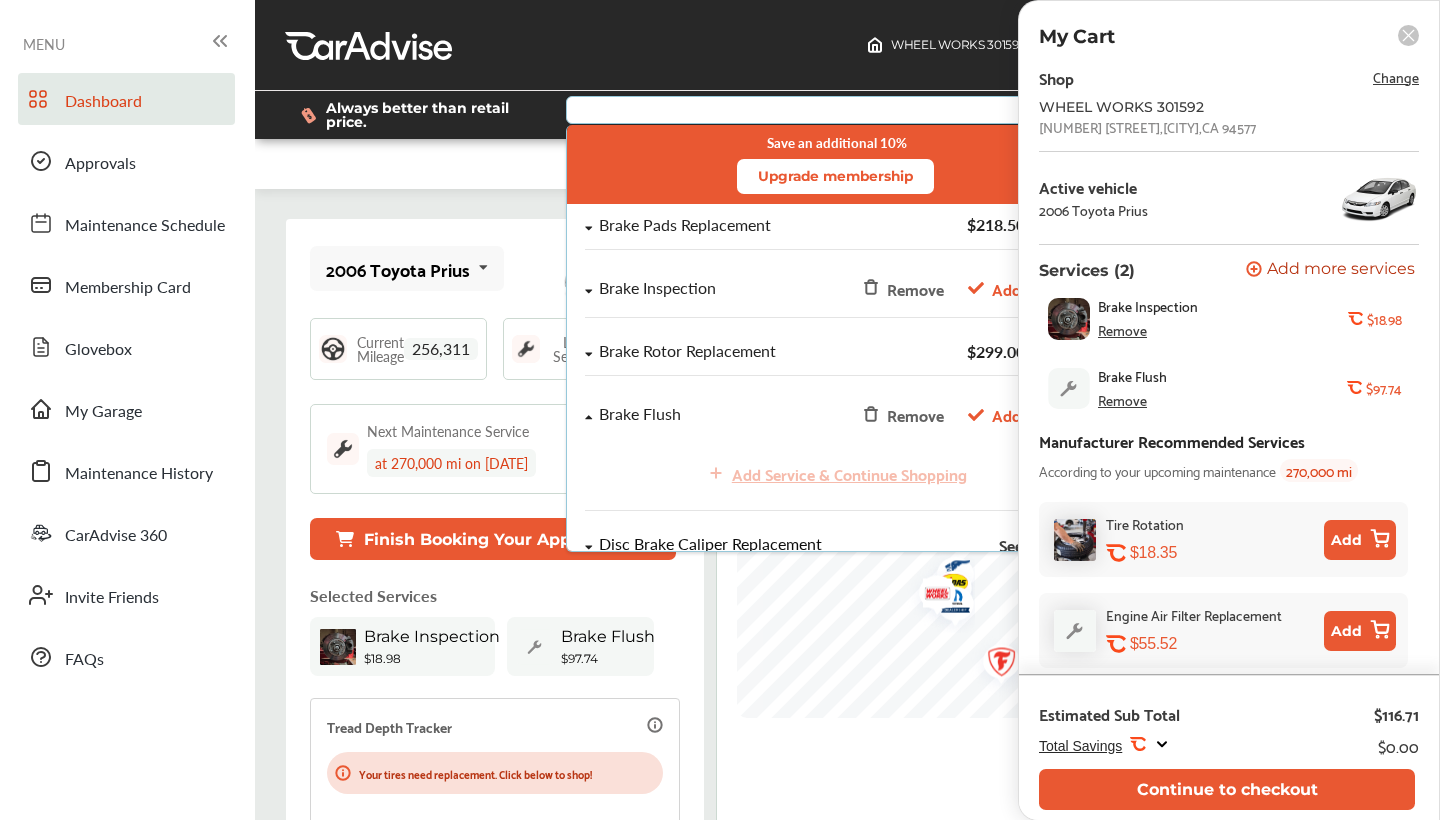 scroll, scrollTop: 0, scrollLeft: 0, axis: both 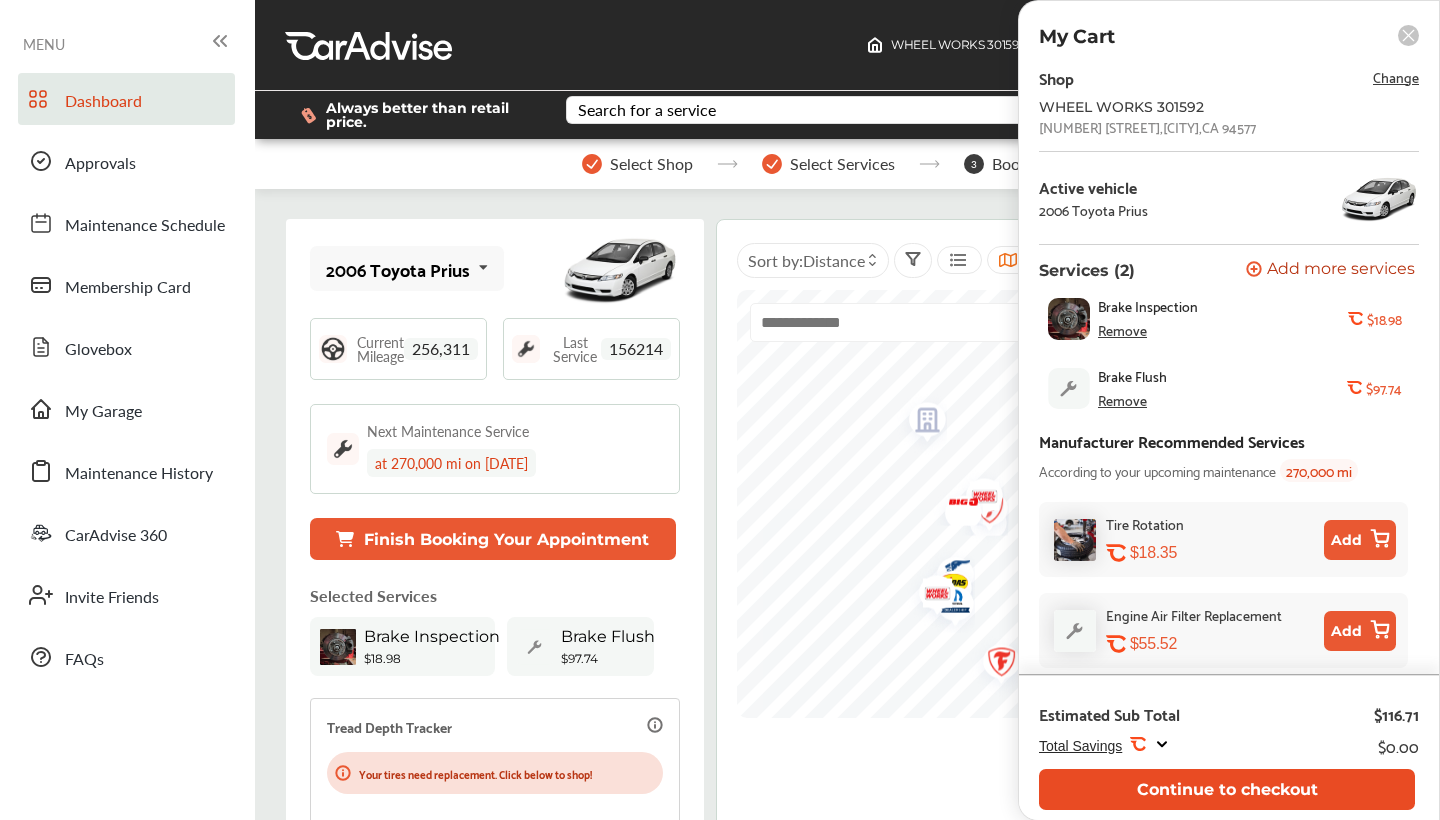 click on "Continue to checkout" at bounding box center (1227, 789) 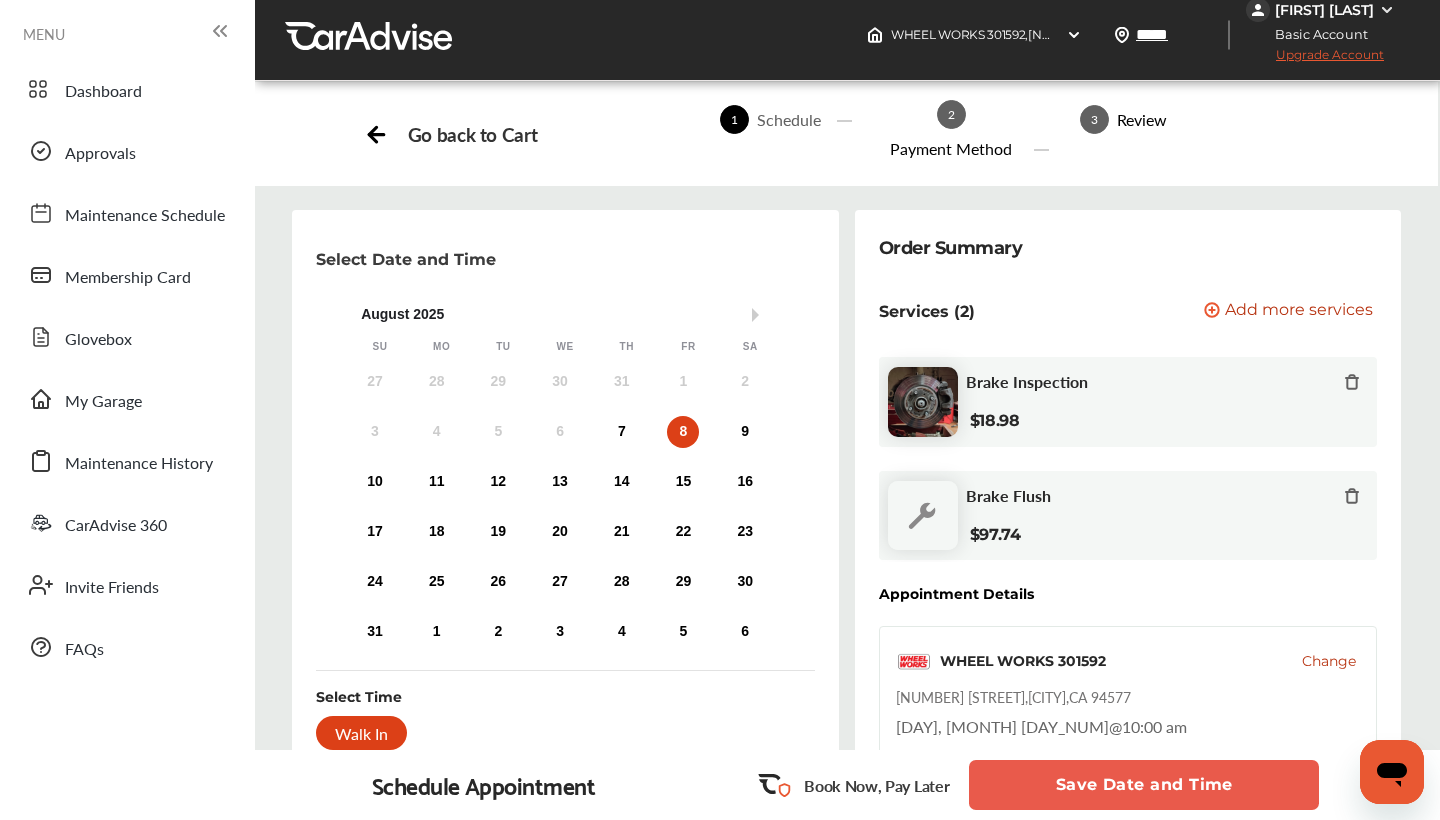scroll, scrollTop: 0, scrollLeft: 0, axis: both 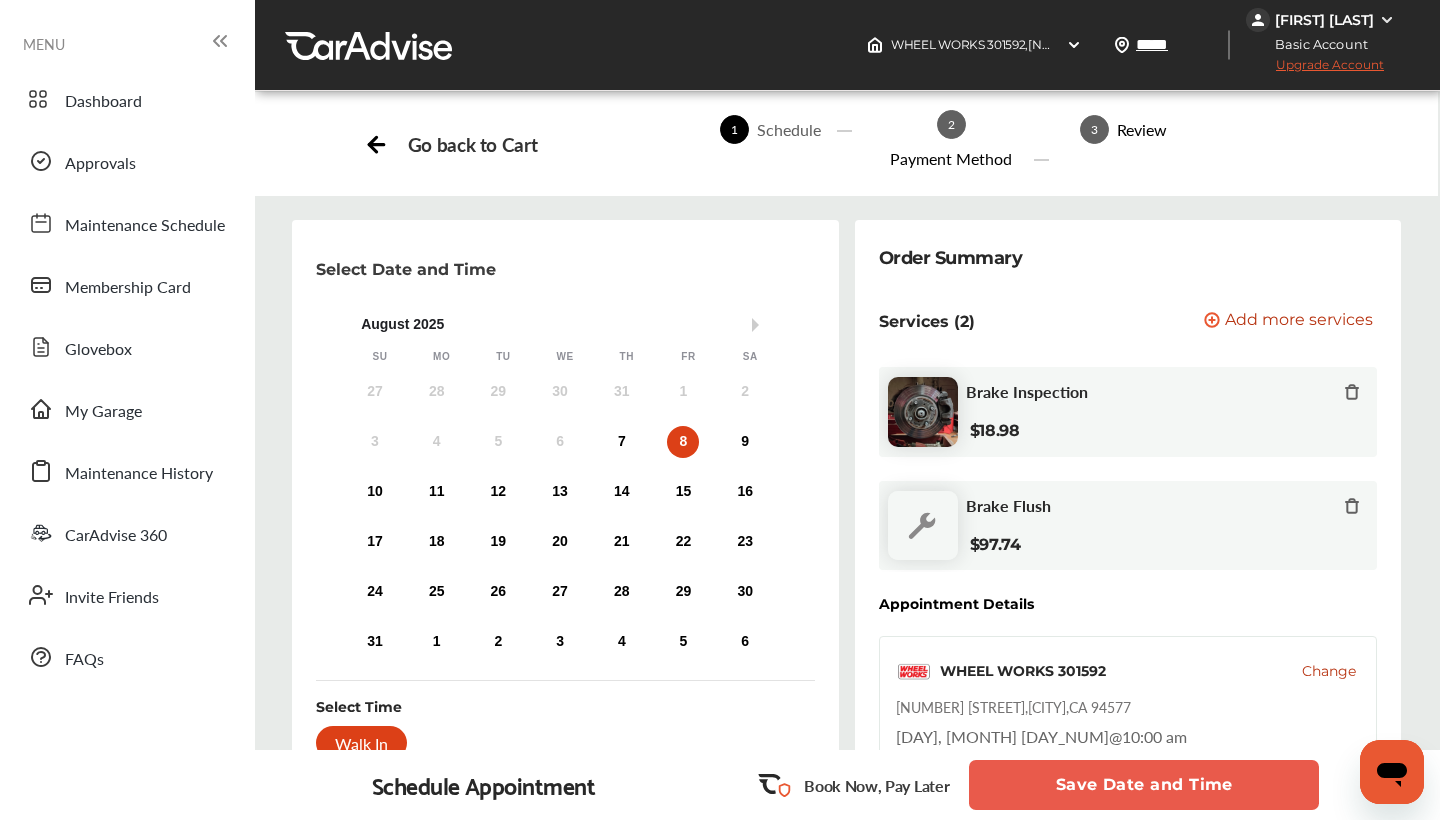 click on "8" at bounding box center (683, 442) 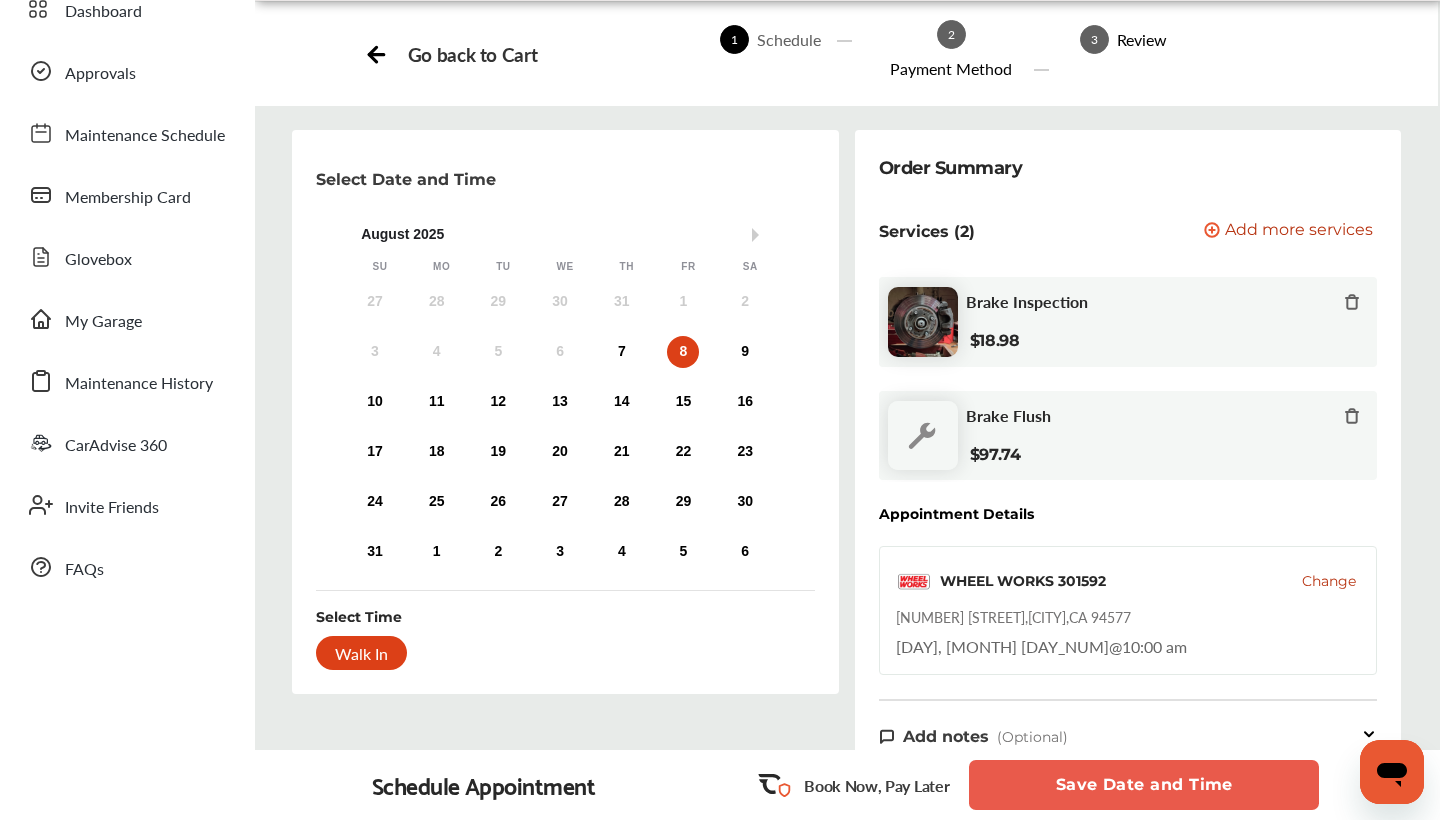 scroll, scrollTop: 85, scrollLeft: 0, axis: vertical 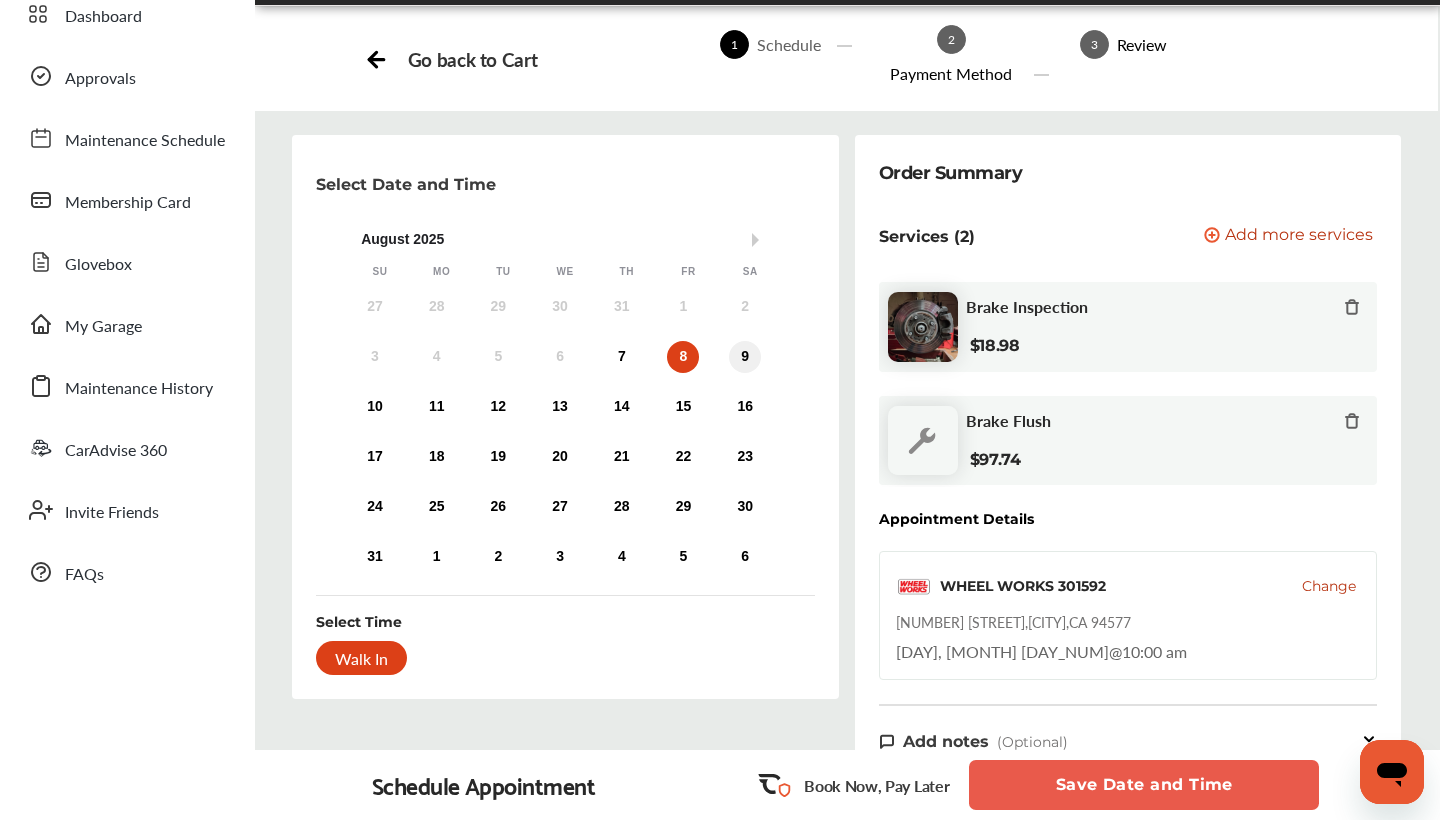 click on "9" at bounding box center [745, 357] 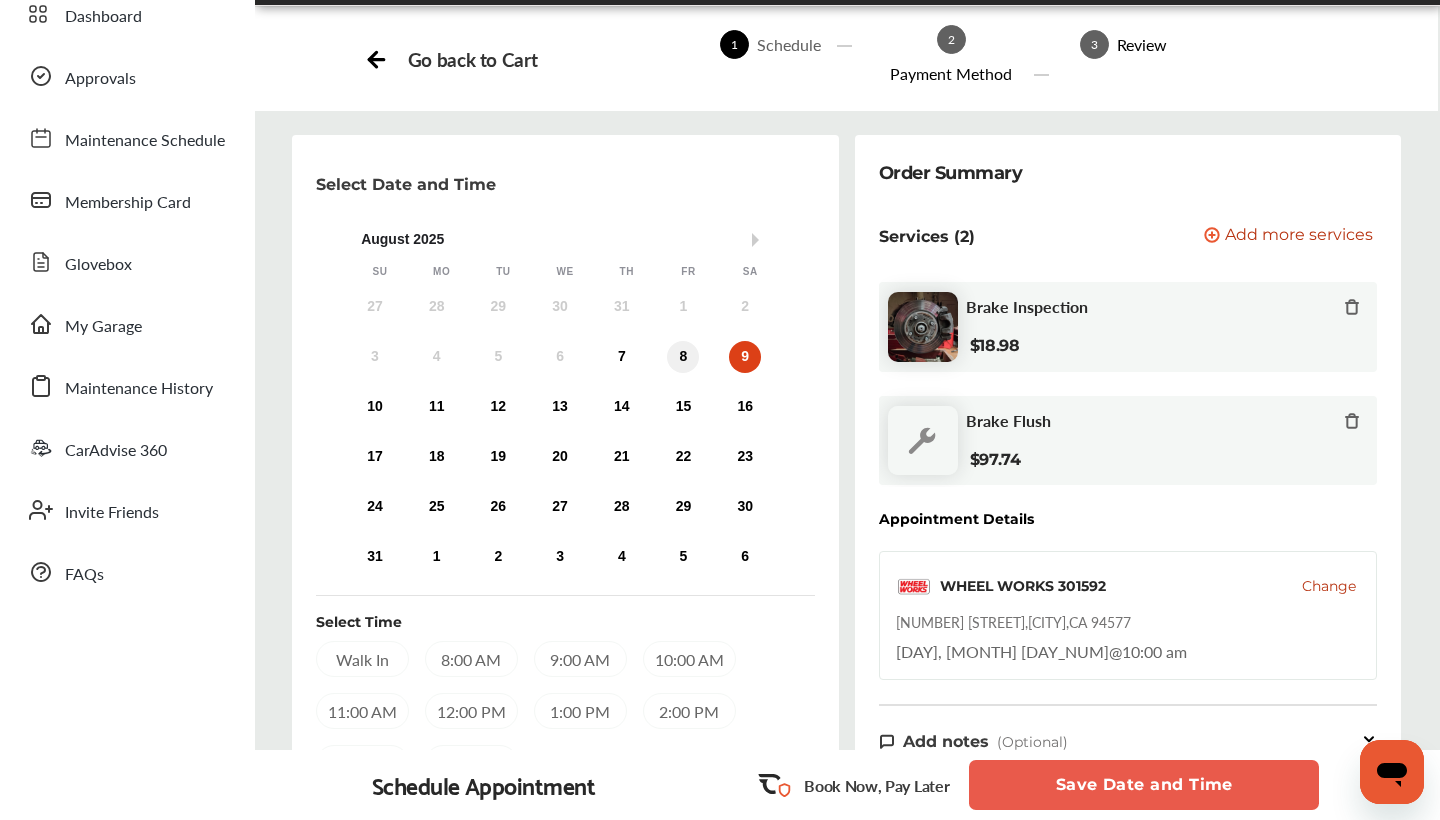click on "8" at bounding box center (683, 357) 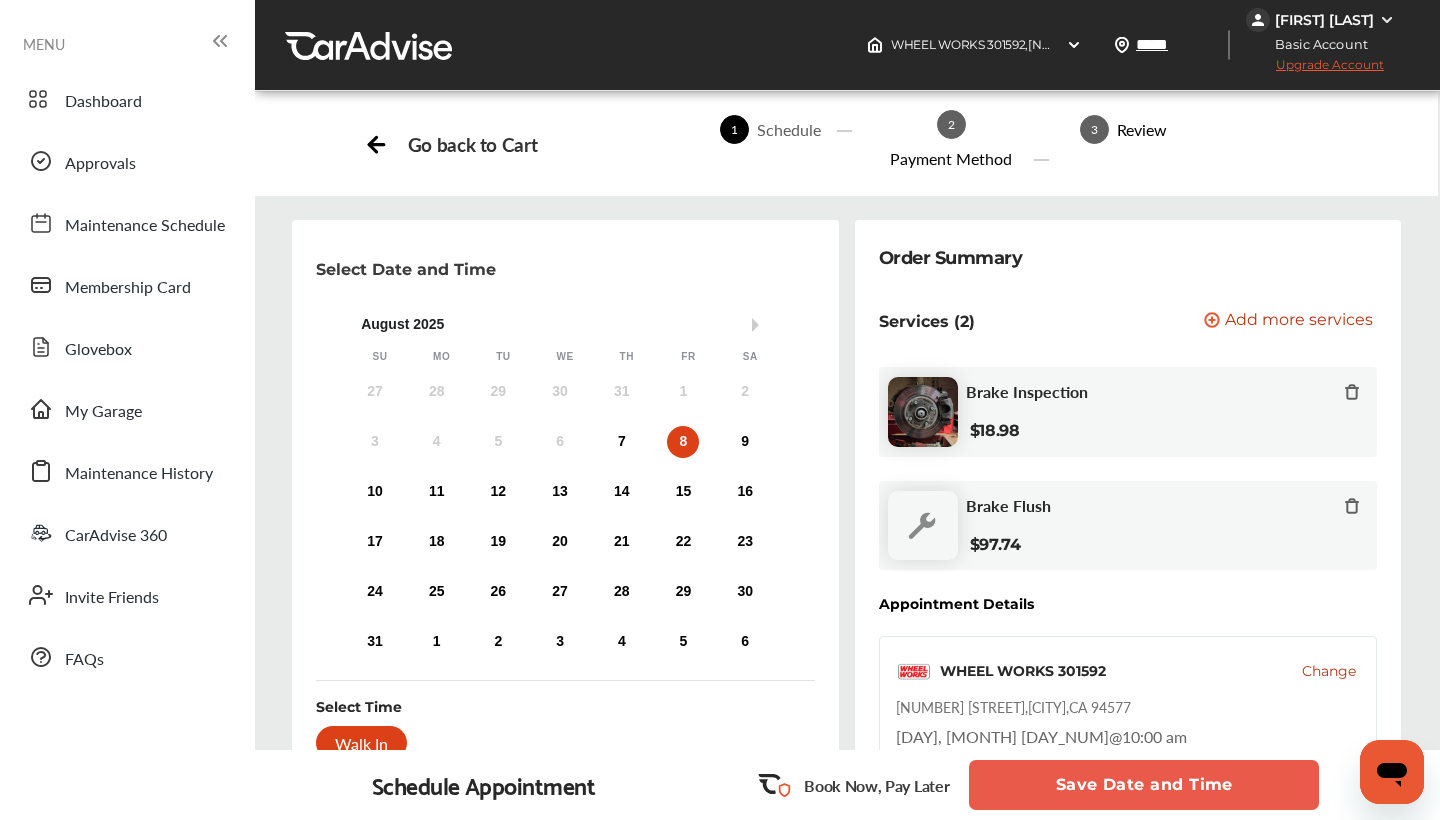 scroll, scrollTop: 0, scrollLeft: 0, axis: both 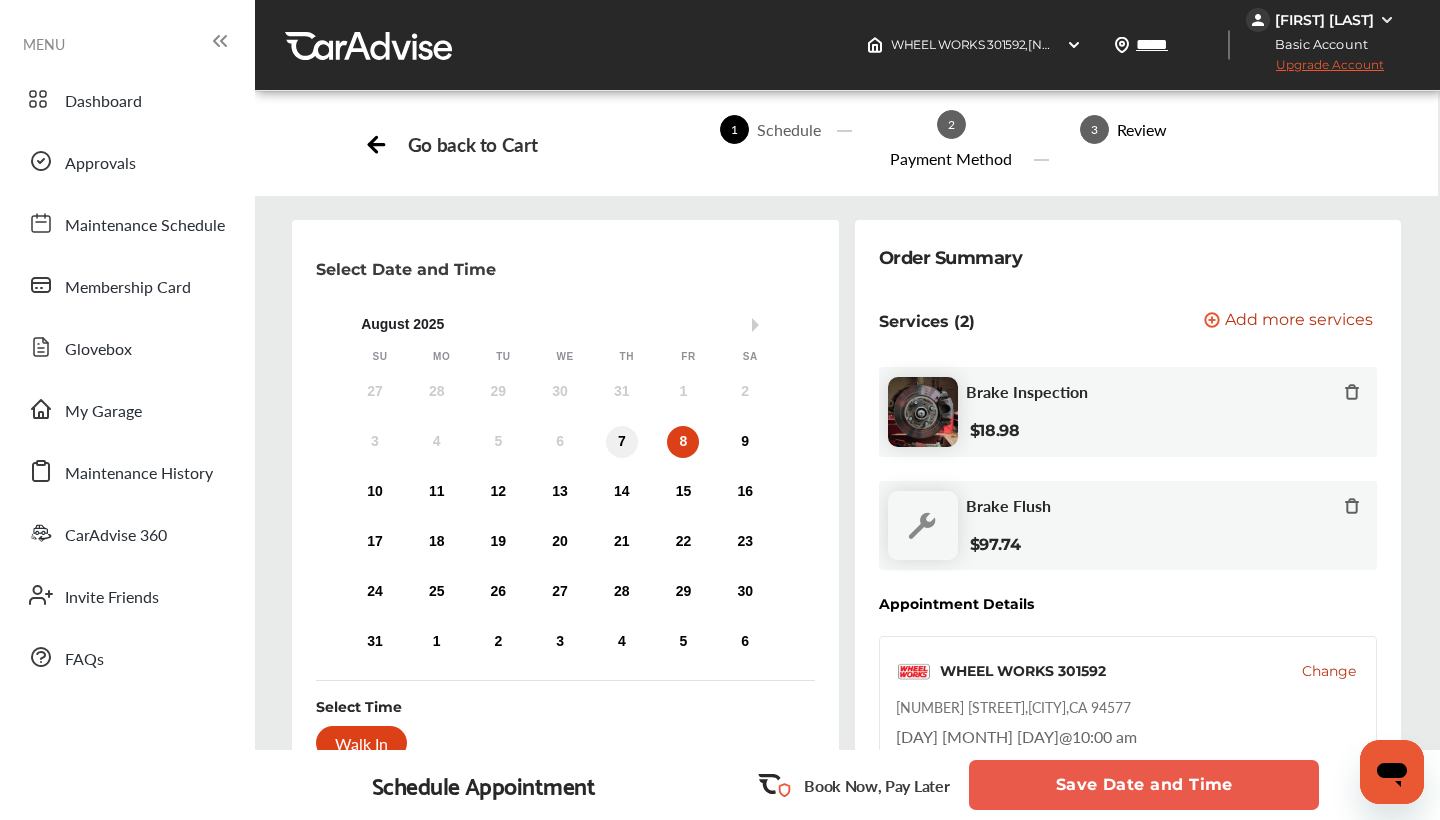 click on "7" at bounding box center [622, 442] 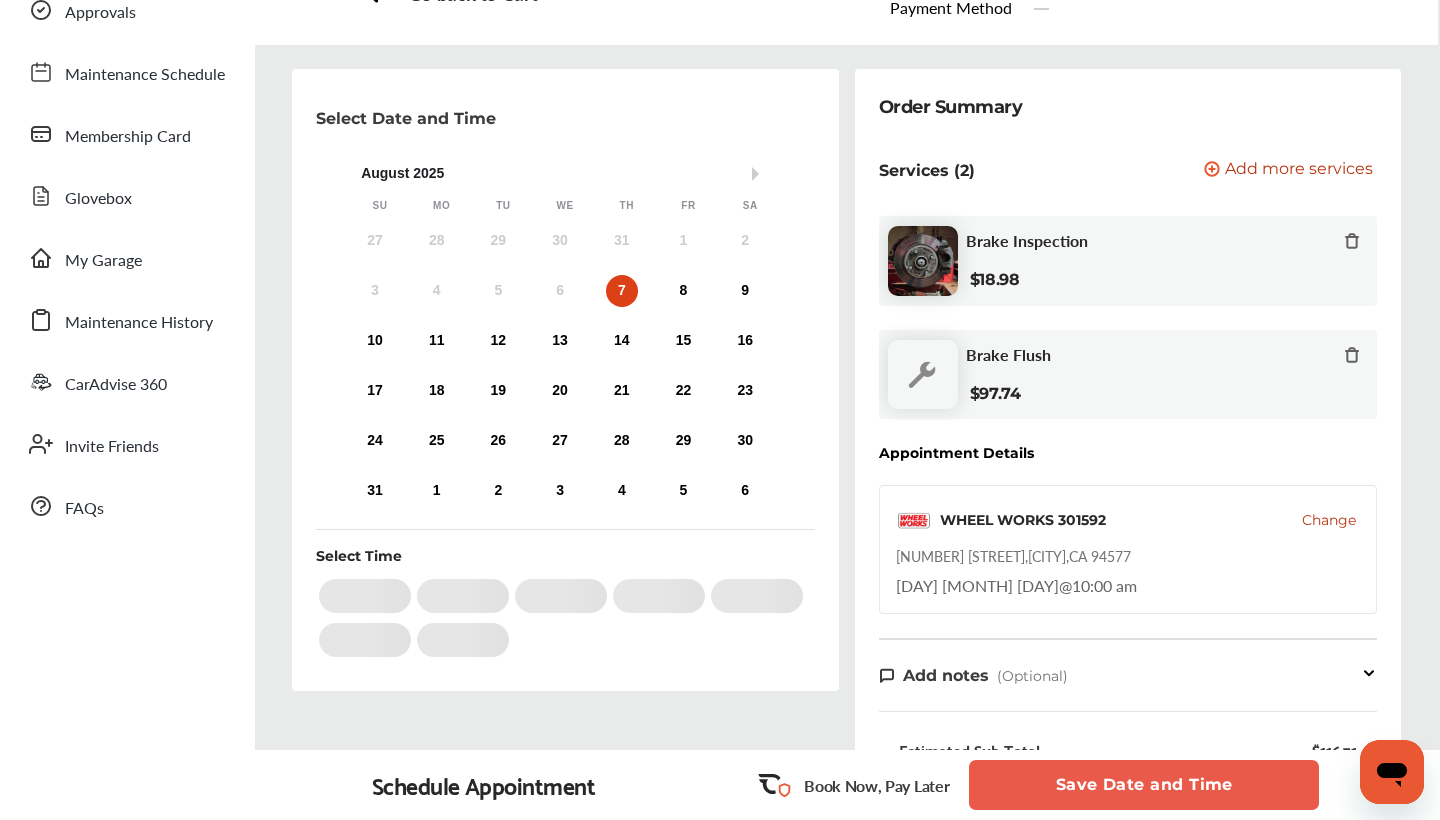 scroll, scrollTop: 173, scrollLeft: 0, axis: vertical 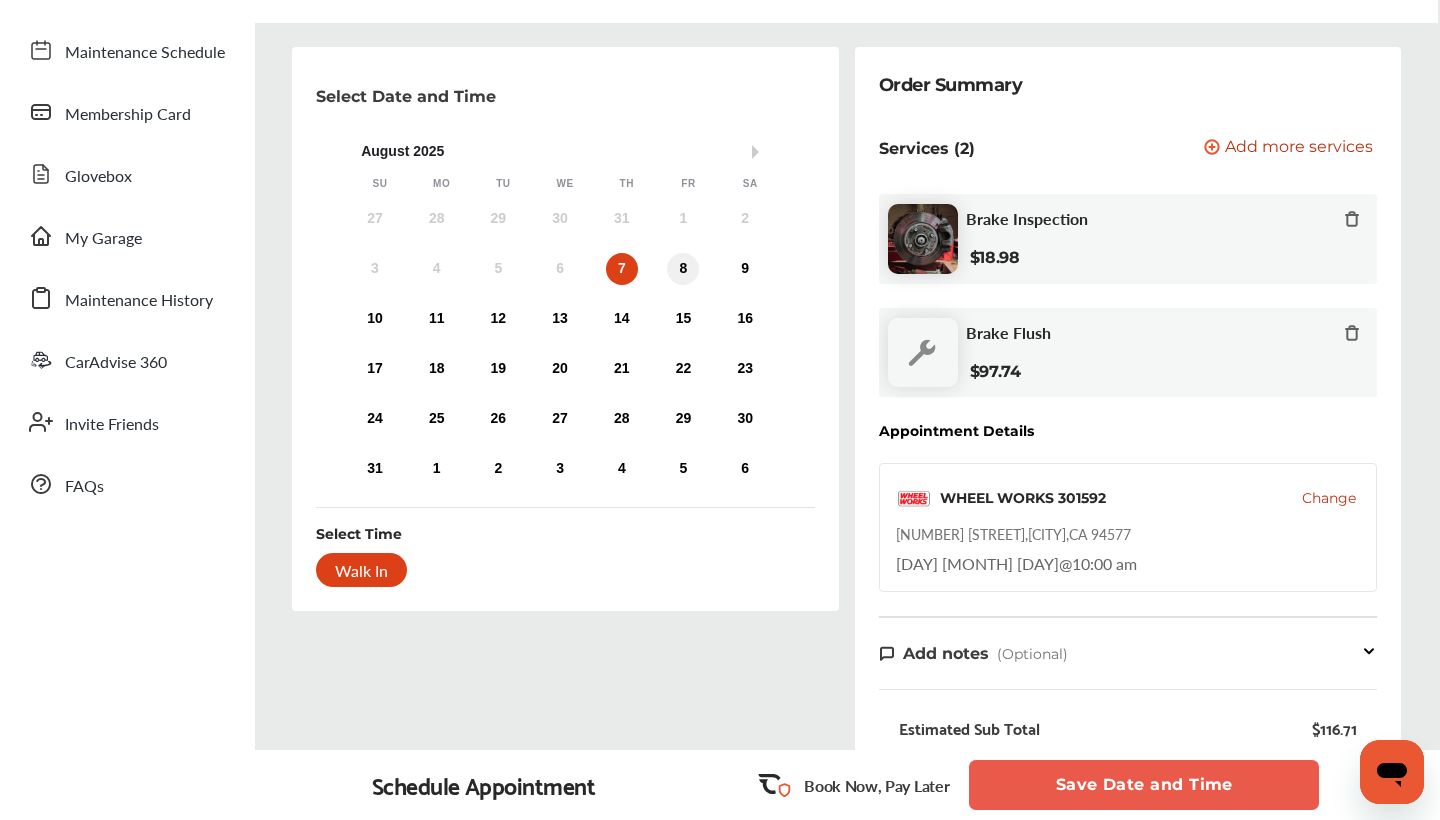 click on "8" at bounding box center [683, 269] 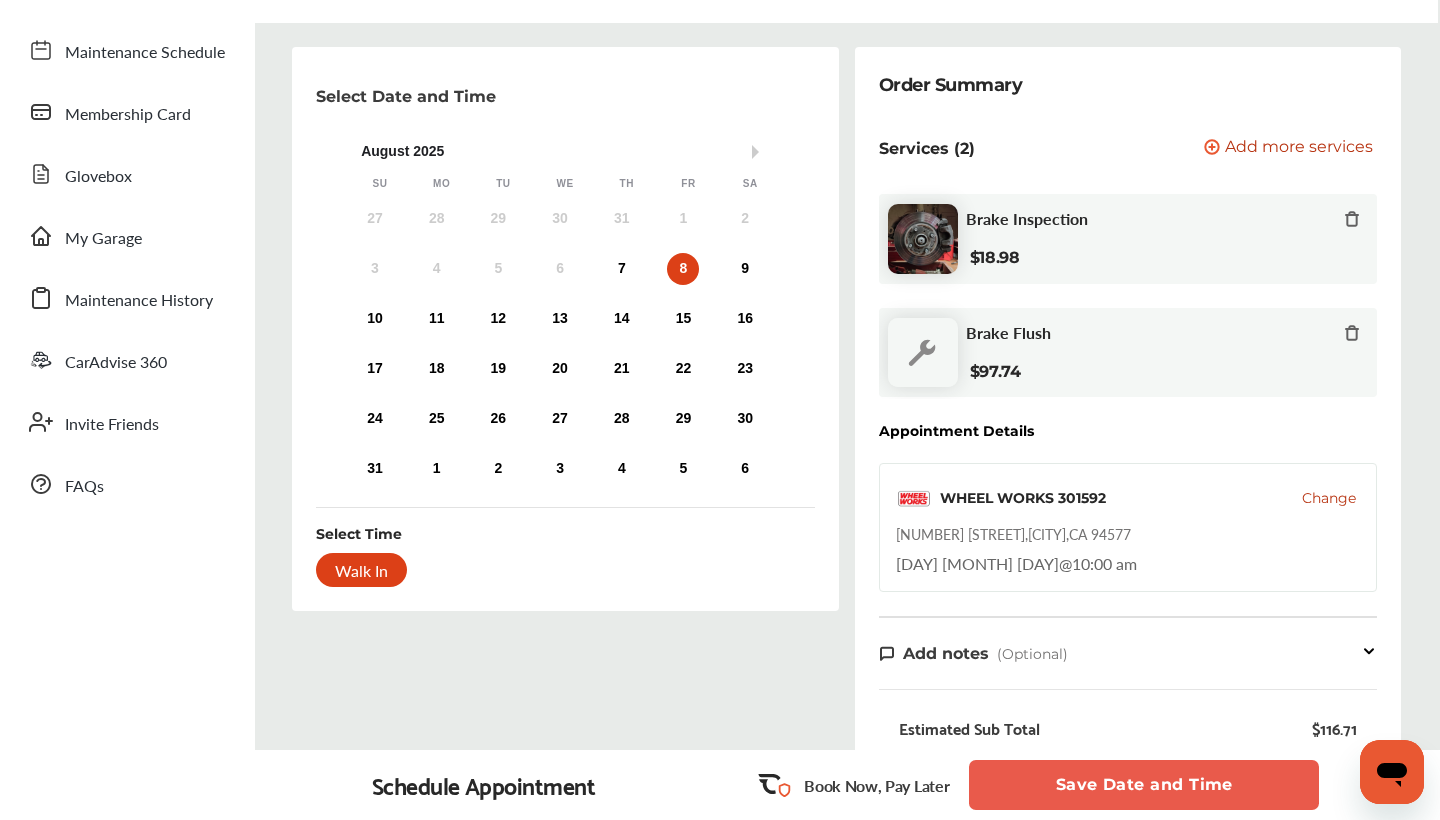 click on "3 4 5 6 7 8 9" at bounding box center [560, 269] 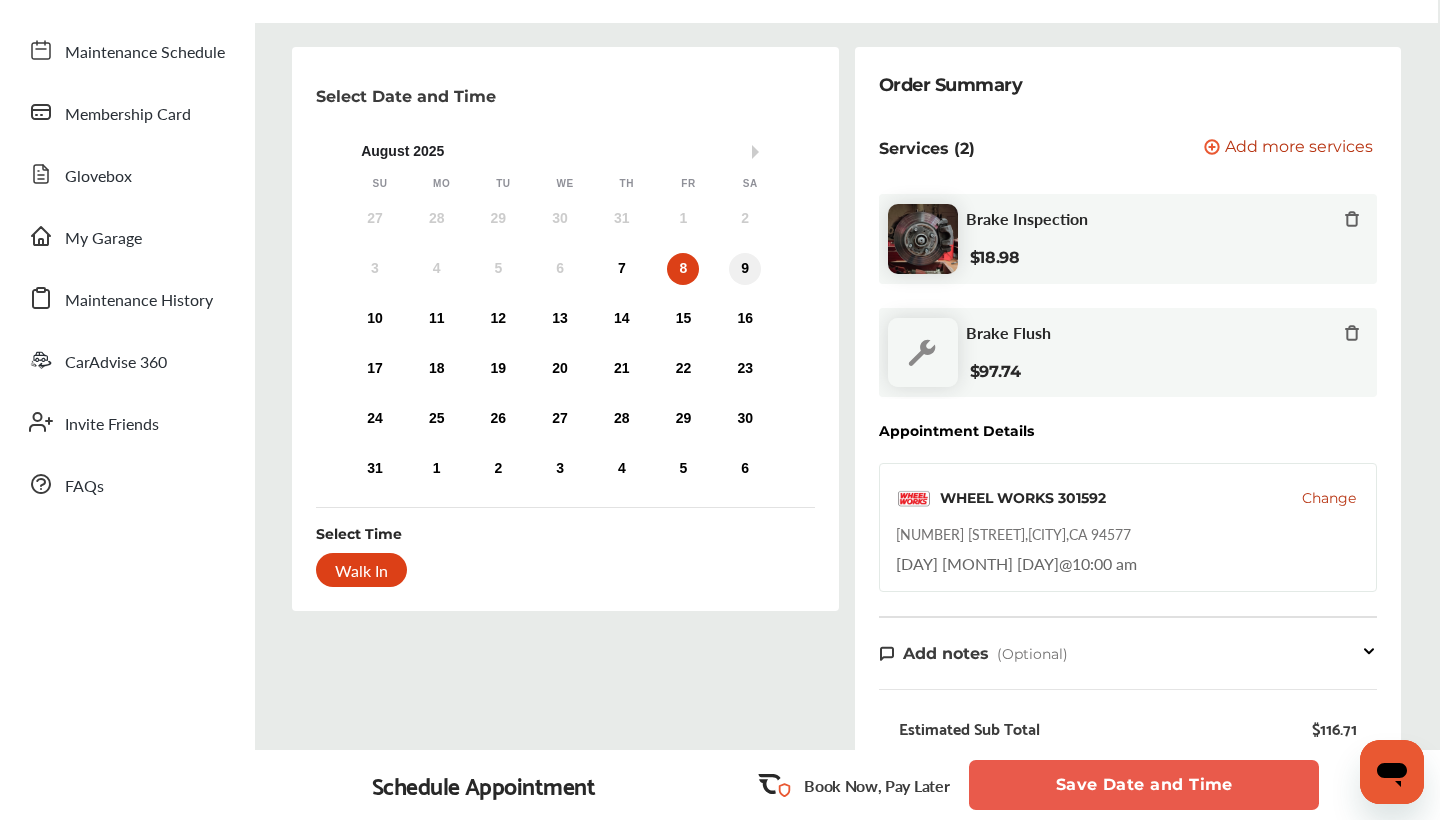 click on "9" at bounding box center [745, 269] 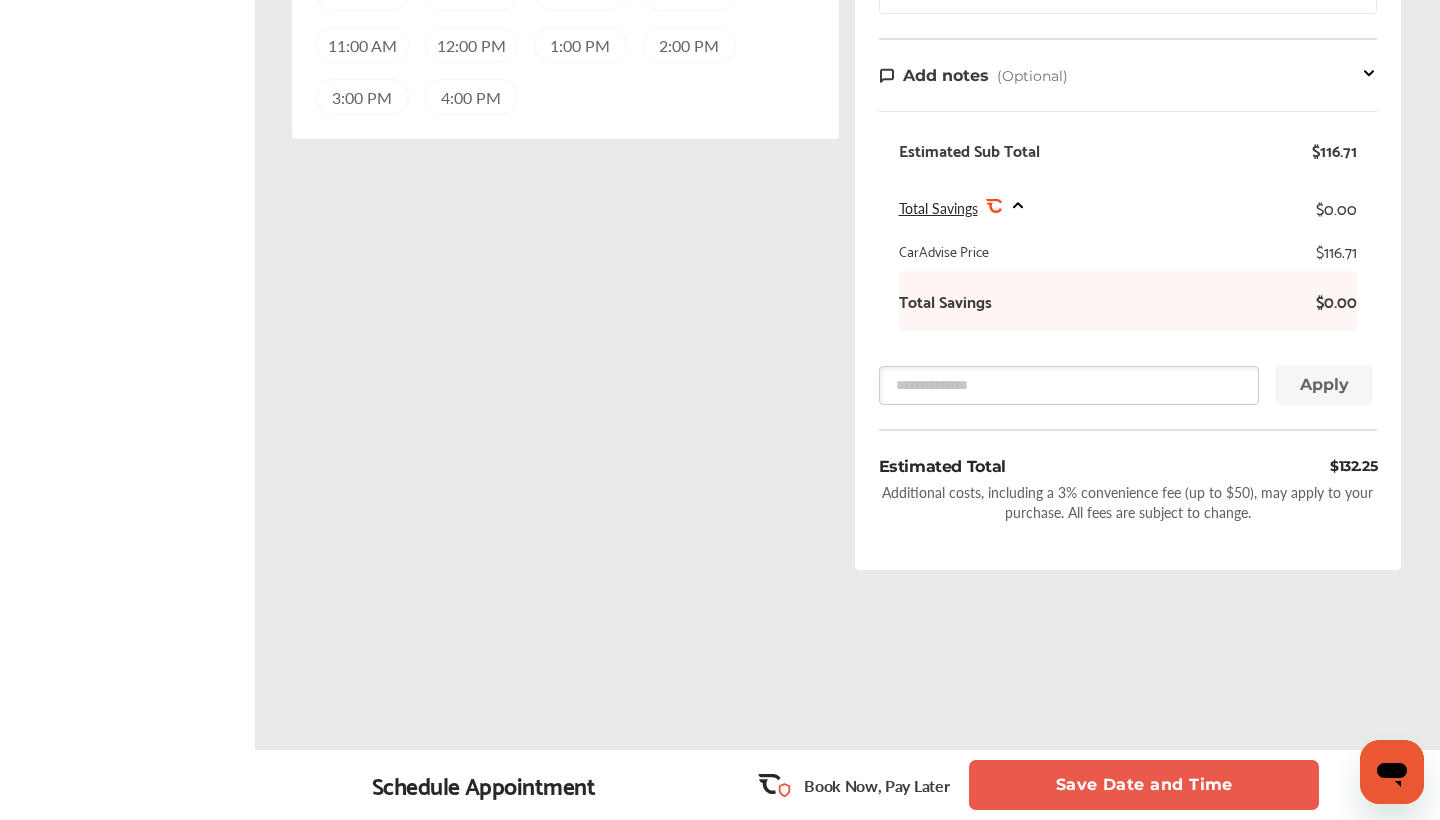 scroll, scrollTop: 751, scrollLeft: 0, axis: vertical 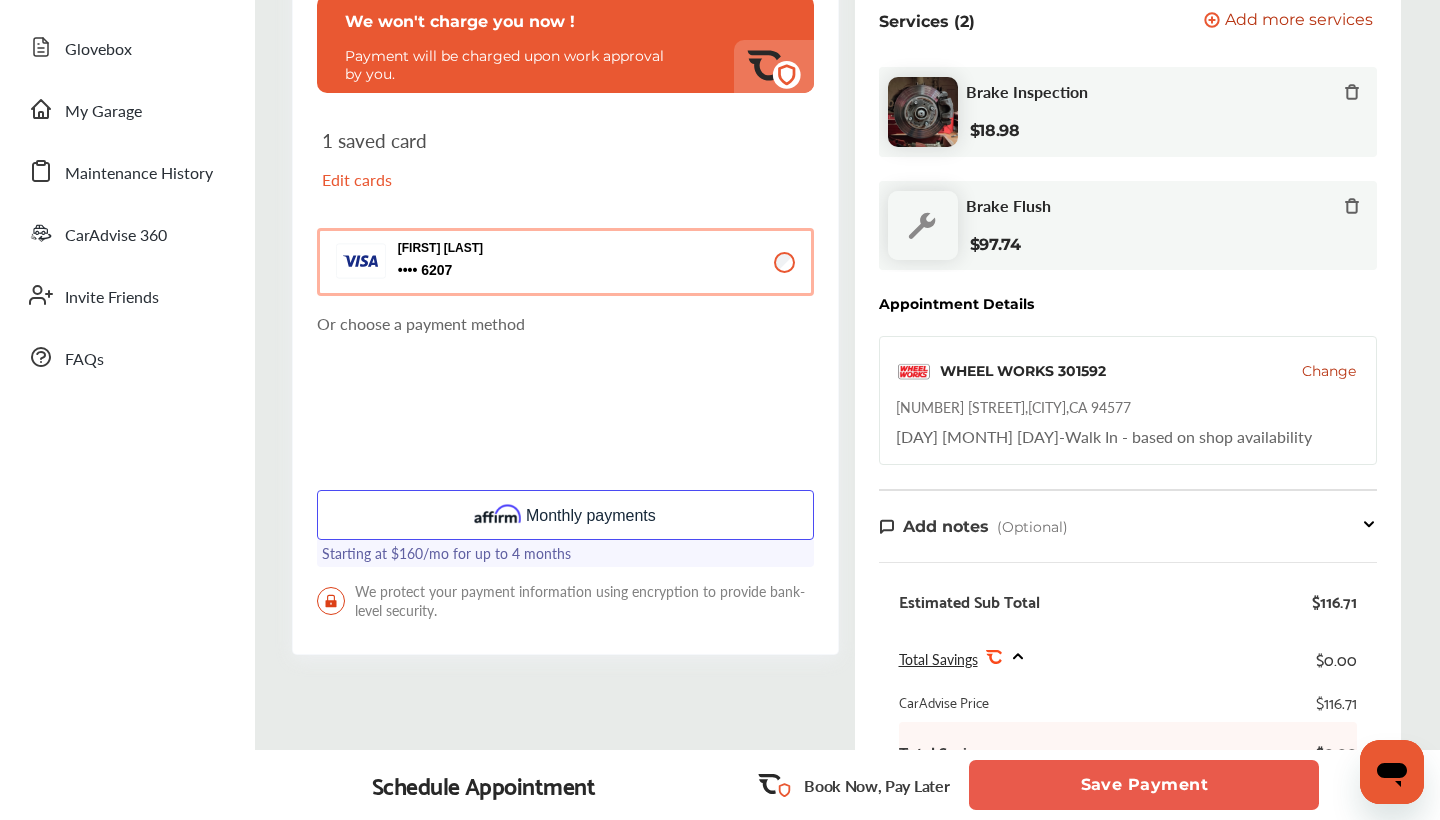 click on "[FIRST] [LAST]   [NUMBER]" at bounding box center [498, 262] 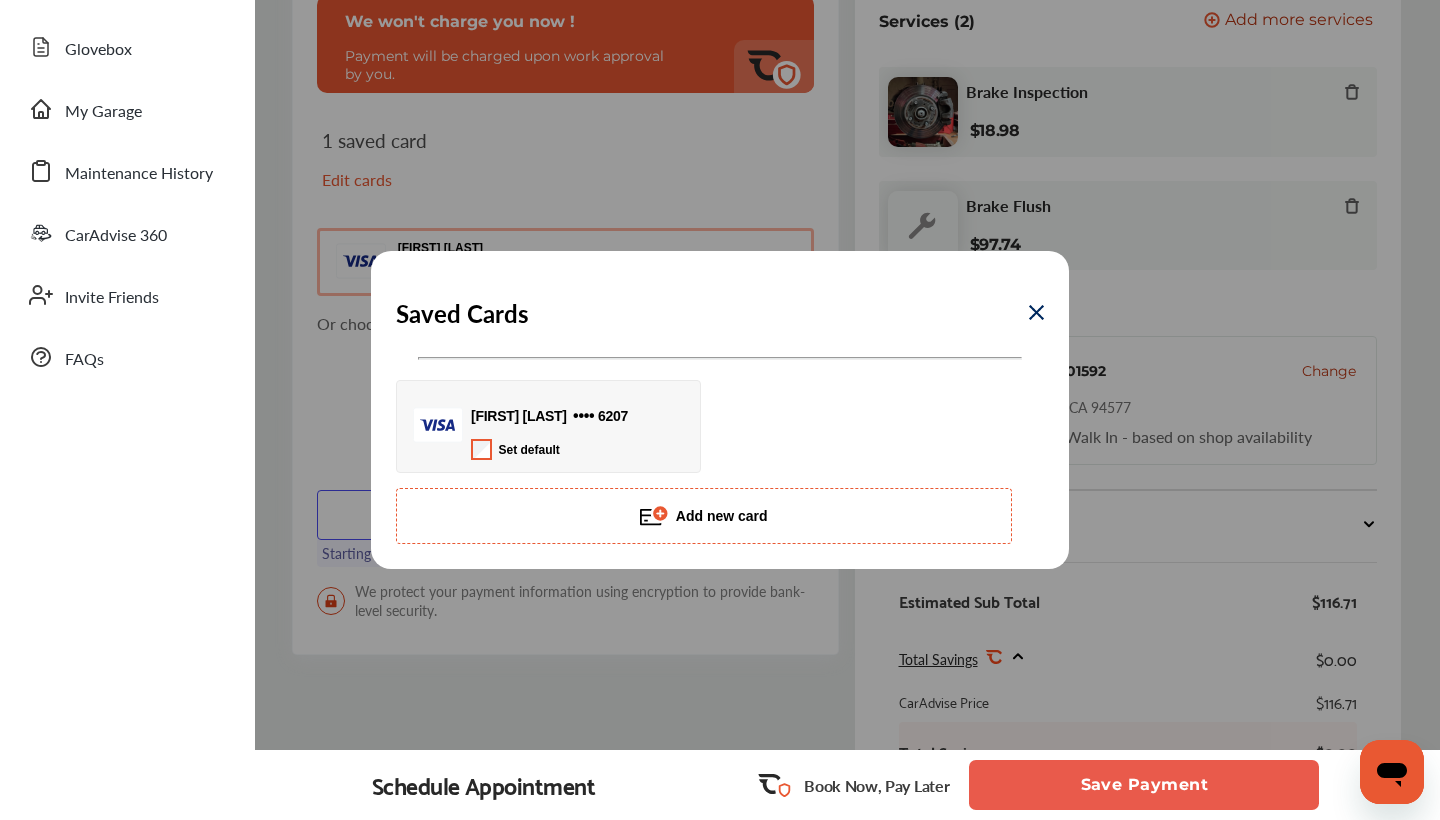 click on "Add new card" at bounding box center [704, 516] 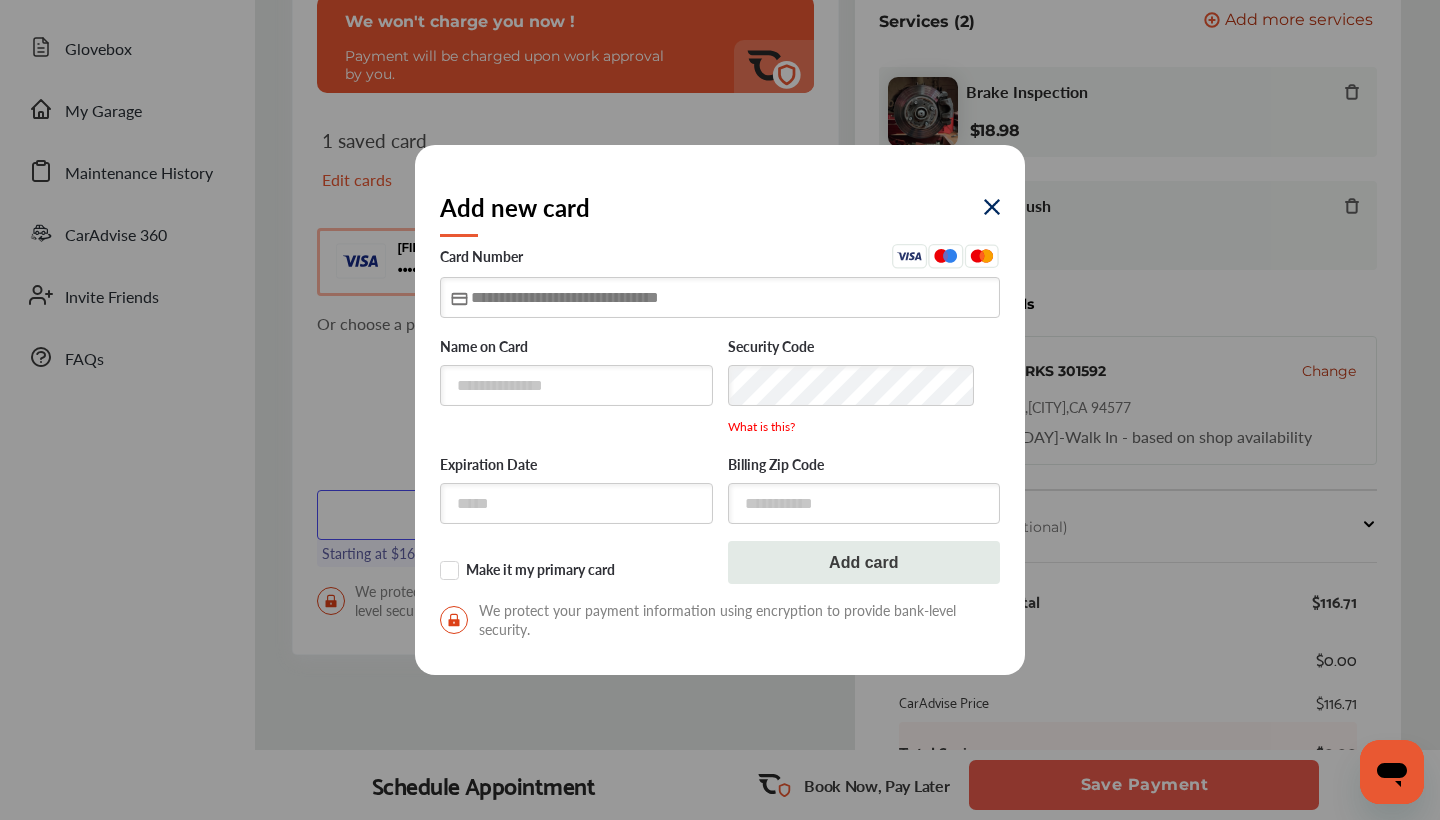 click at bounding box center [720, 297] 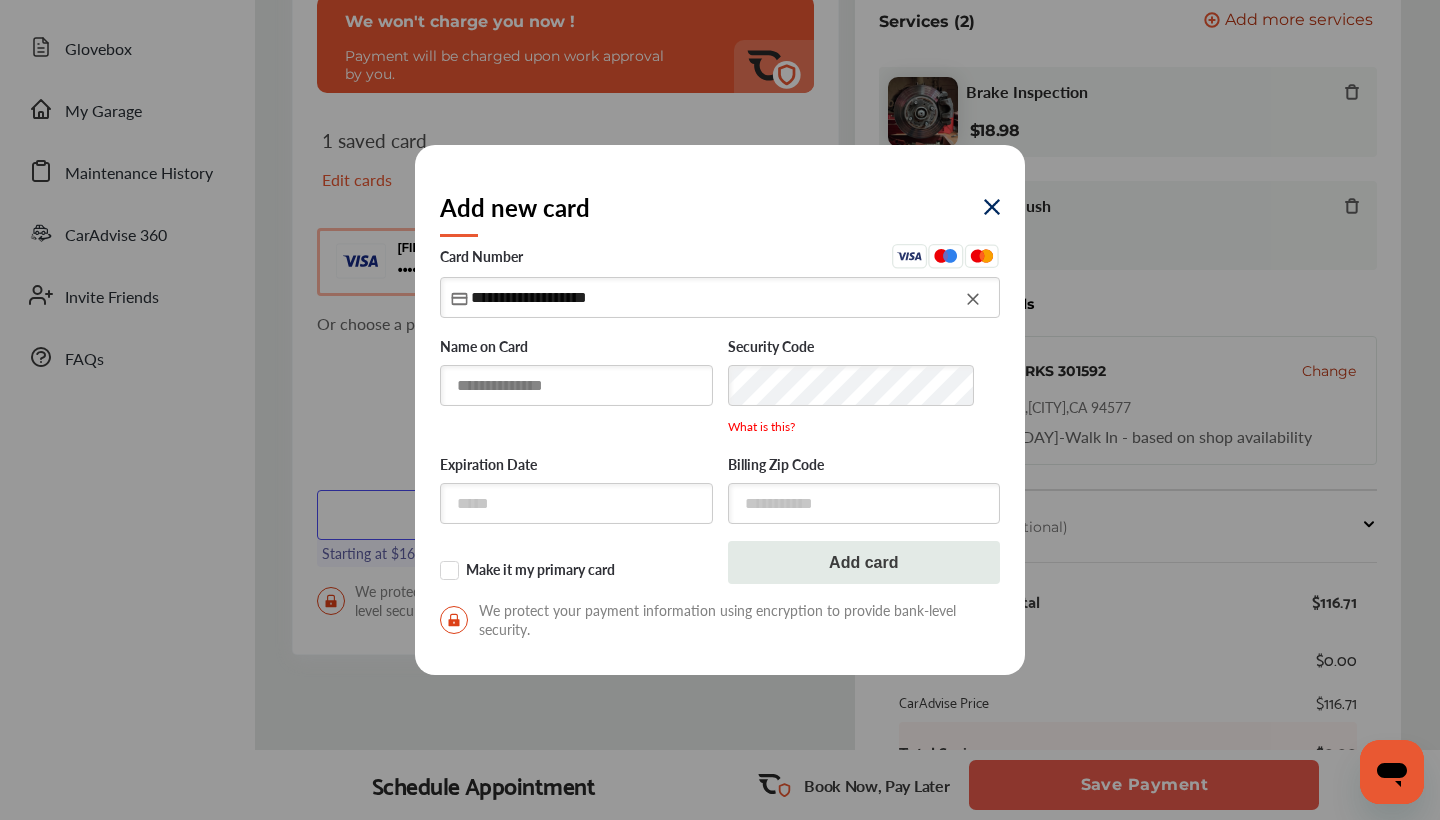 type on "**********" 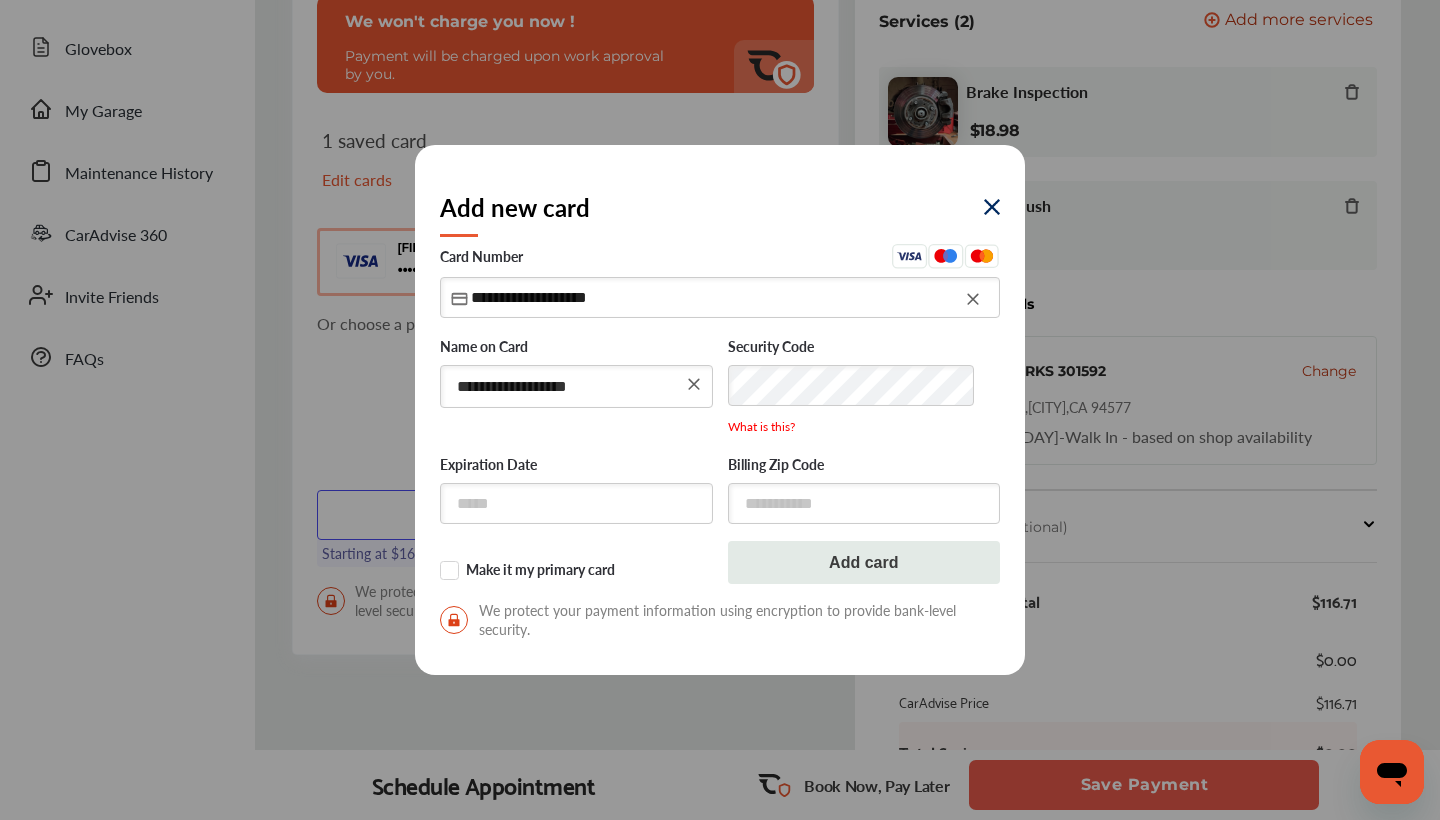 type on "**********" 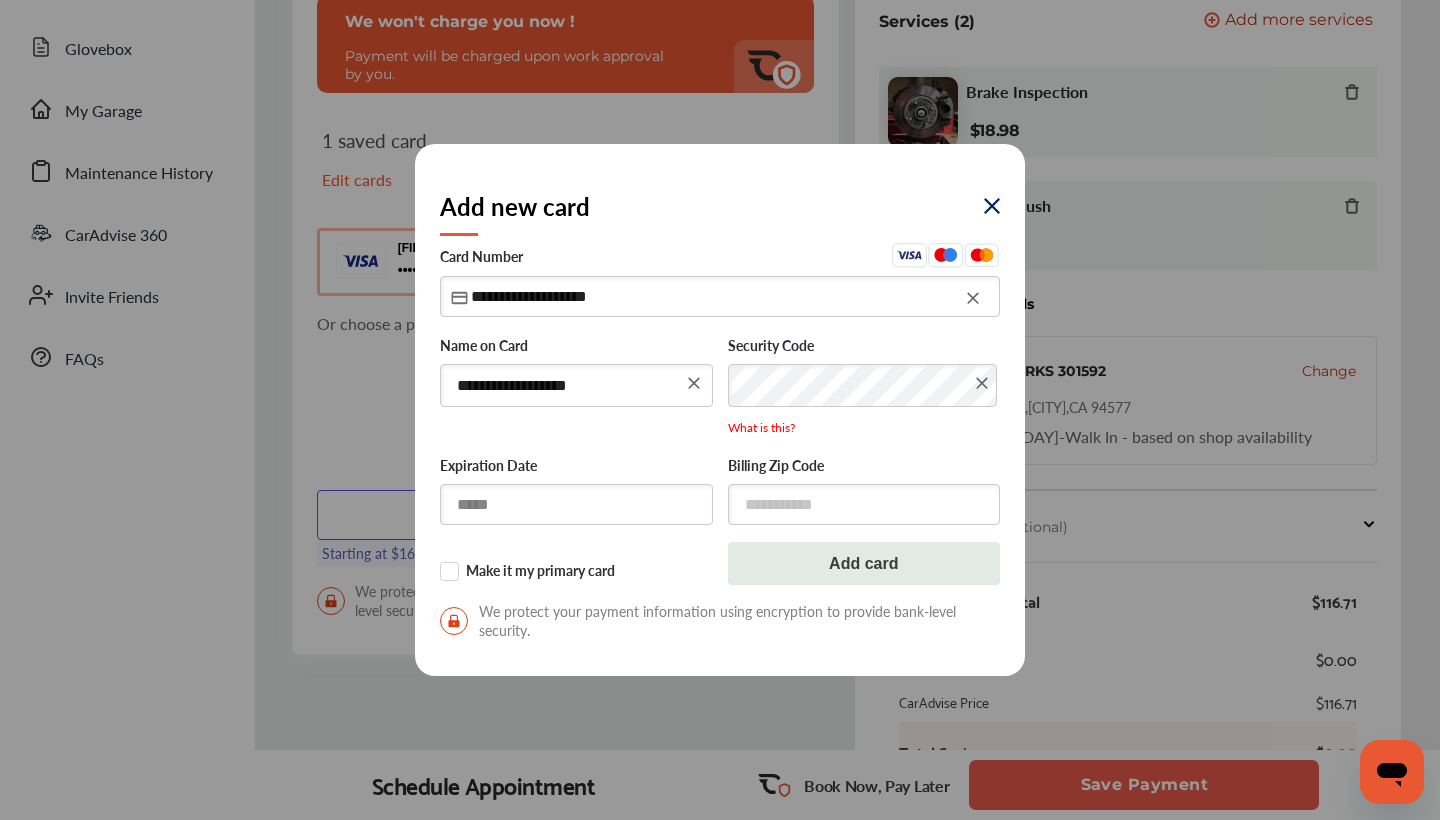 click at bounding box center (576, 504) 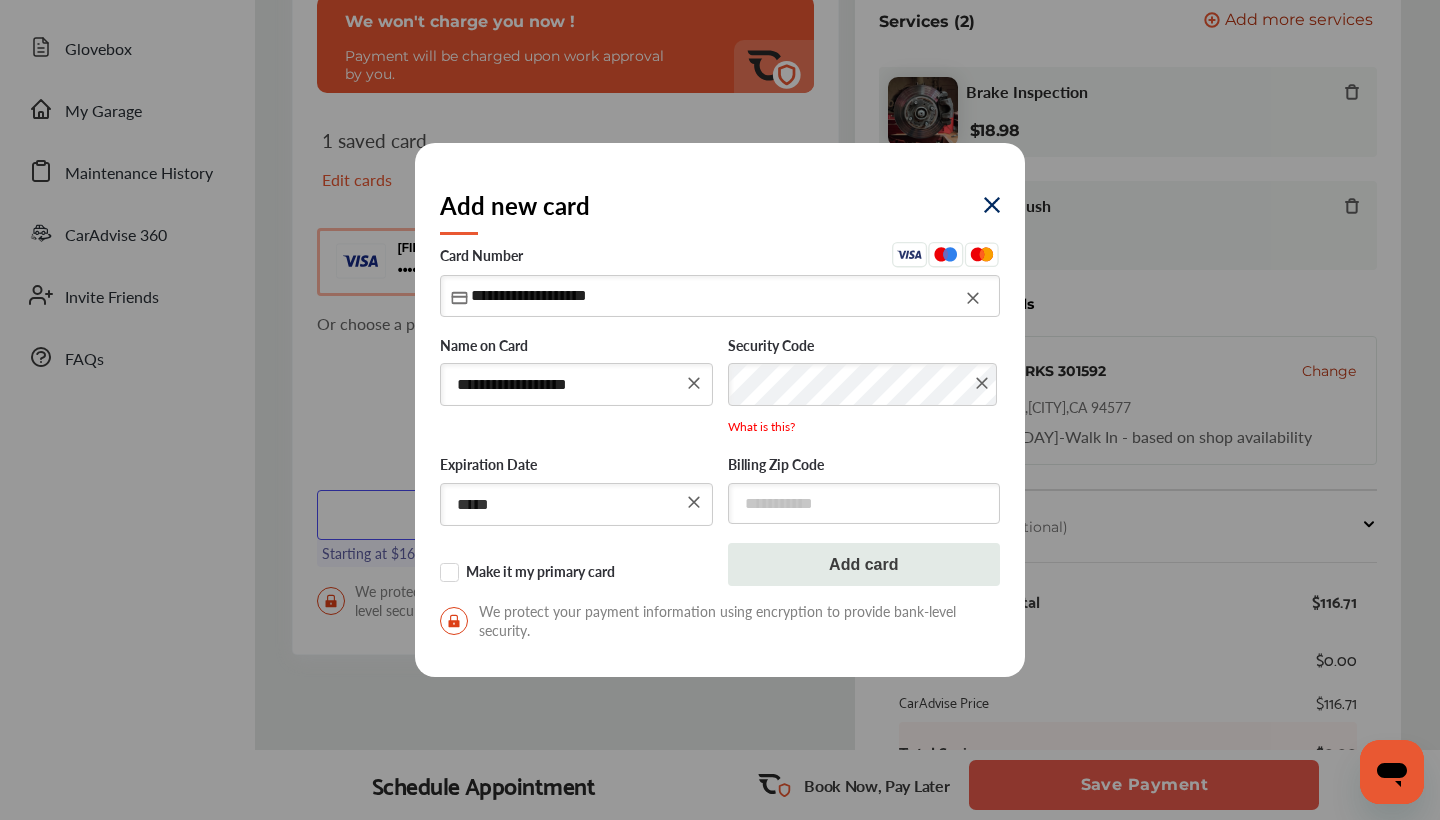 type on "*****" 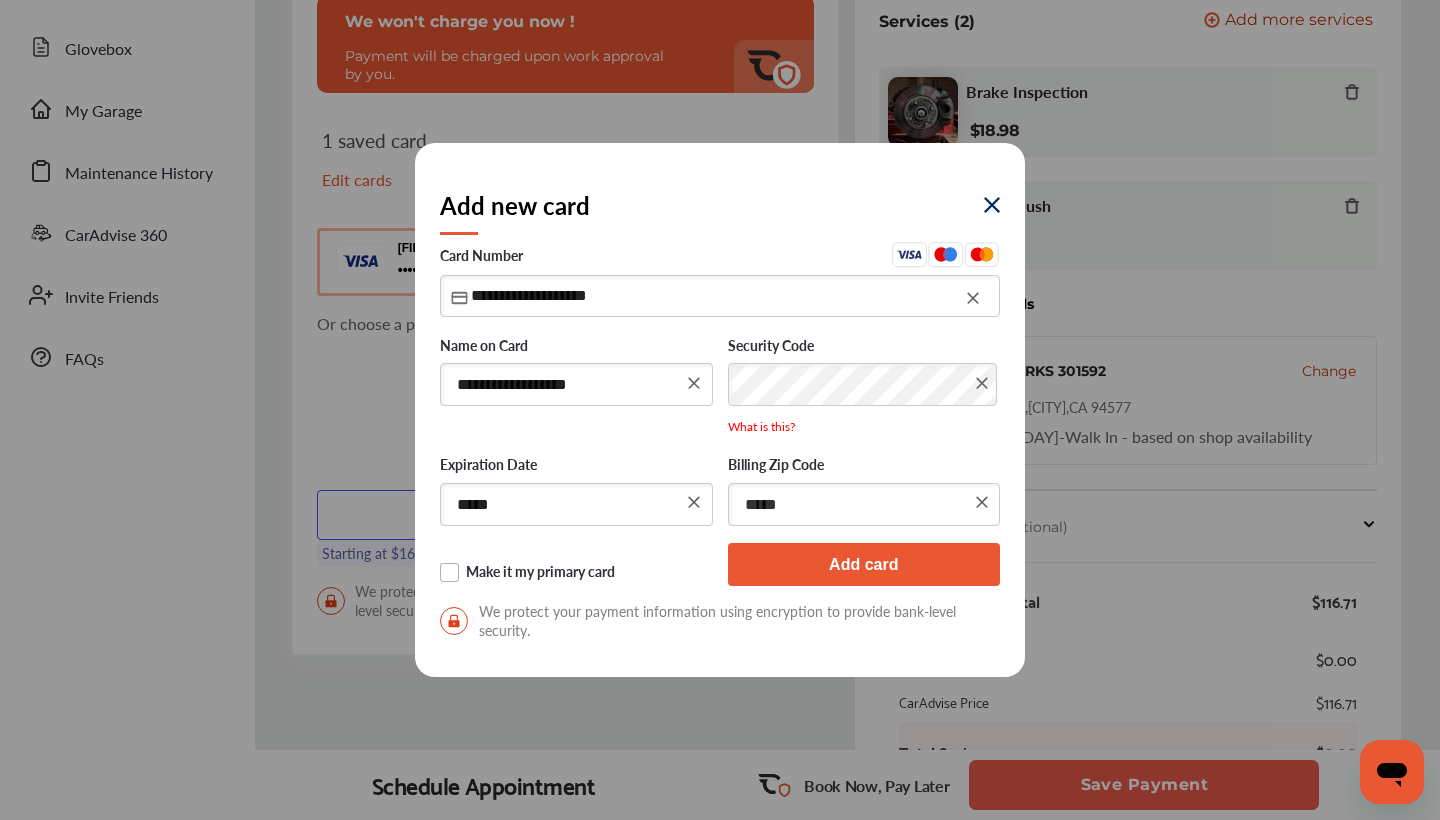 type on "*****" 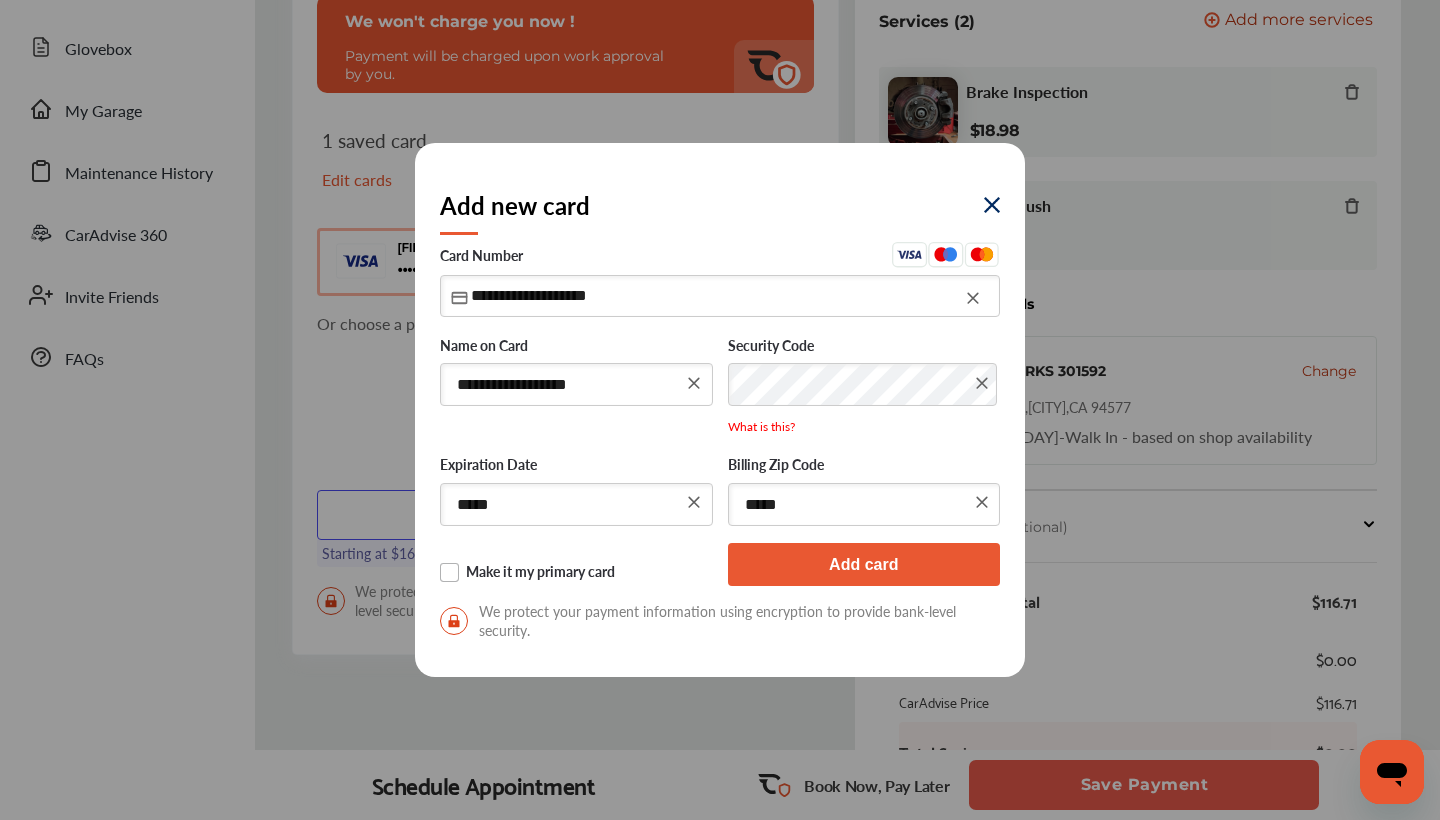click on "Make it my primary card" at bounding box center [576, 573] 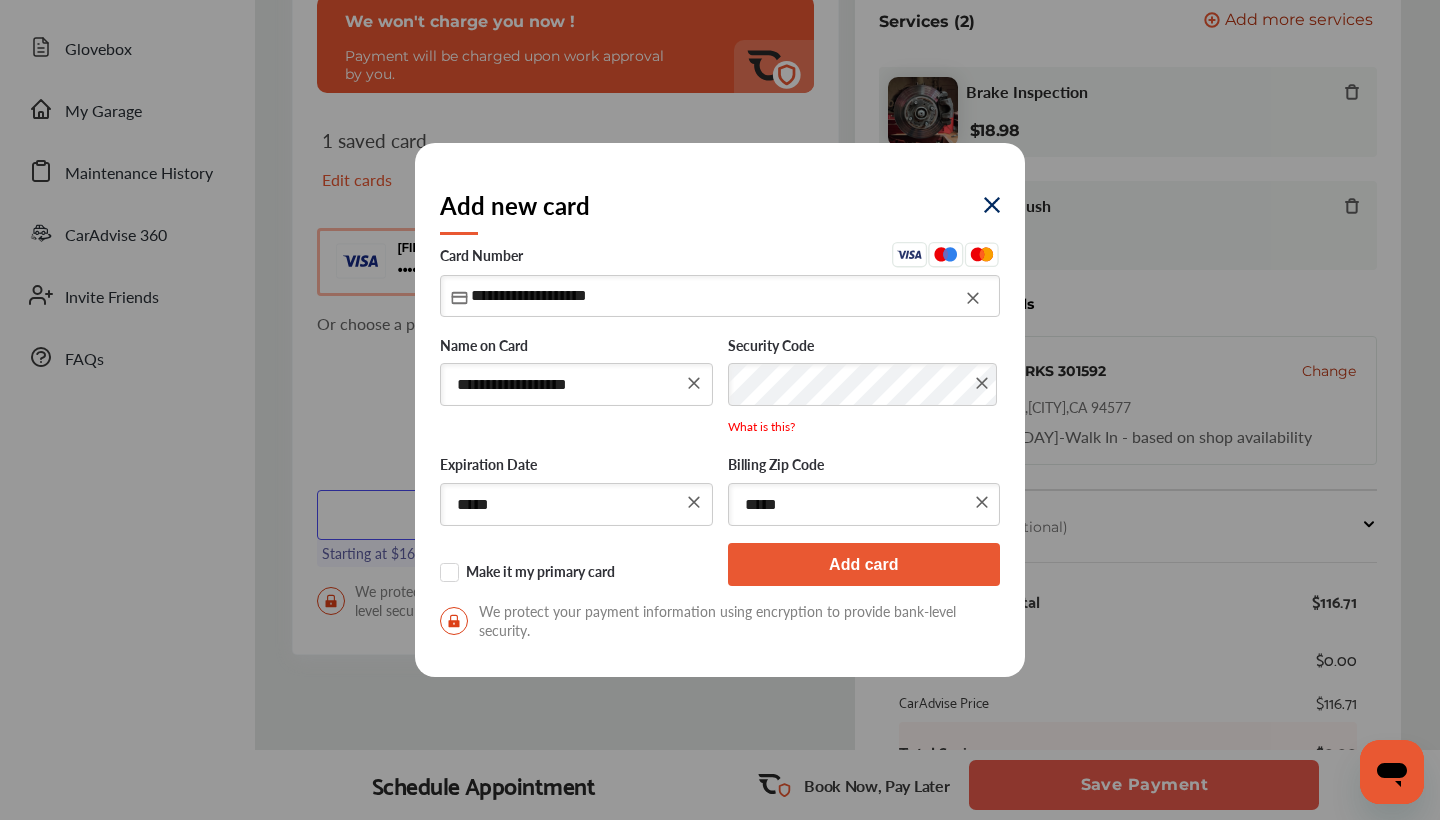 click on "Add card" at bounding box center (864, 564) 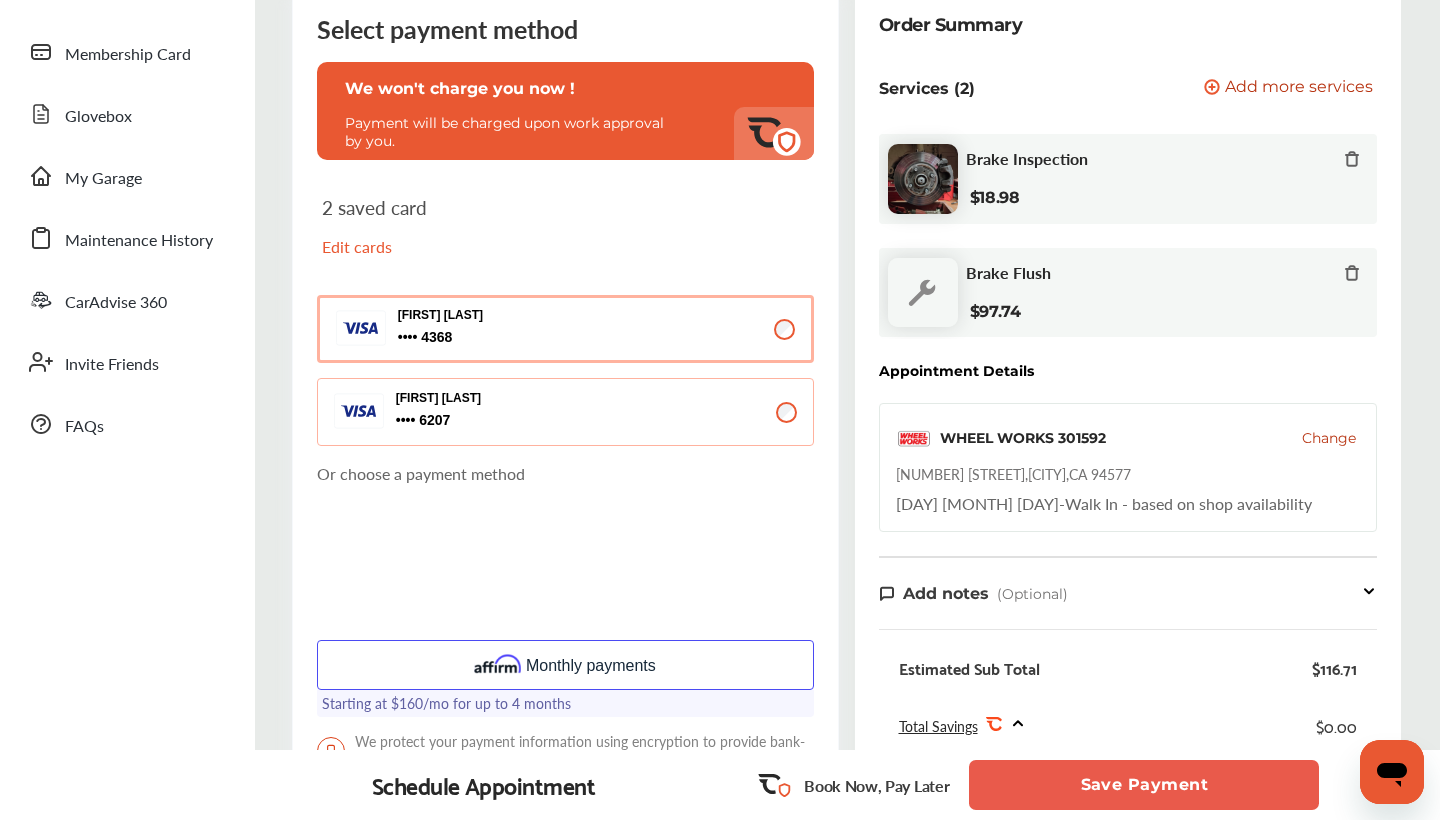 scroll, scrollTop: 299, scrollLeft: 0, axis: vertical 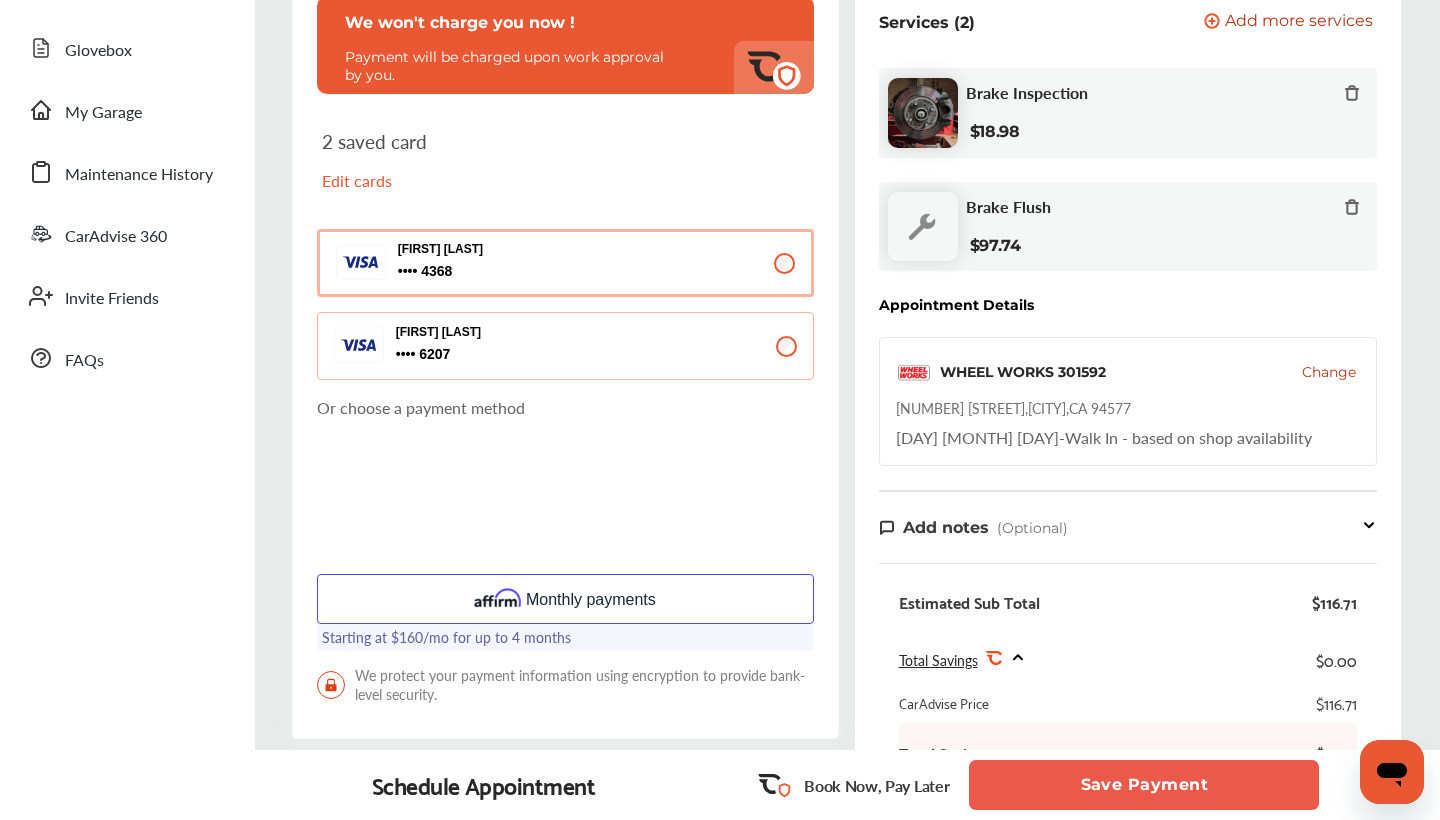click on "Change" at bounding box center [1329, 372] 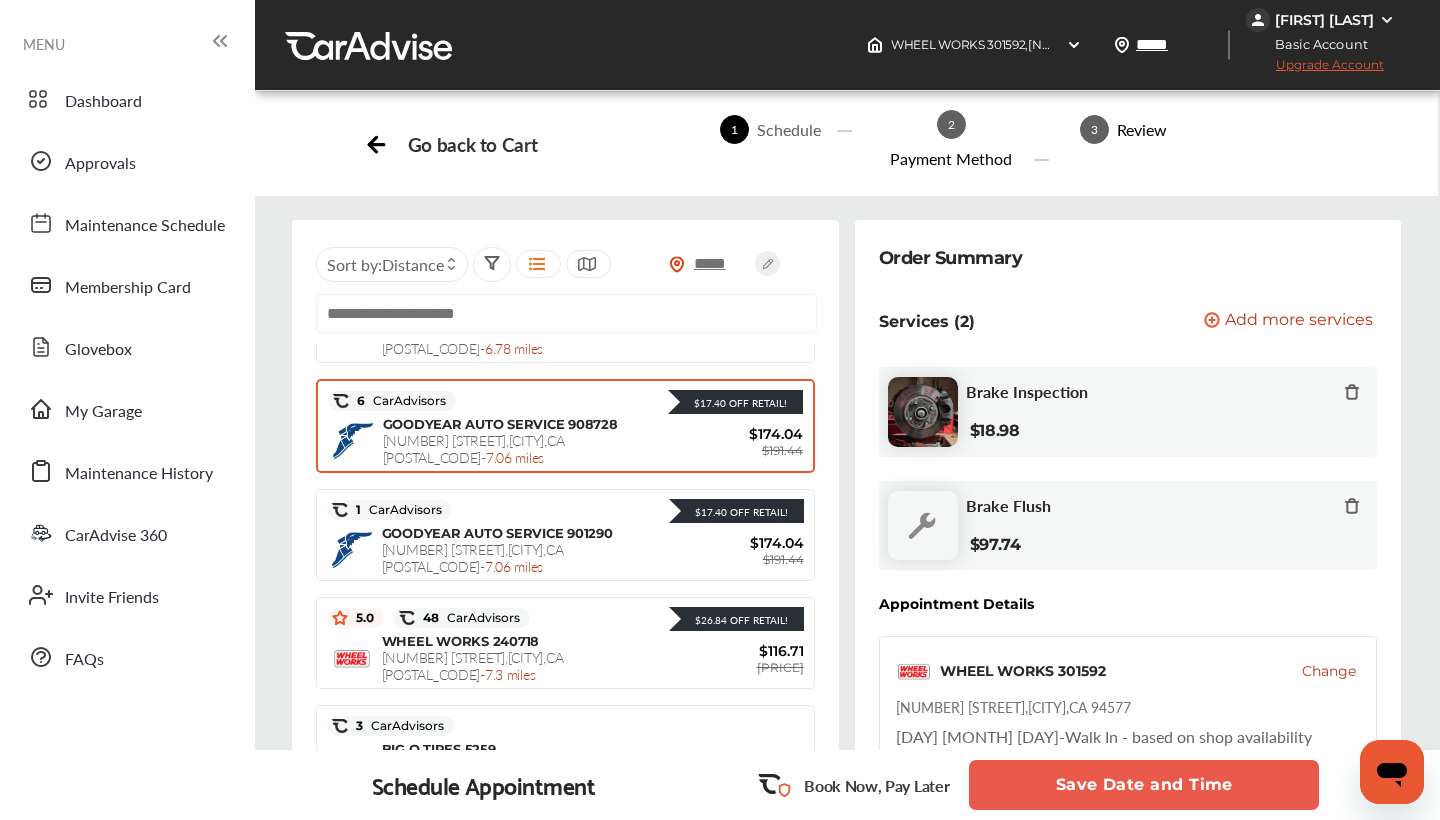 scroll, scrollTop: 799, scrollLeft: 0, axis: vertical 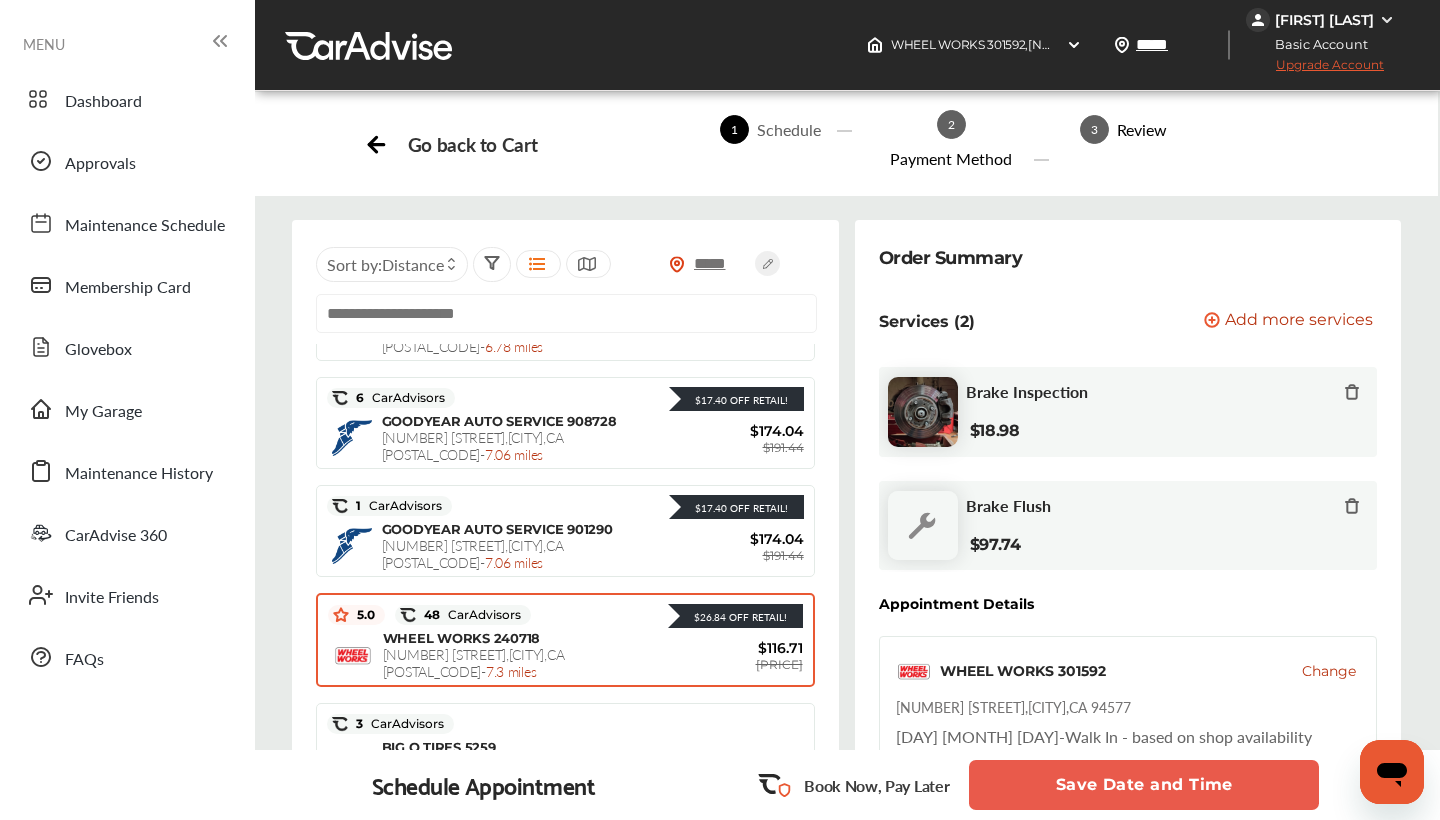 click on "$116.71" at bounding box center (743, 648) 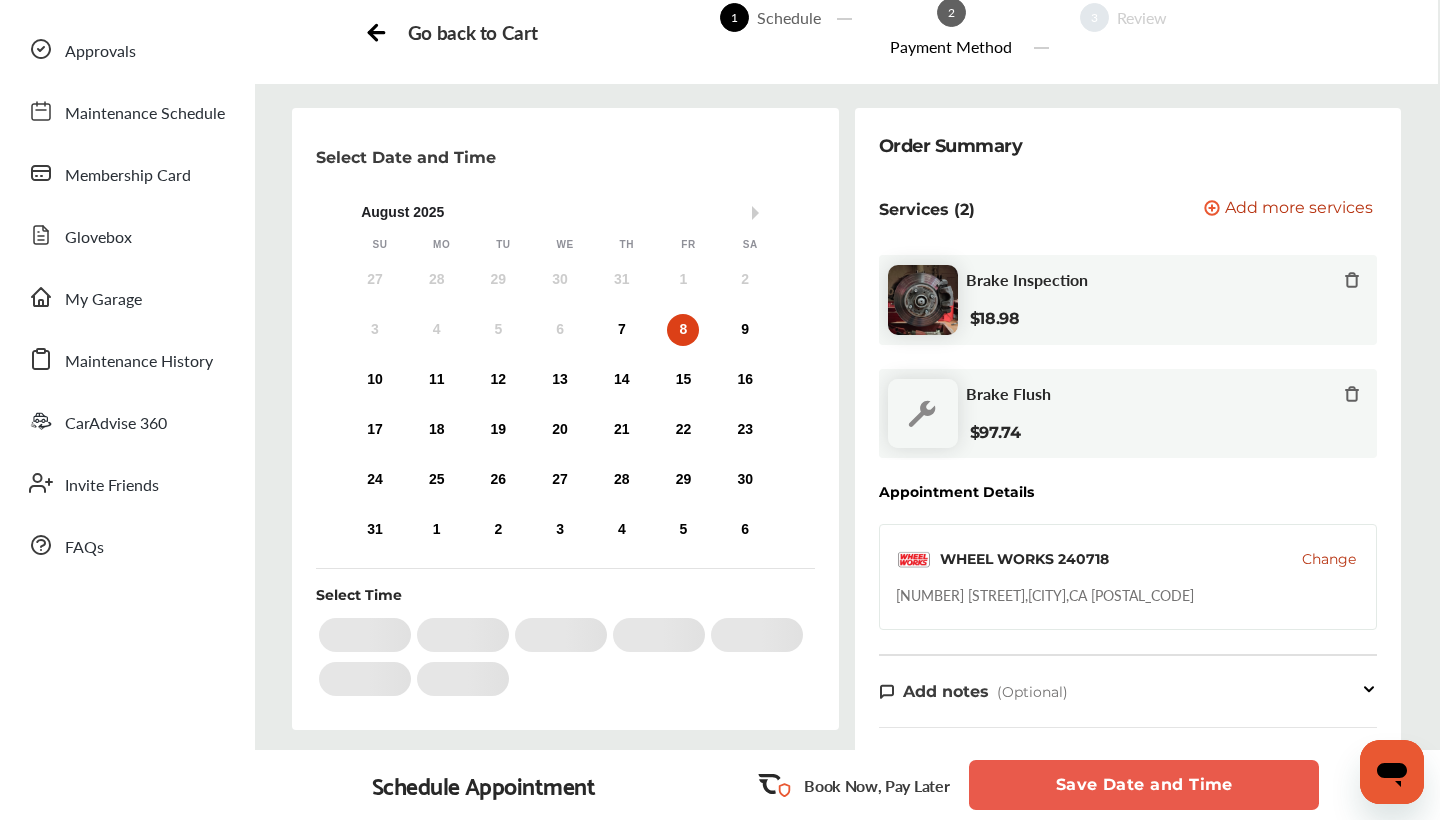 scroll, scrollTop: 123, scrollLeft: 0, axis: vertical 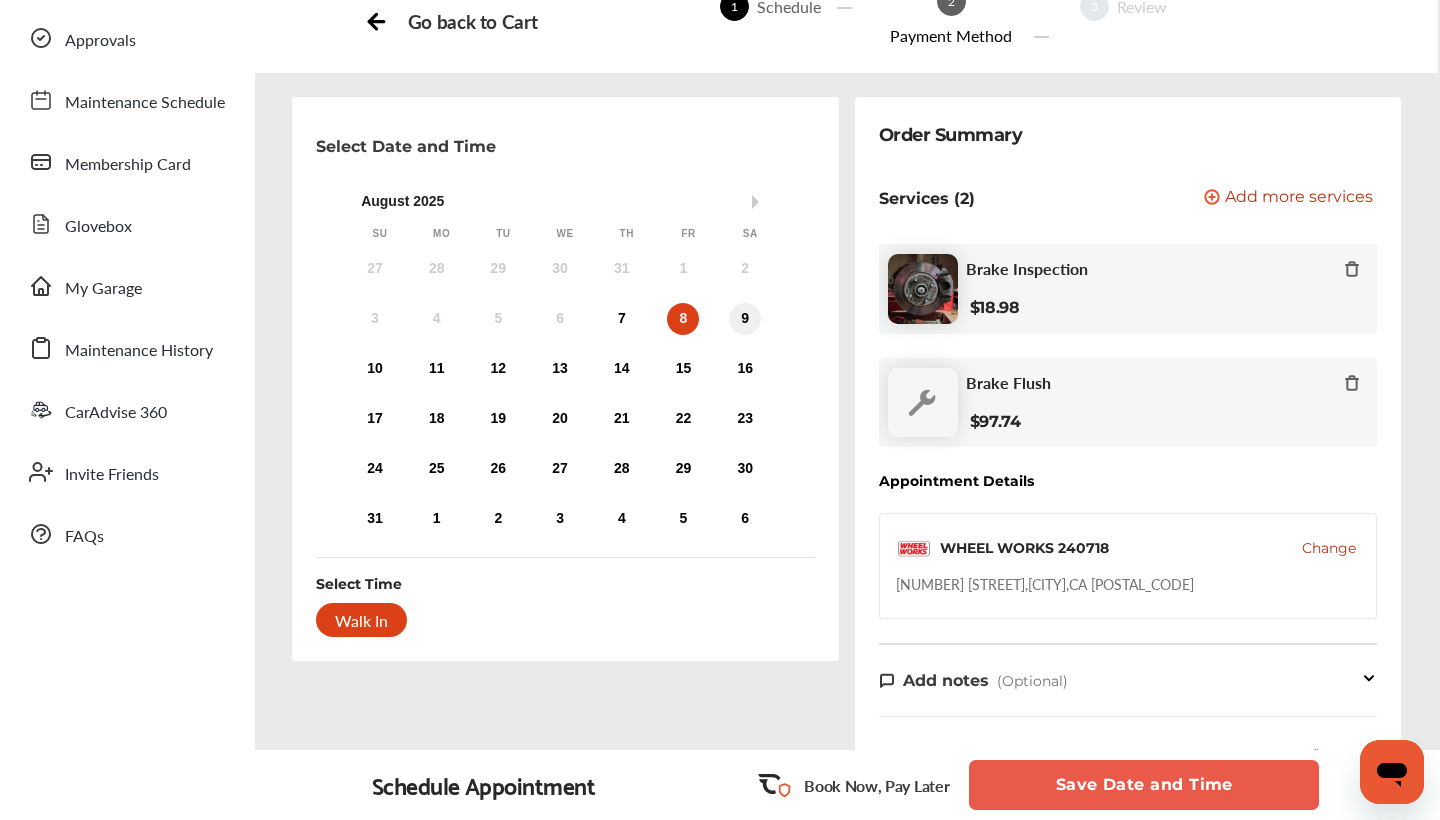 click on "9" at bounding box center [745, 319] 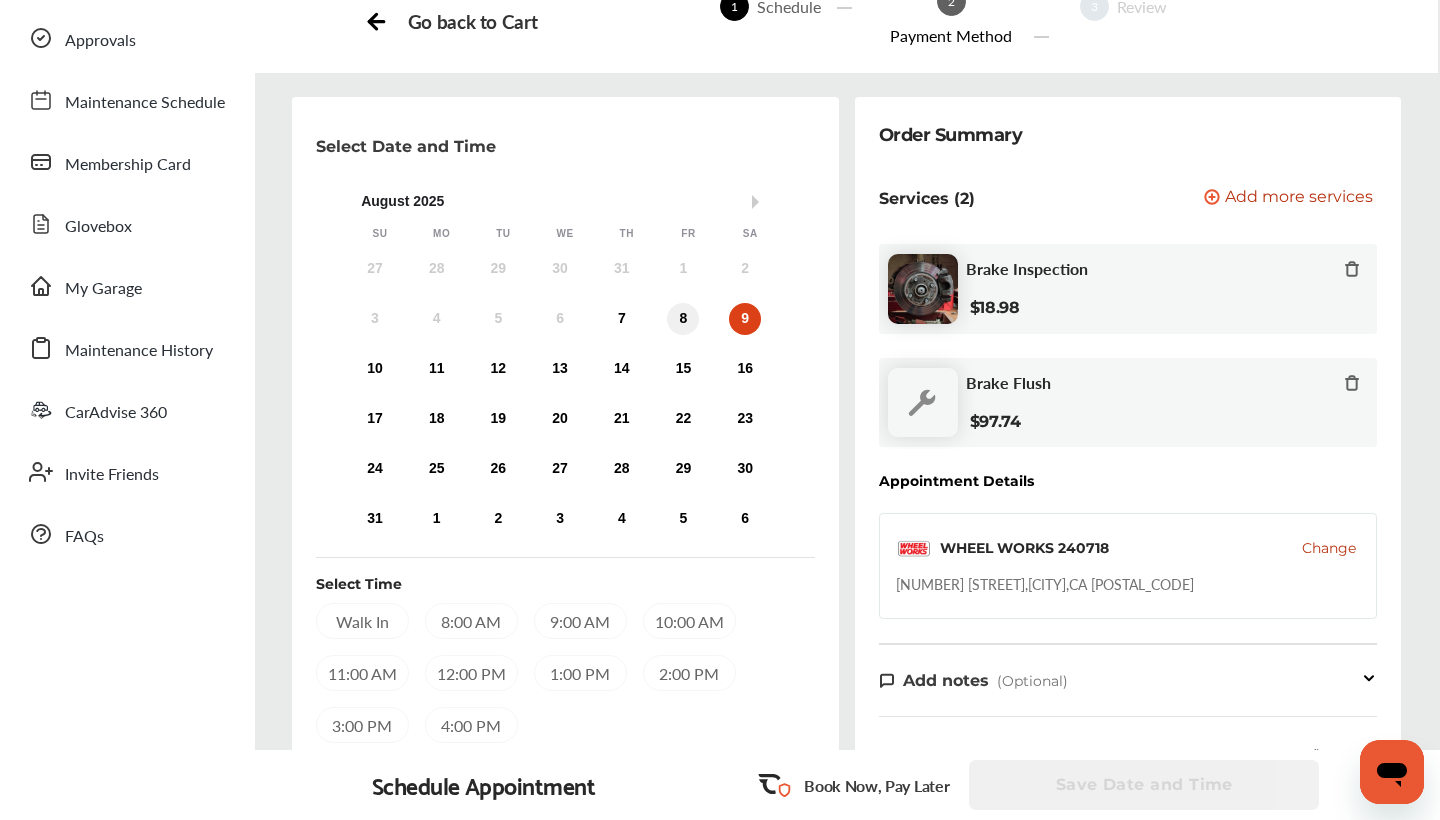 click on "8" at bounding box center [683, 319] 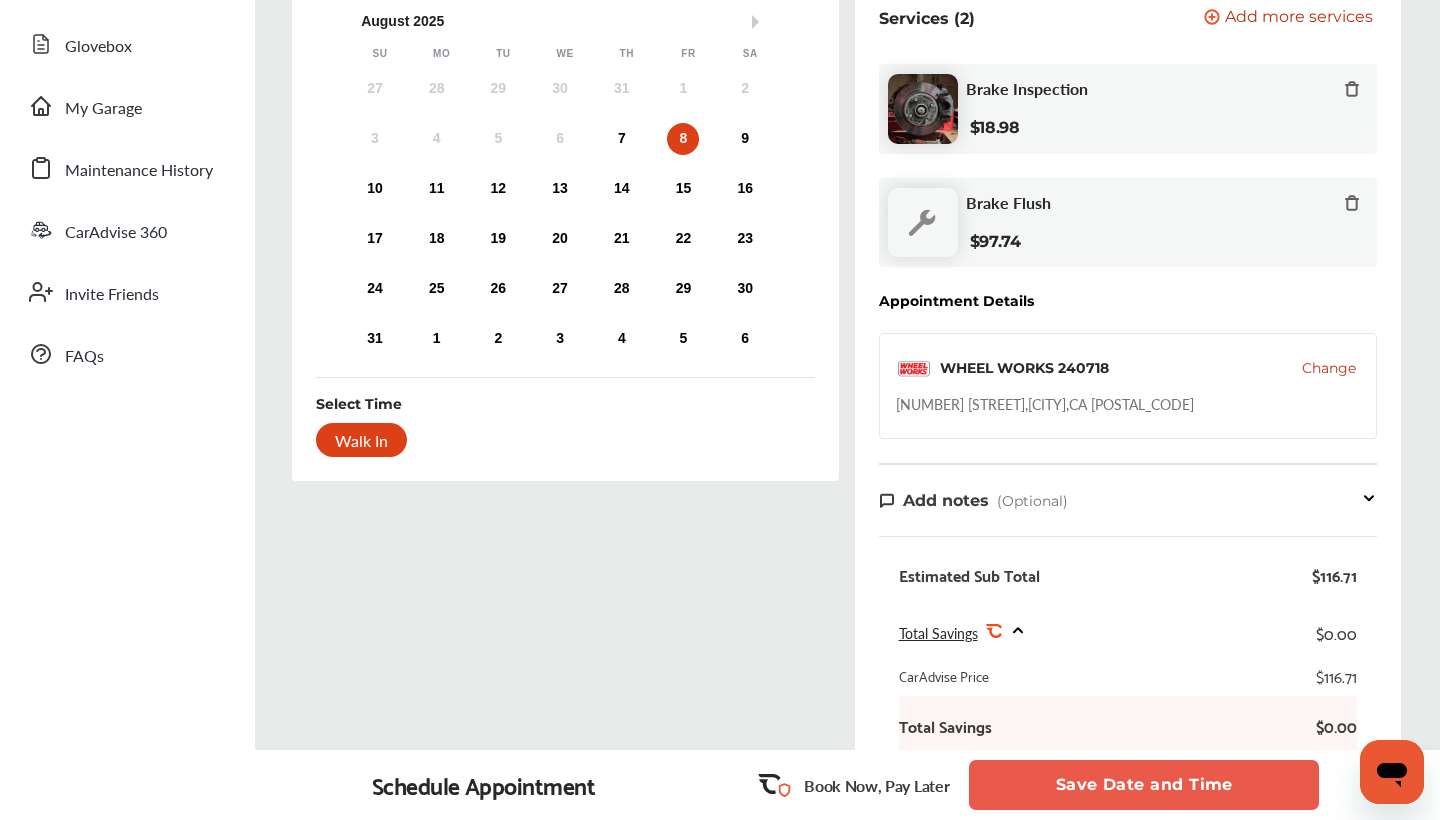scroll, scrollTop: 317, scrollLeft: 0, axis: vertical 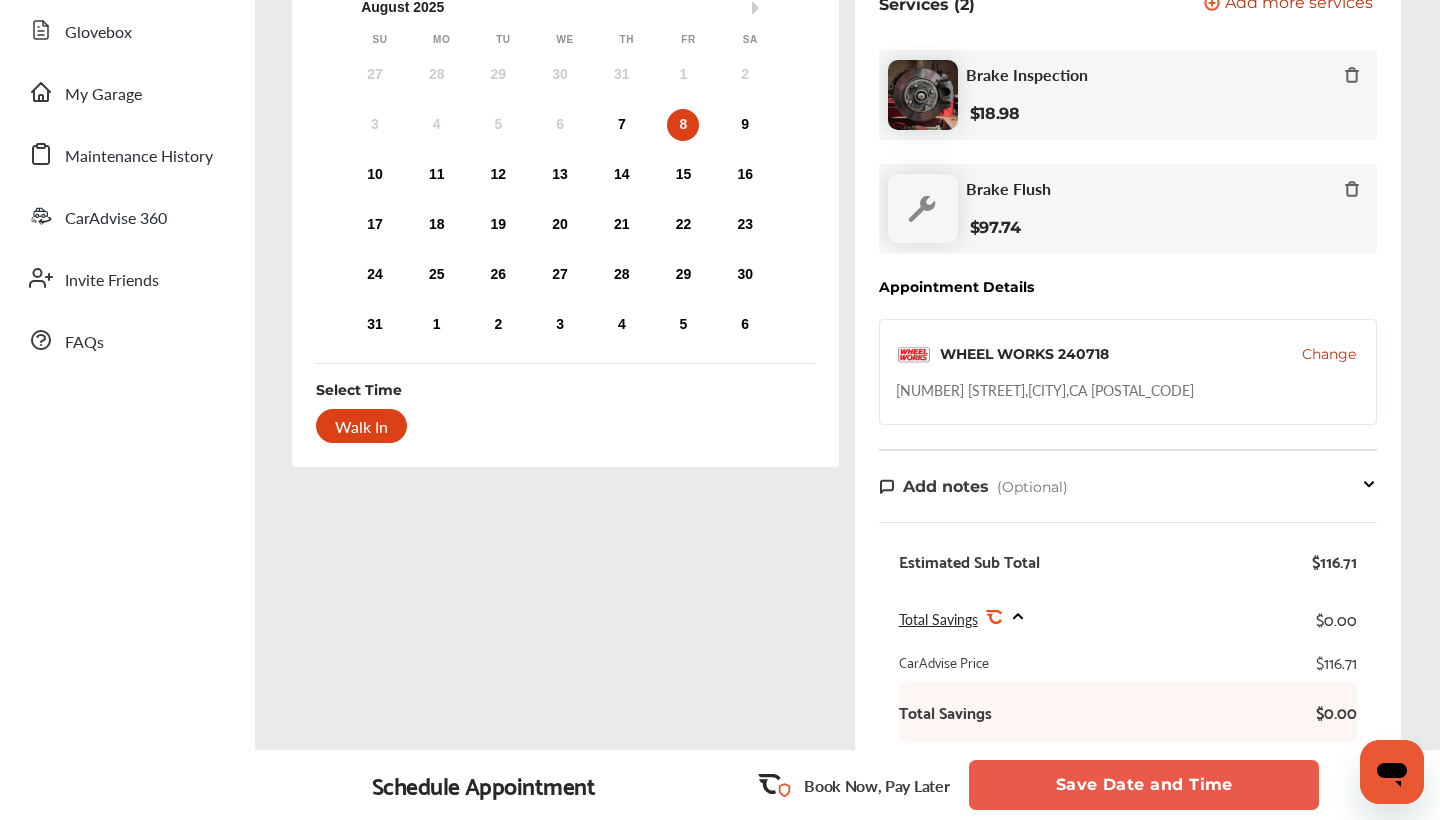 click on "Save Date and Time" at bounding box center [1144, 785] 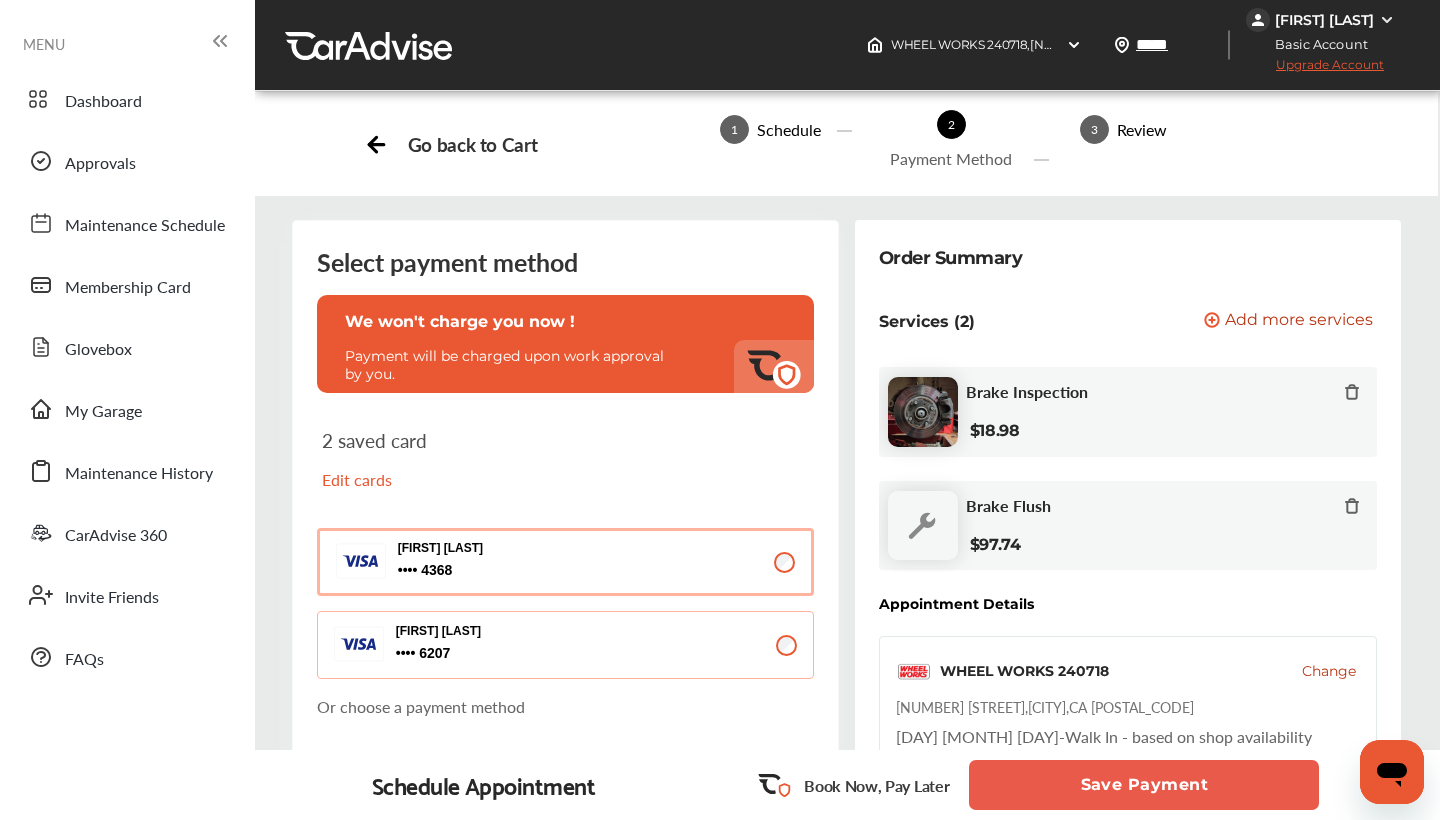 scroll, scrollTop: 0, scrollLeft: 0, axis: both 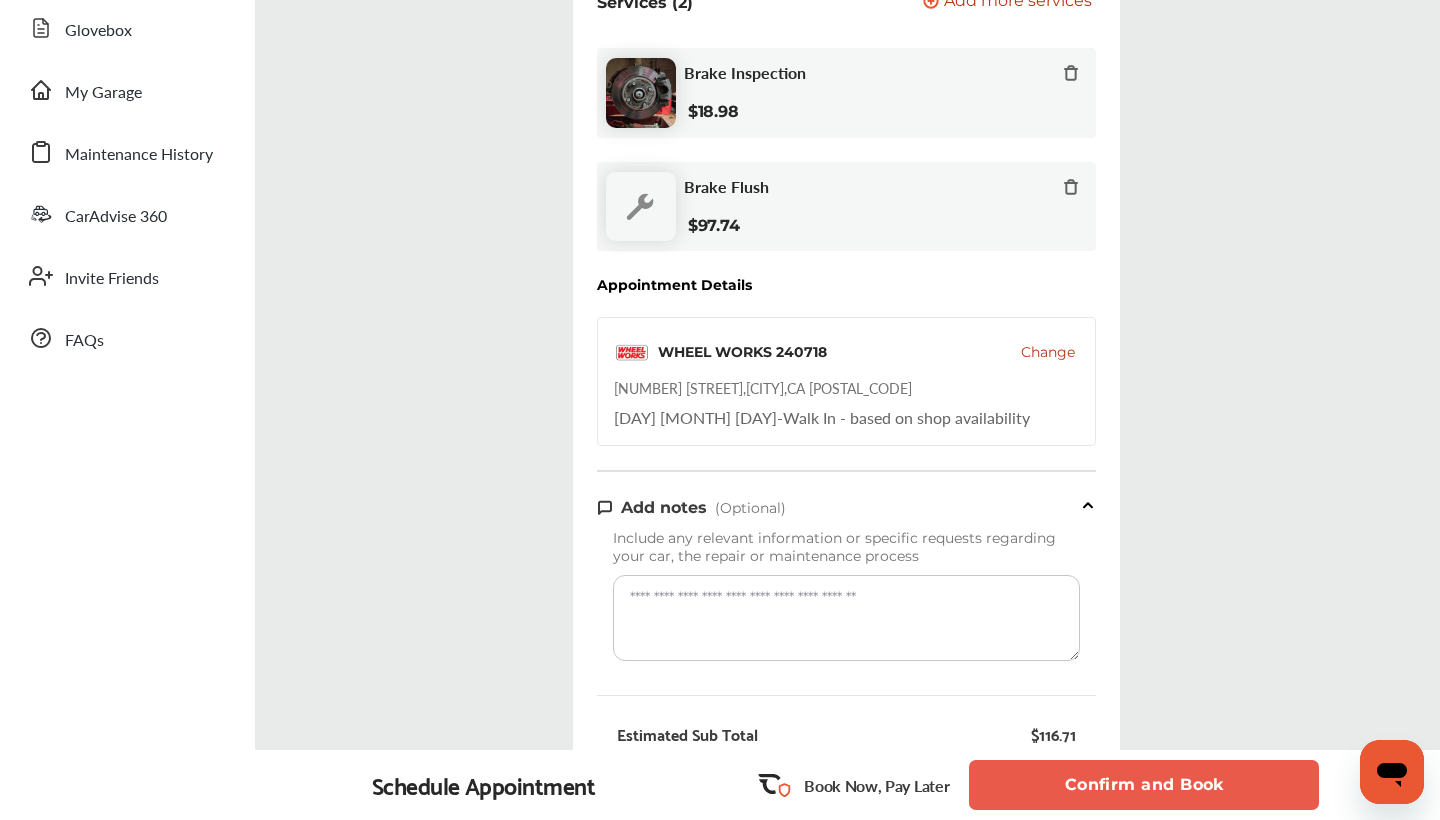 click at bounding box center [846, 618] 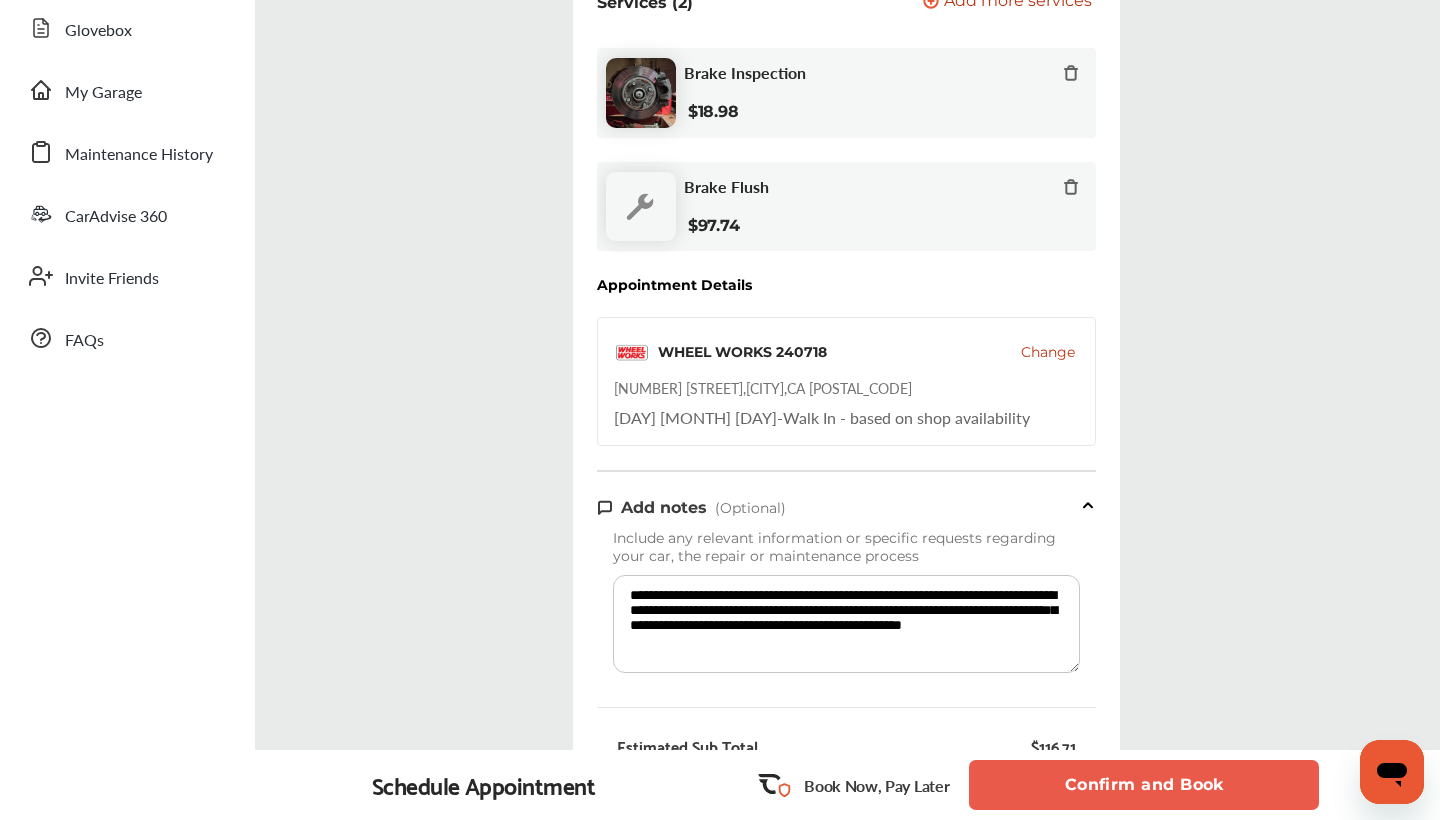 click on "**********" at bounding box center (846, 624) 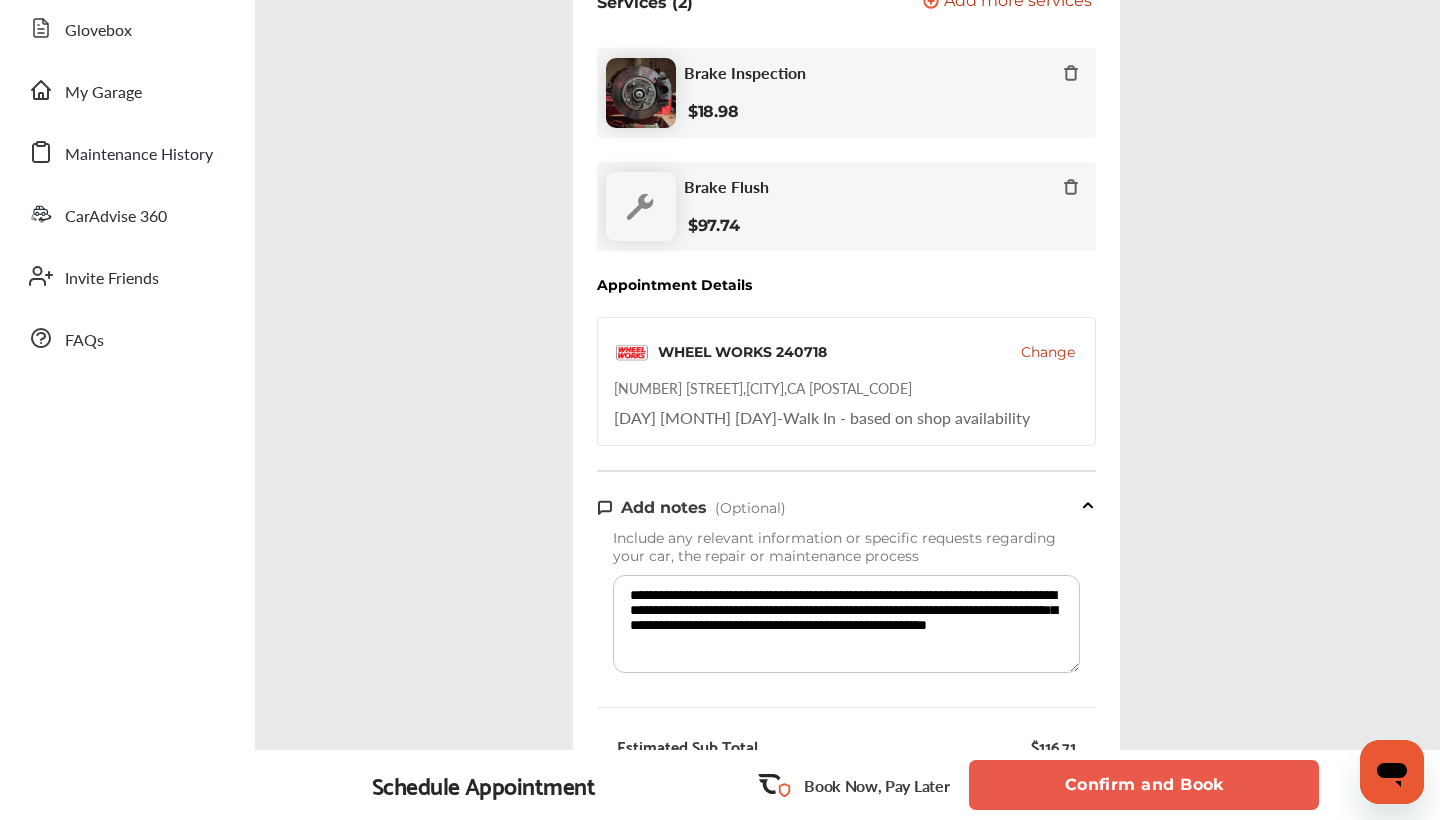 click on "**********" at bounding box center (846, 624) 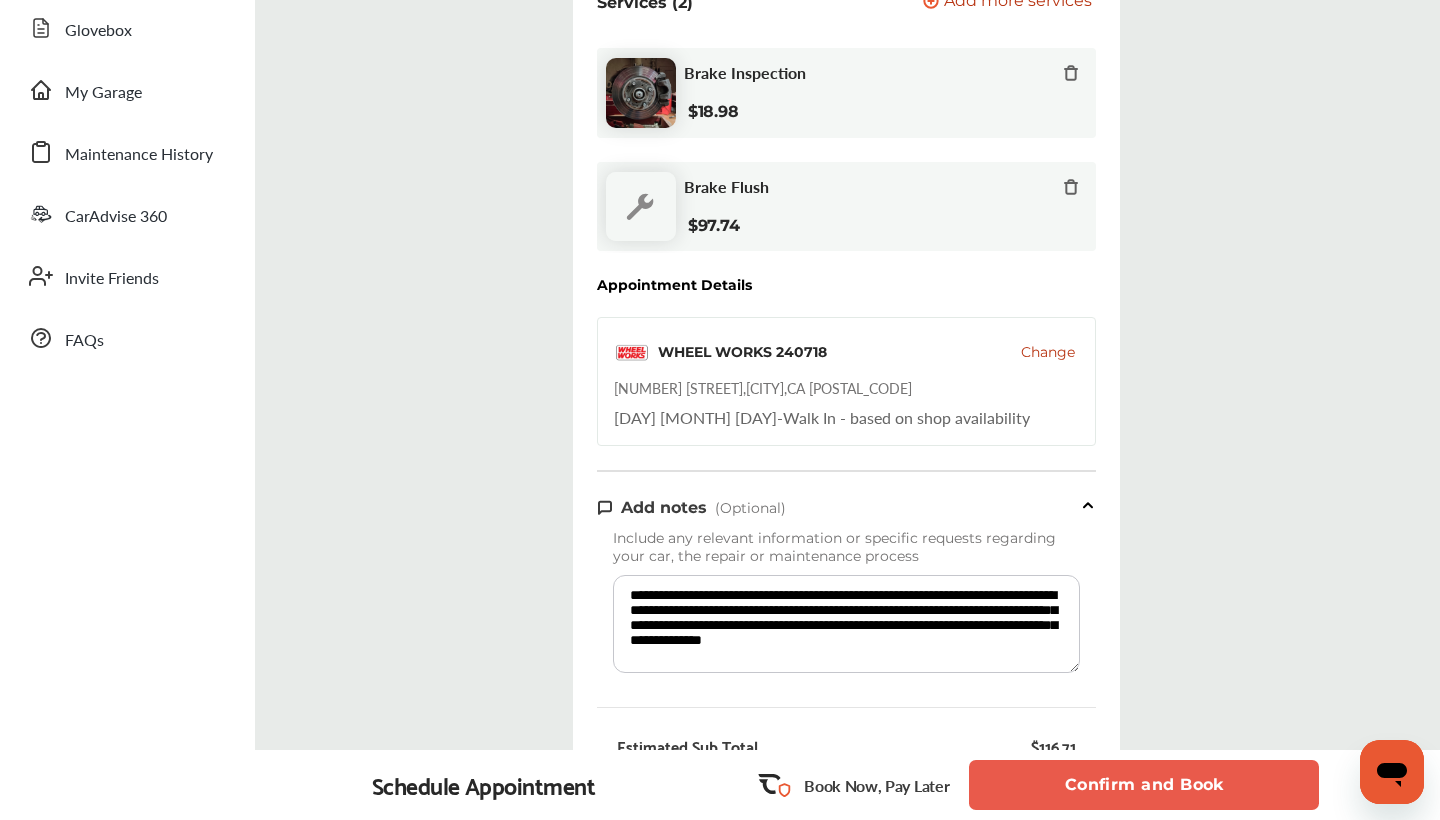 scroll, scrollTop: 18, scrollLeft: 0, axis: vertical 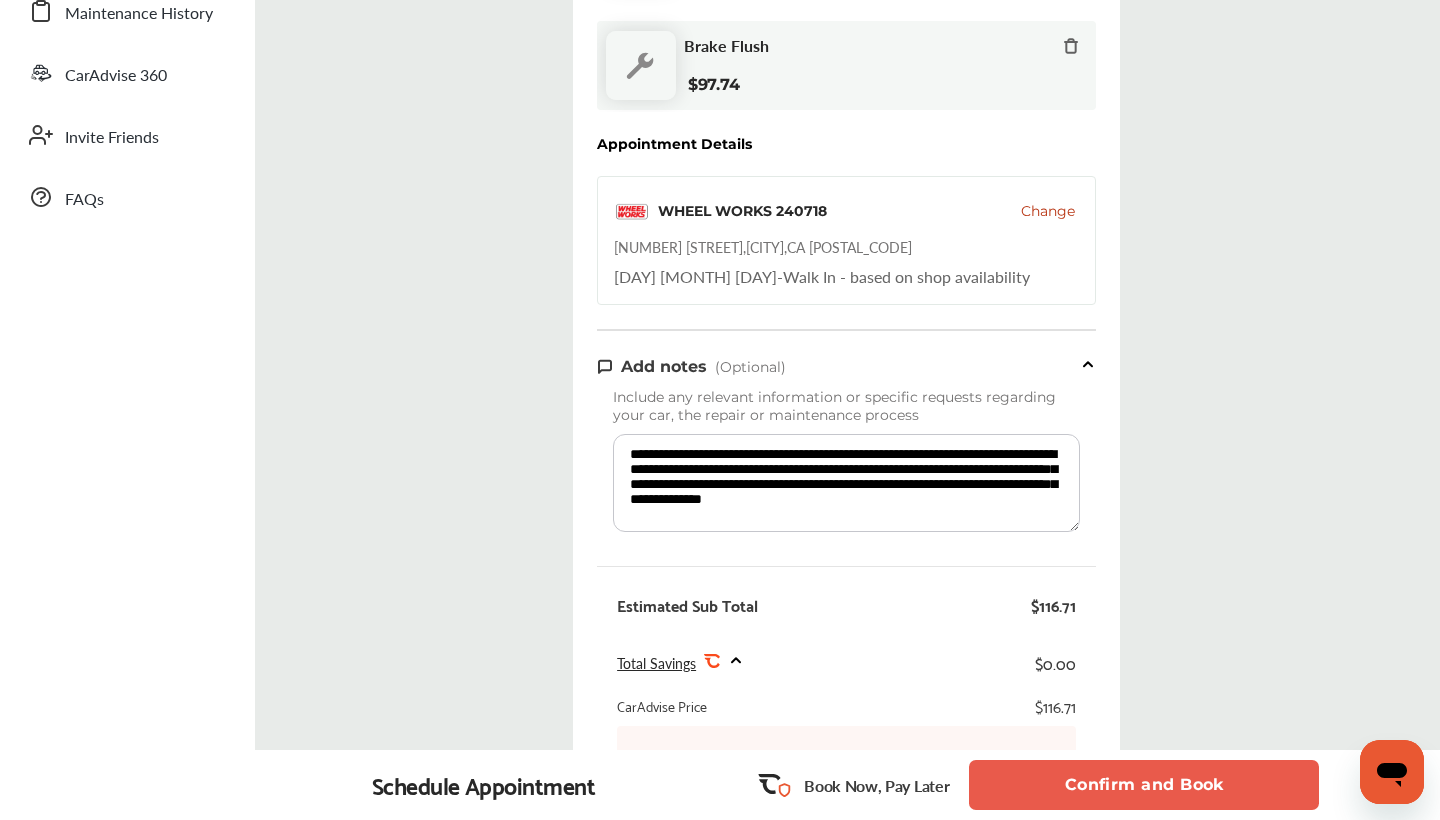 type on "**********" 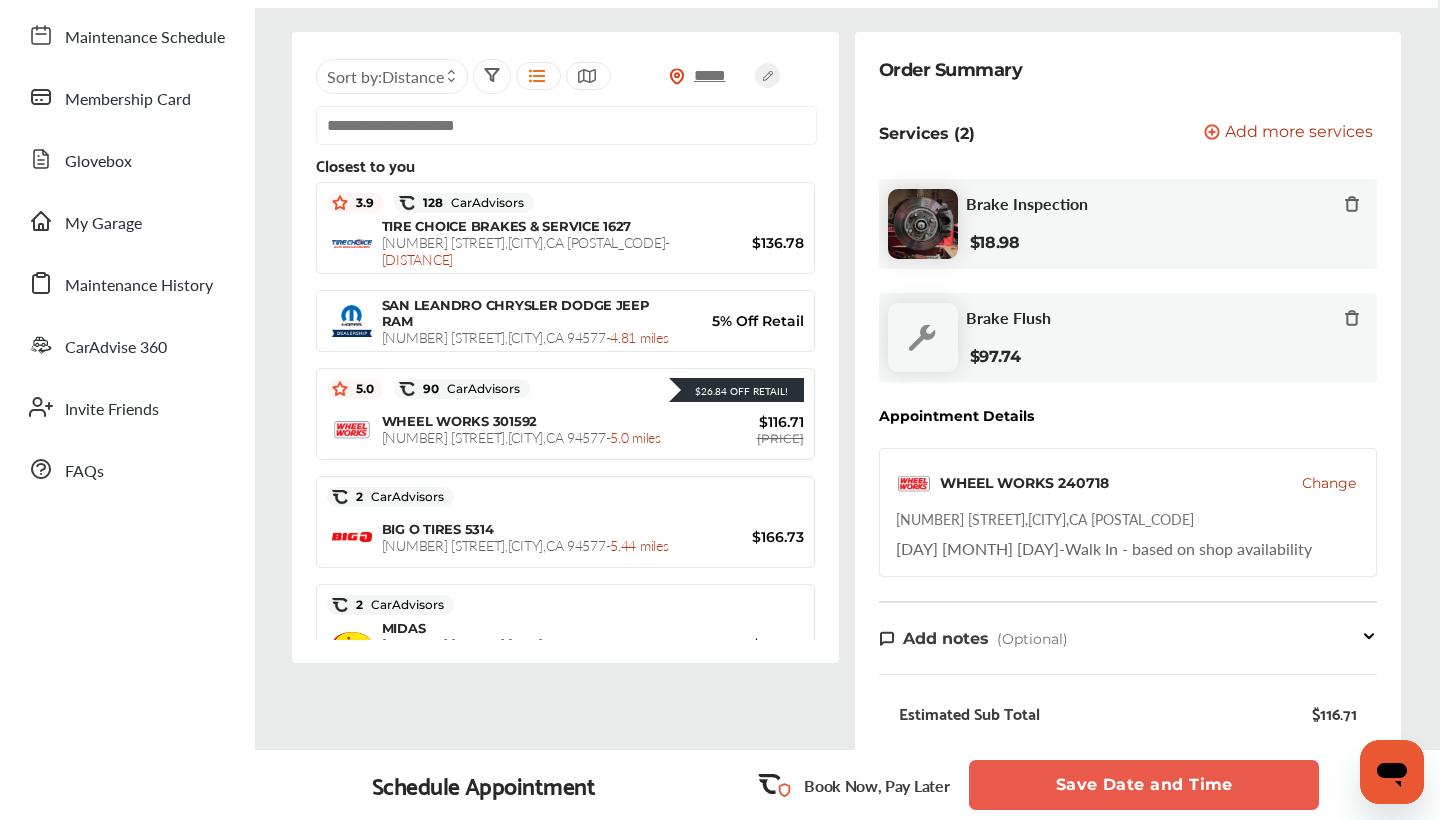 scroll, scrollTop: 228, scrollLeft: 0, axis: vertical 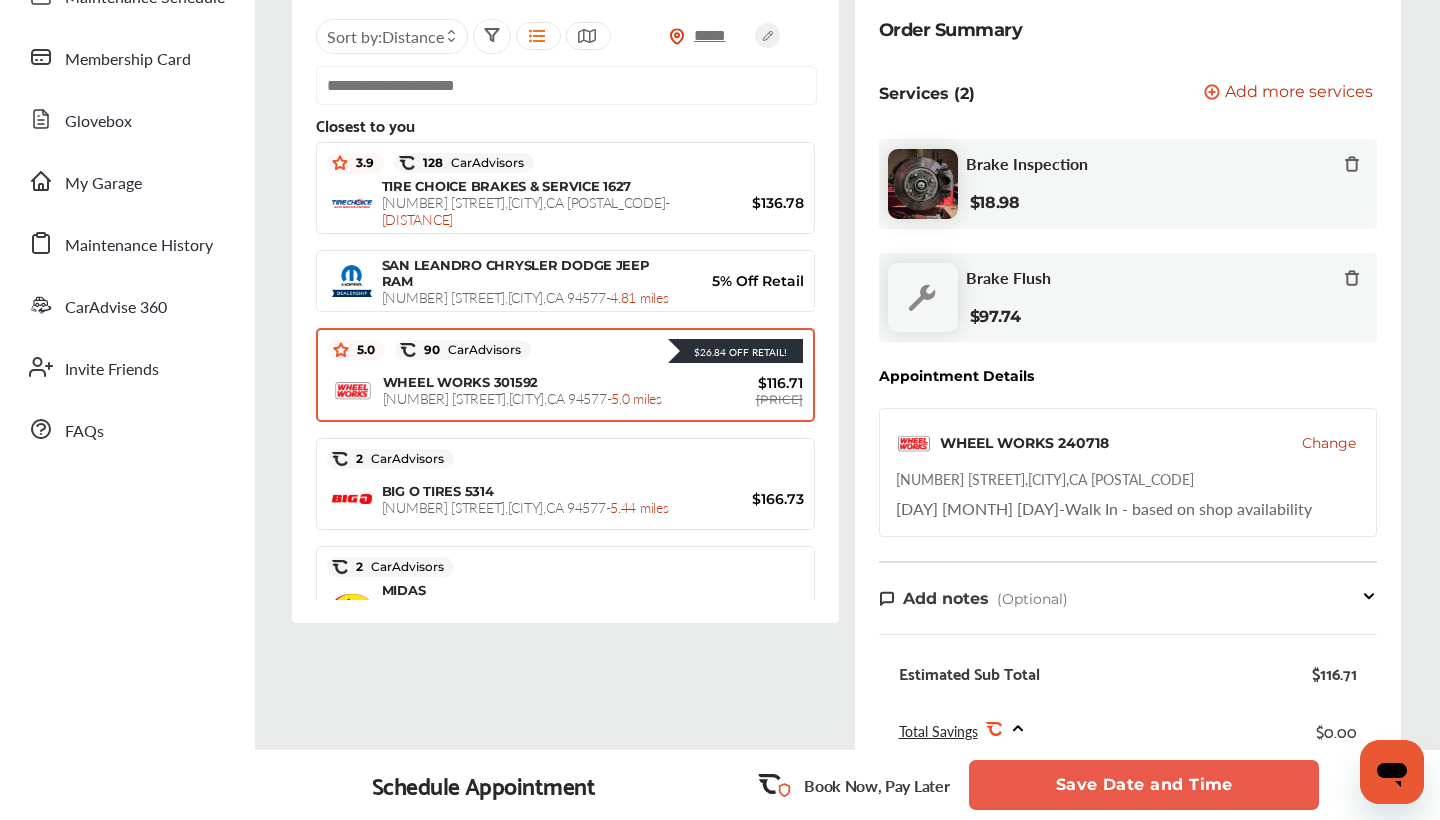 click on "[NUMBER] [STREET] ,  [CITY] ,  [STATE]   [POSTAL_CODE]  -  [DISTANCE]" at bounding box center [522, 398] 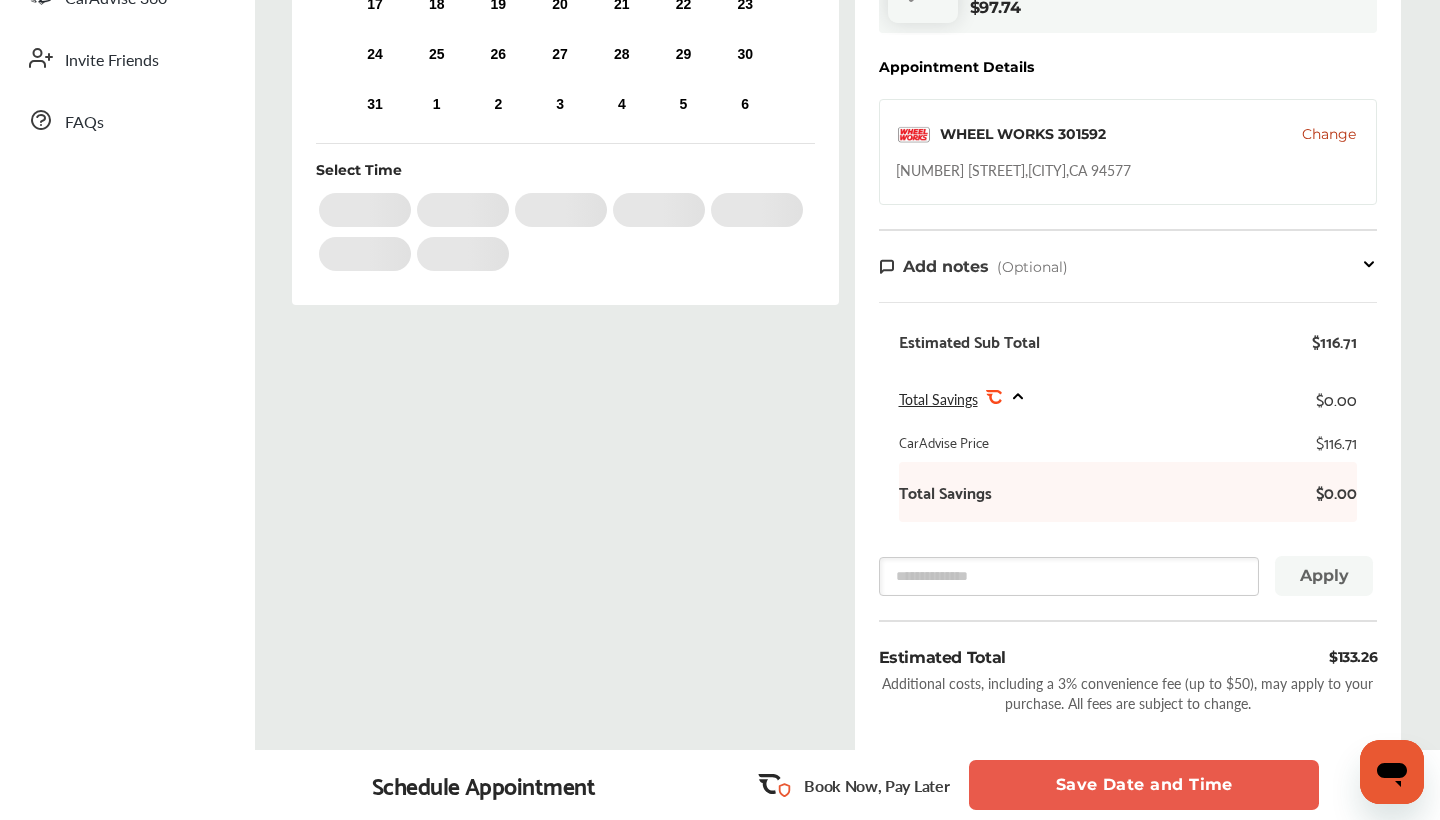 scroll, scrollTop: 540, scrollLeft: 0, axis: vertical 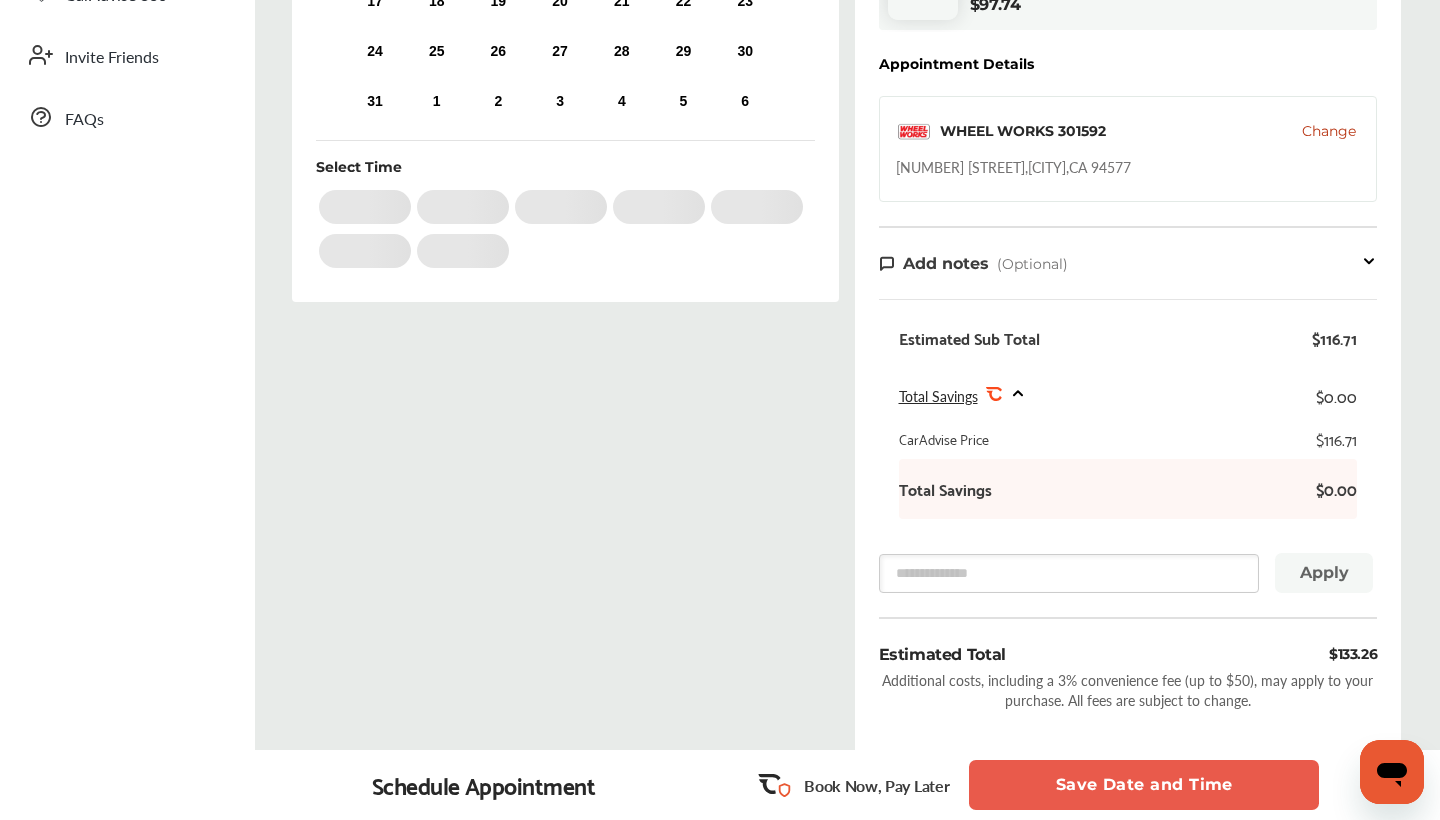 click on "Save Date and Time" at bounding box center (1144, 785) 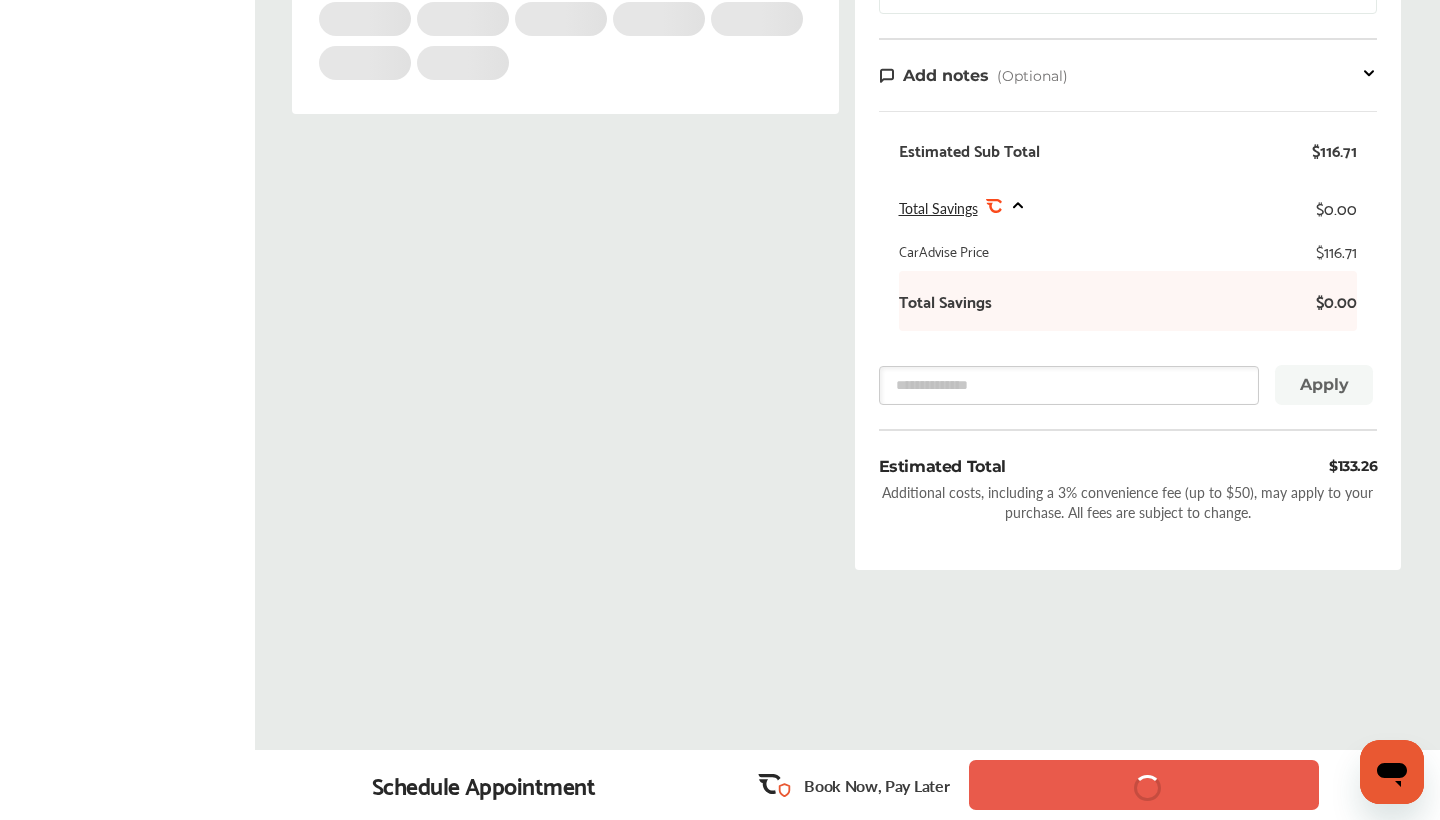 scroll, scrollTop: 728, scrollLeft: 0, axis: vertical 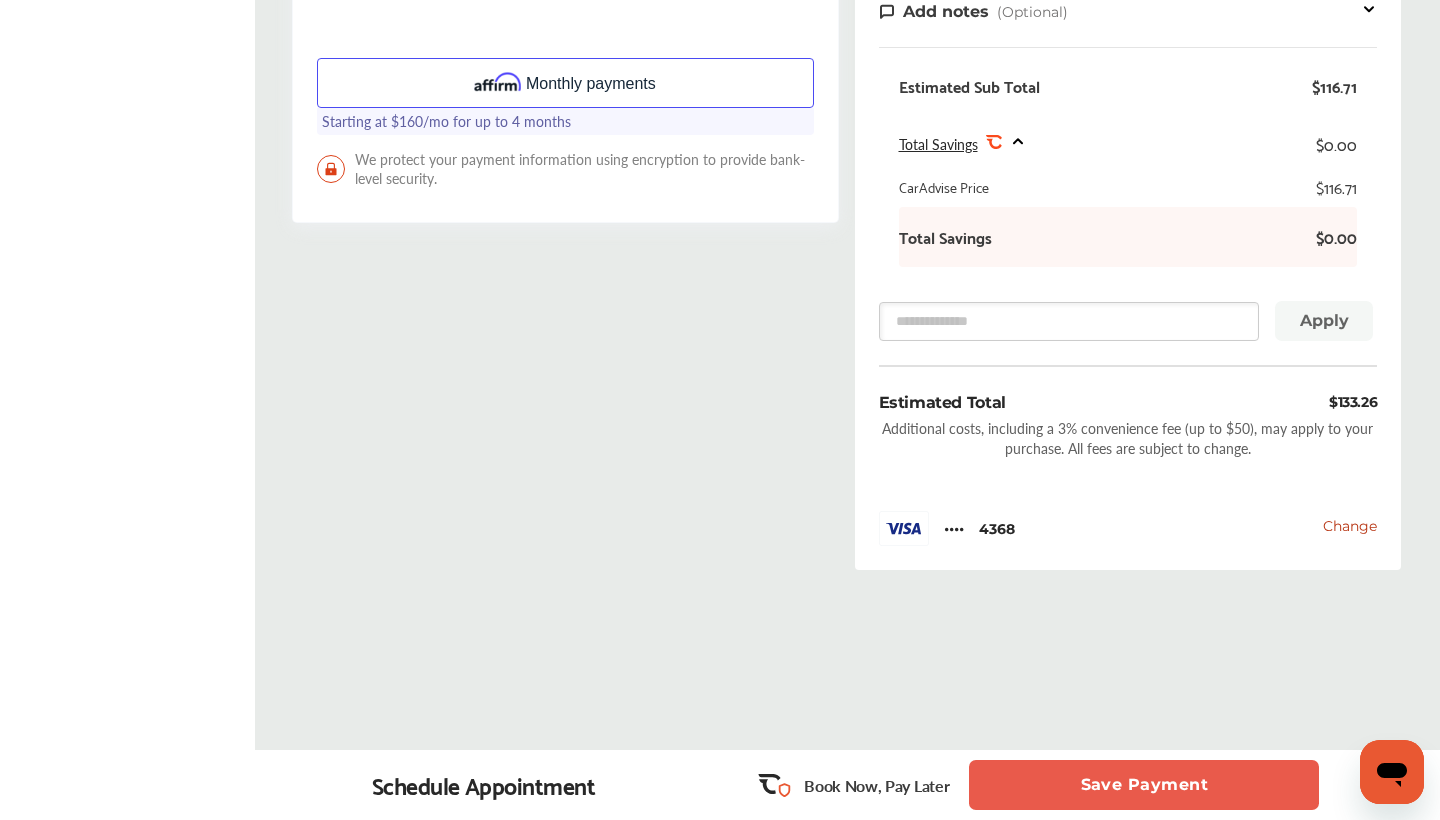 click on "Save Payment" at bounding box center (1144, 785) 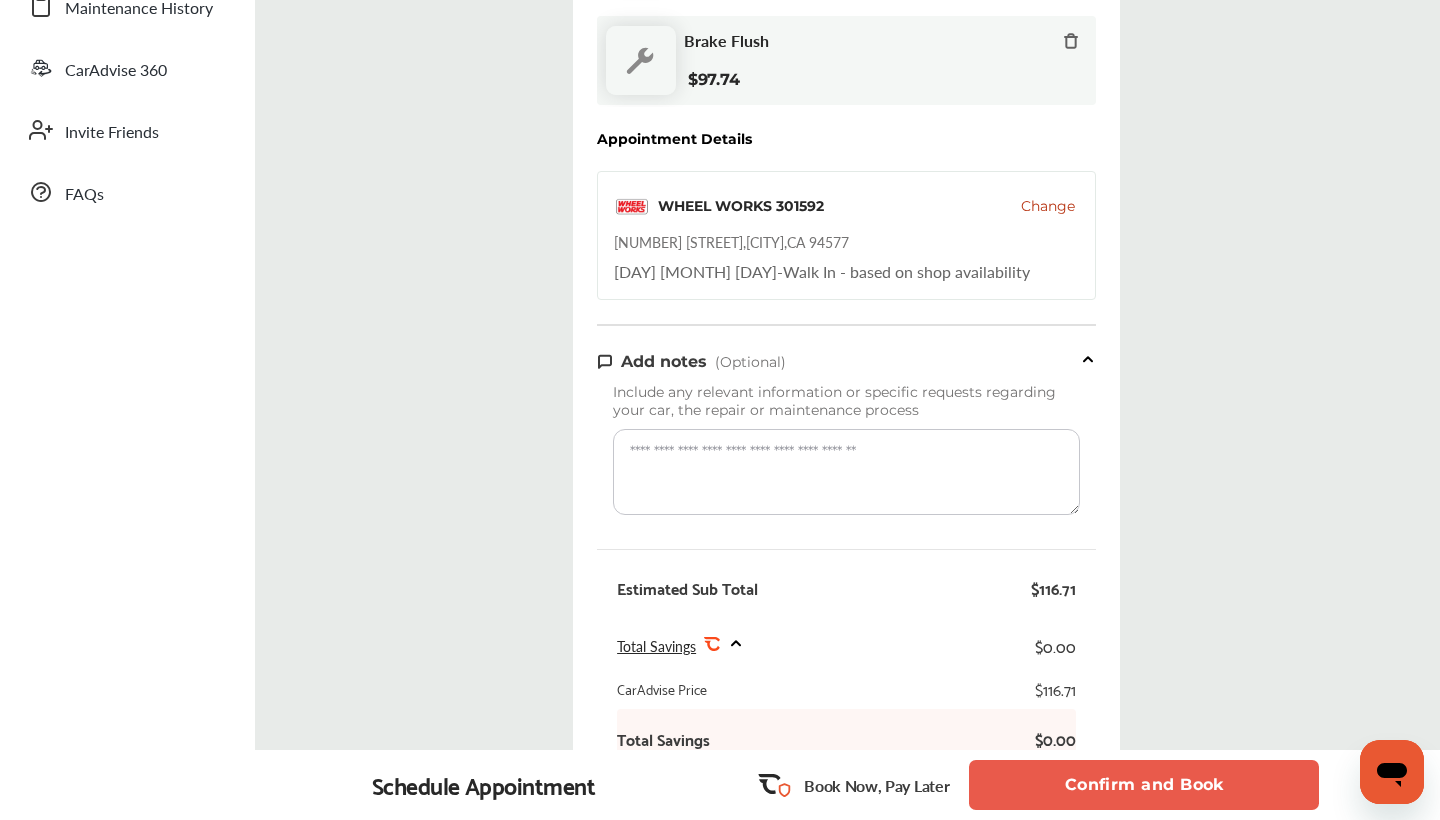 scroll, scrollTop: 546, scrollLeft: 0, axis: vertical 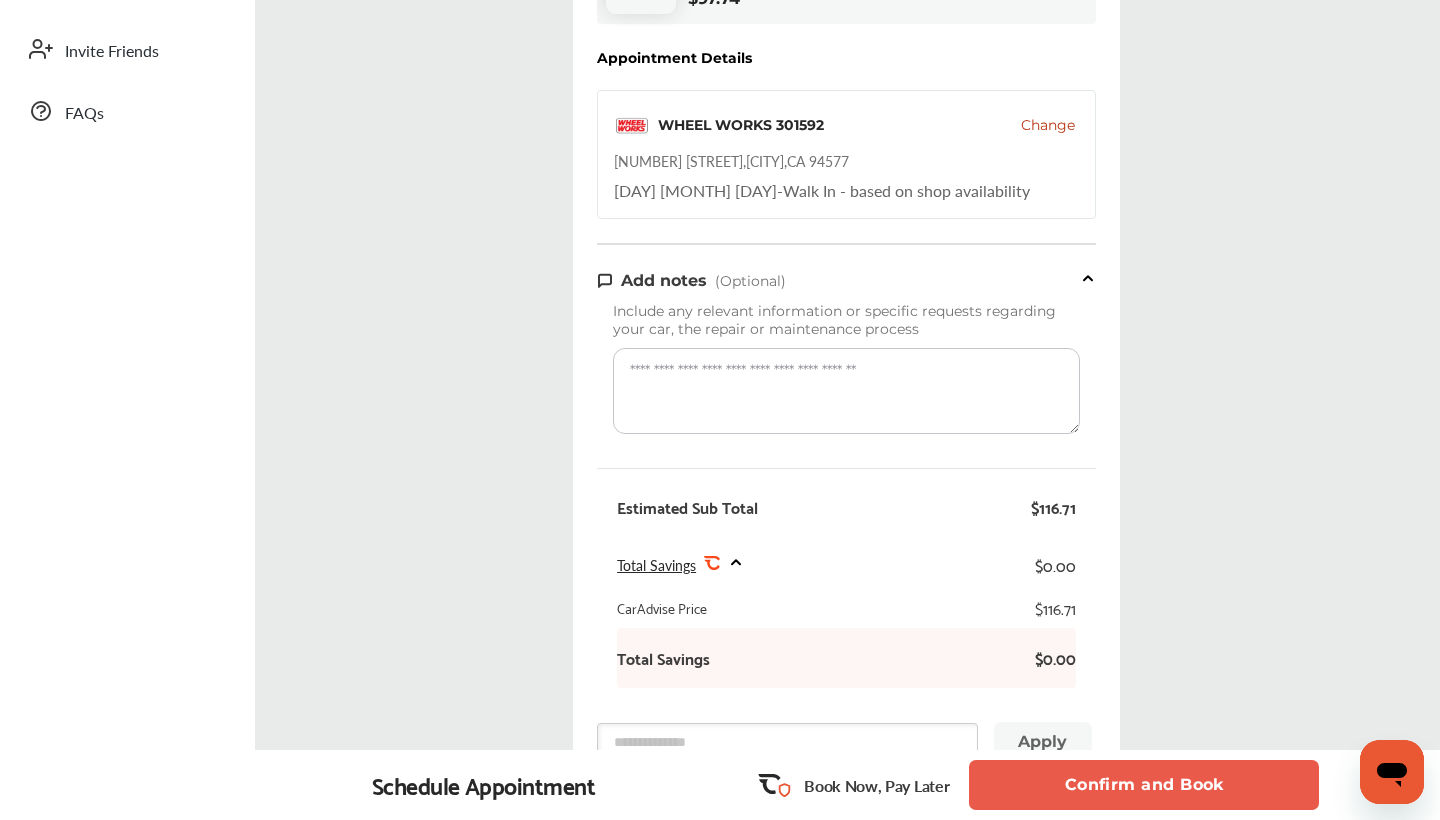 click at bounding box center (846, 391) 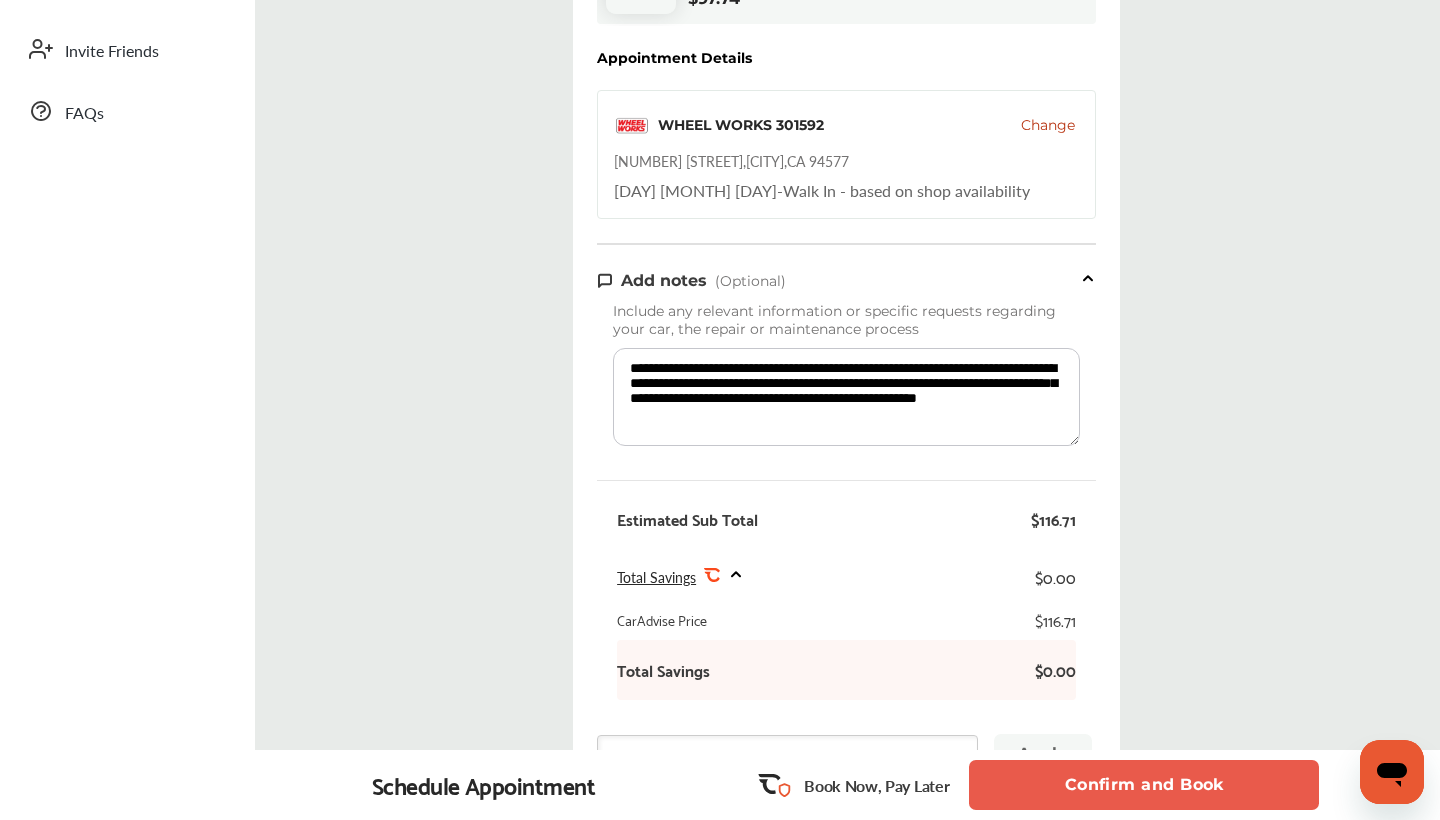 drag, startPoint x: 964, startPoint y: 407, endPoint x: 895, endPoint y: 407, distance: 69 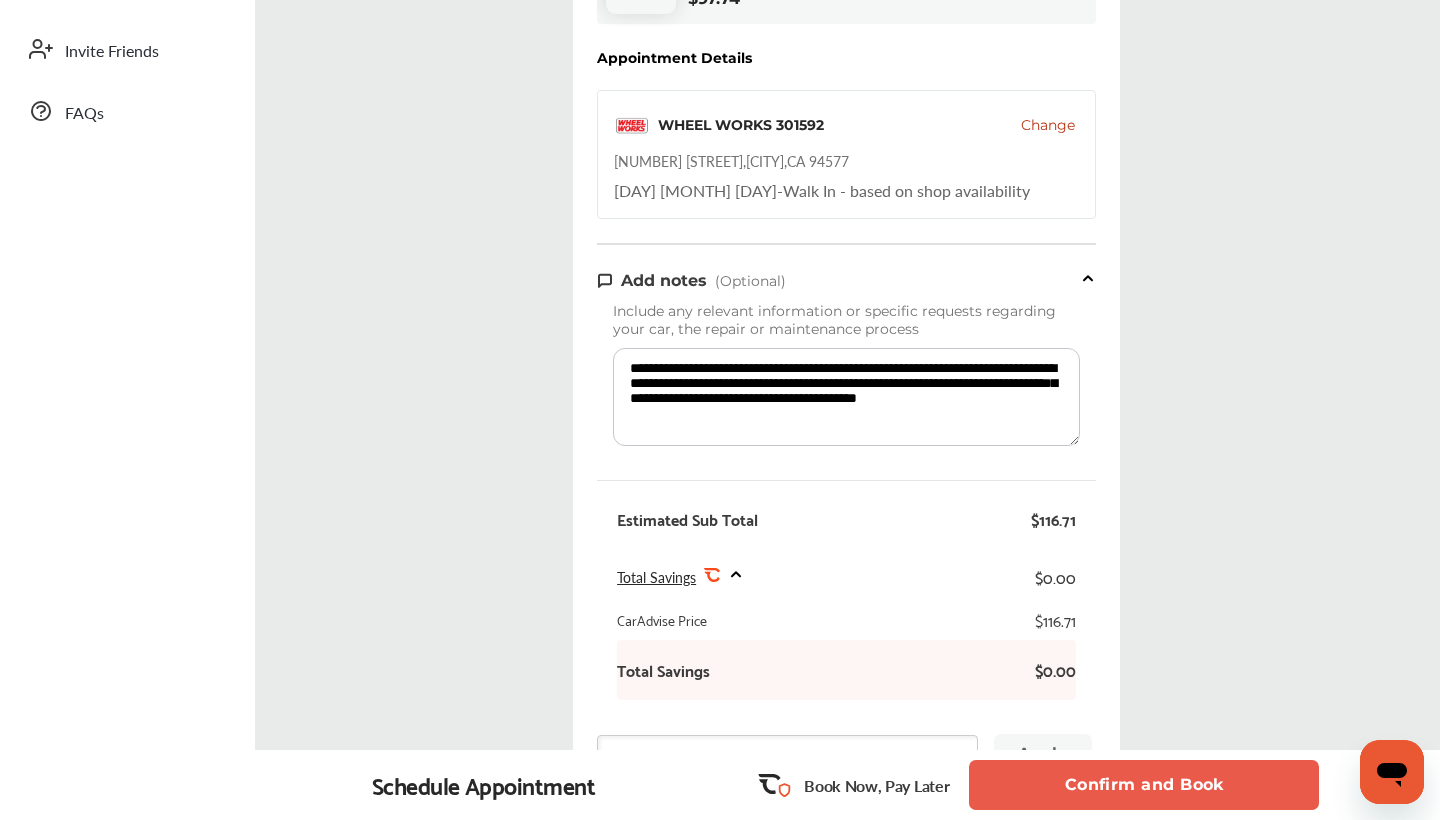 click on "**********" at bounding box center [846, 397] 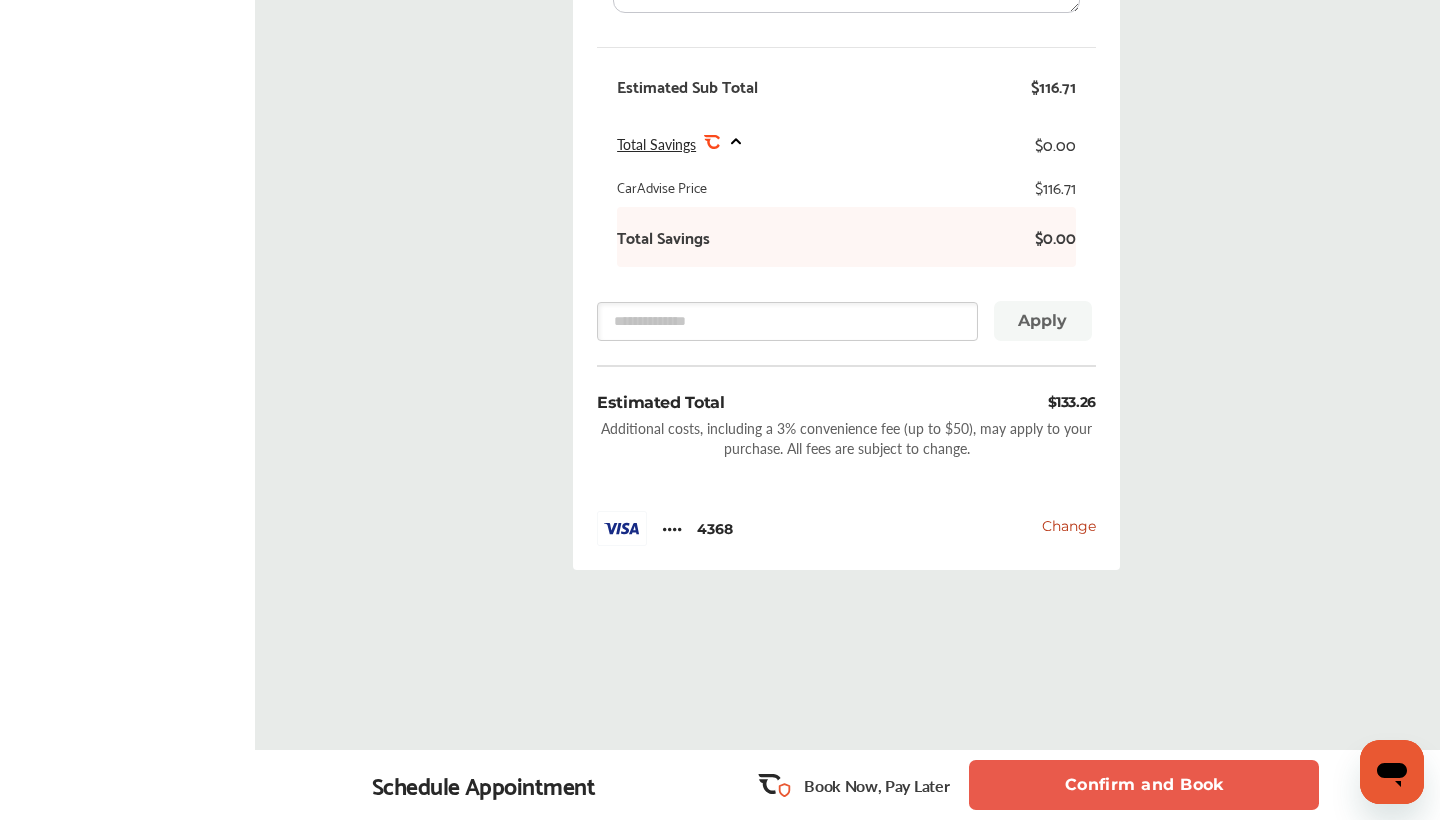 scroll, scrollTop: 979, scrollLeft: 0, axis: vertical 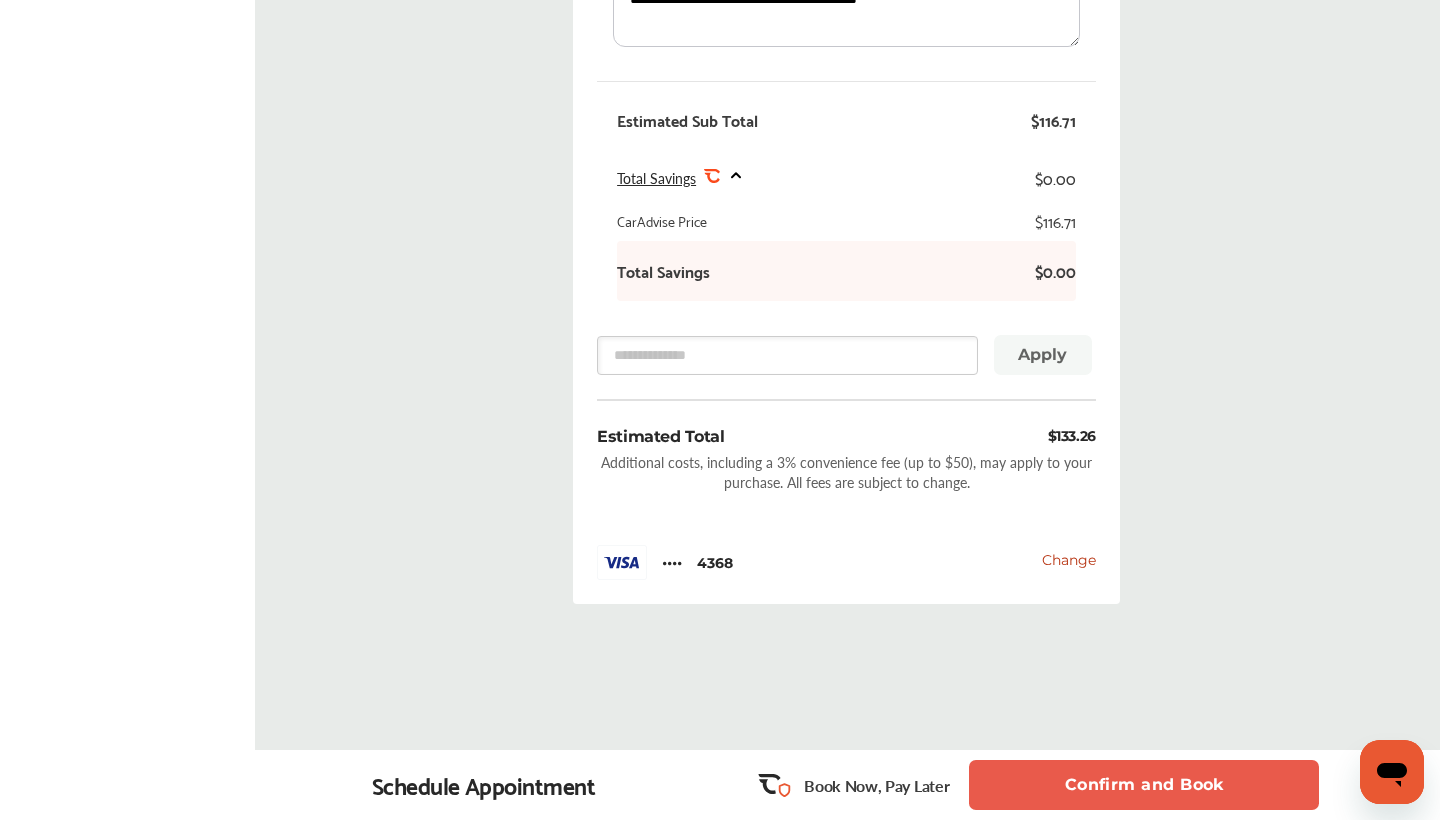 click on "Confirm and Book" at bounding box center [1144, 785] 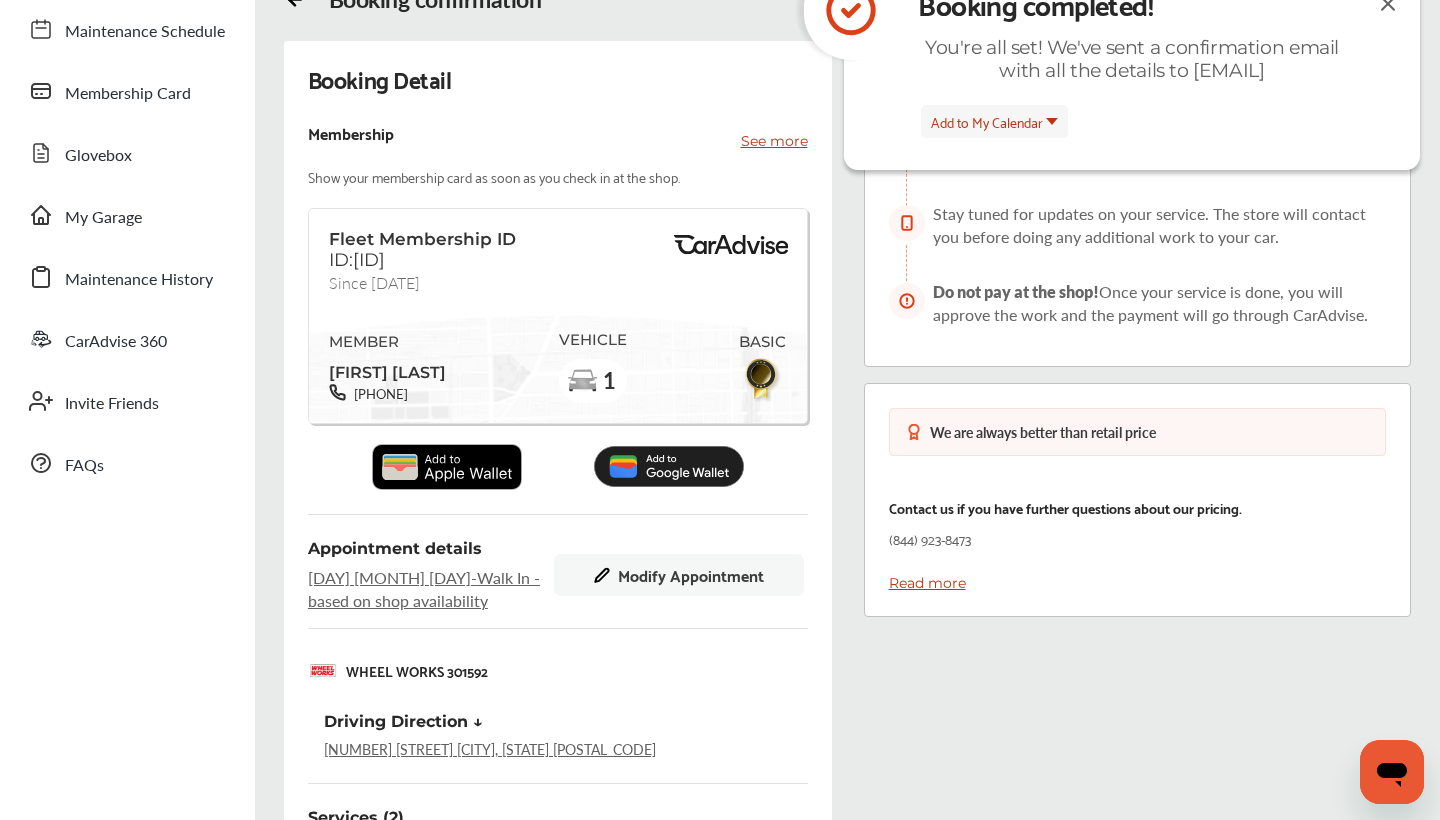 scroll, scrollTop: 51, scrollLeft: 0, axis: vertical 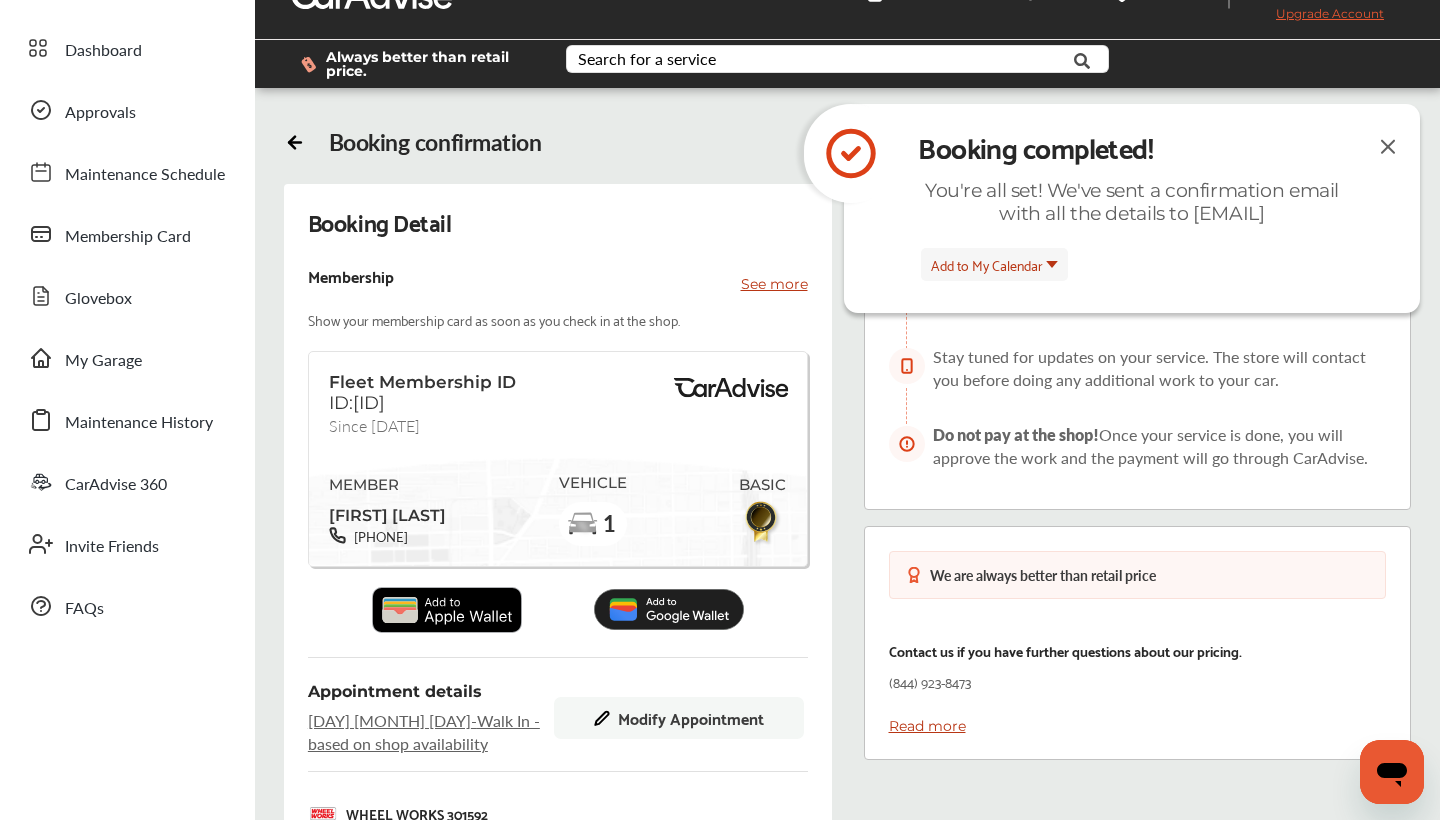 click at bounding box center [1388, 146] 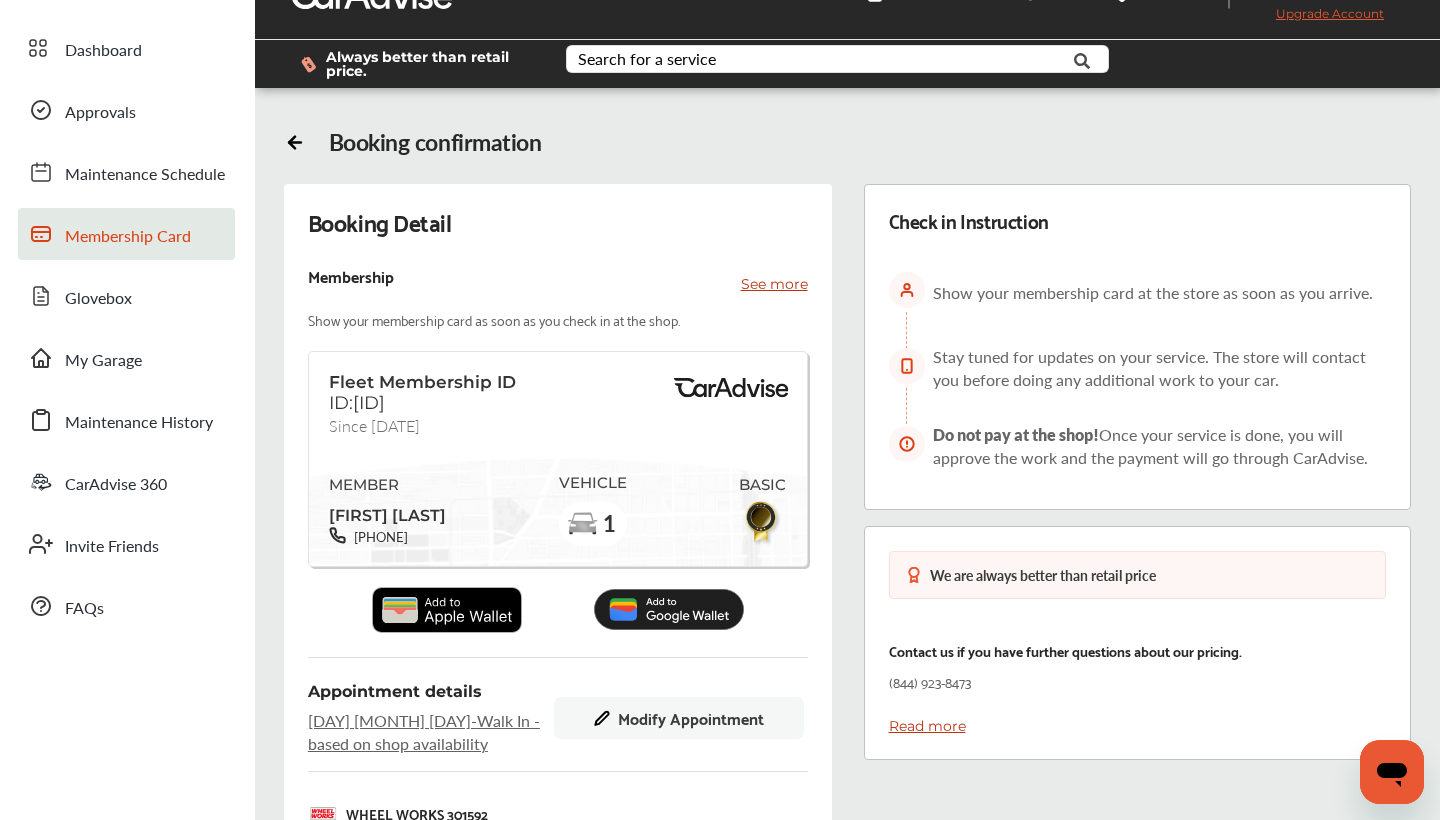 click on "Membership Card" at bounding box center (128, 237) 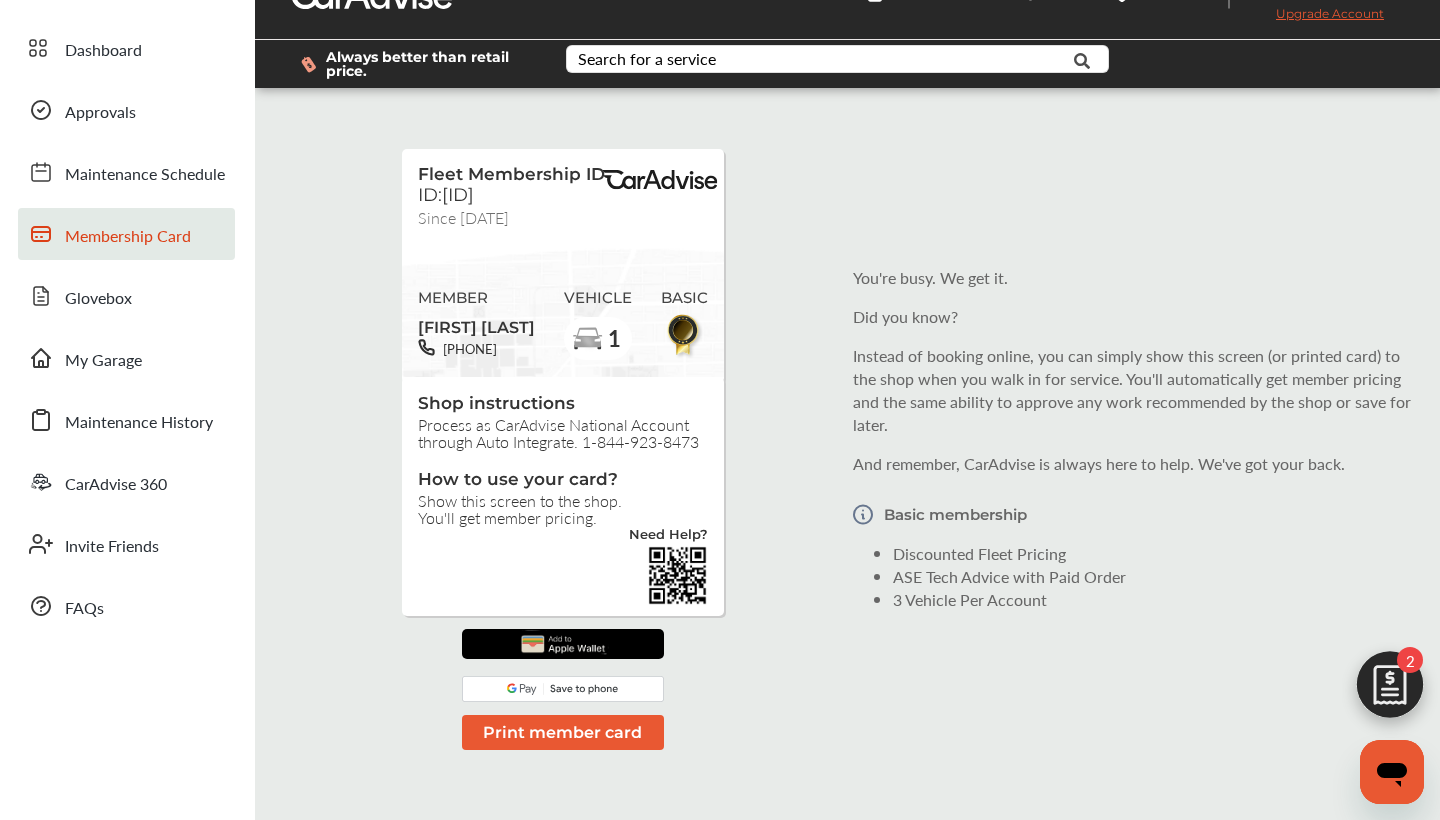 scroll, scrollTop: 0, scrollLeft: 0, axis: both 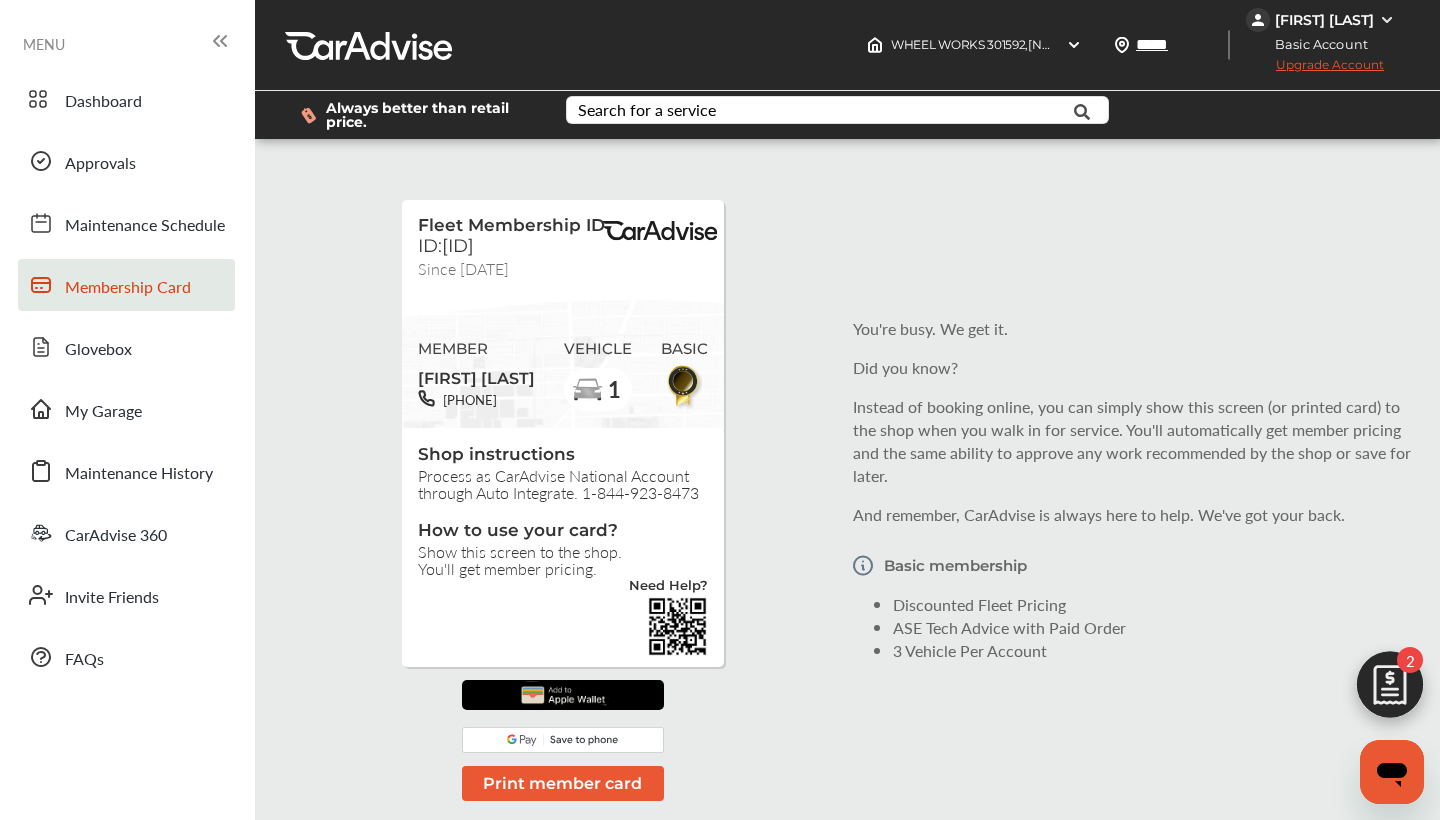 click on "Upgrade Account" at bounding box center [1315, 69] 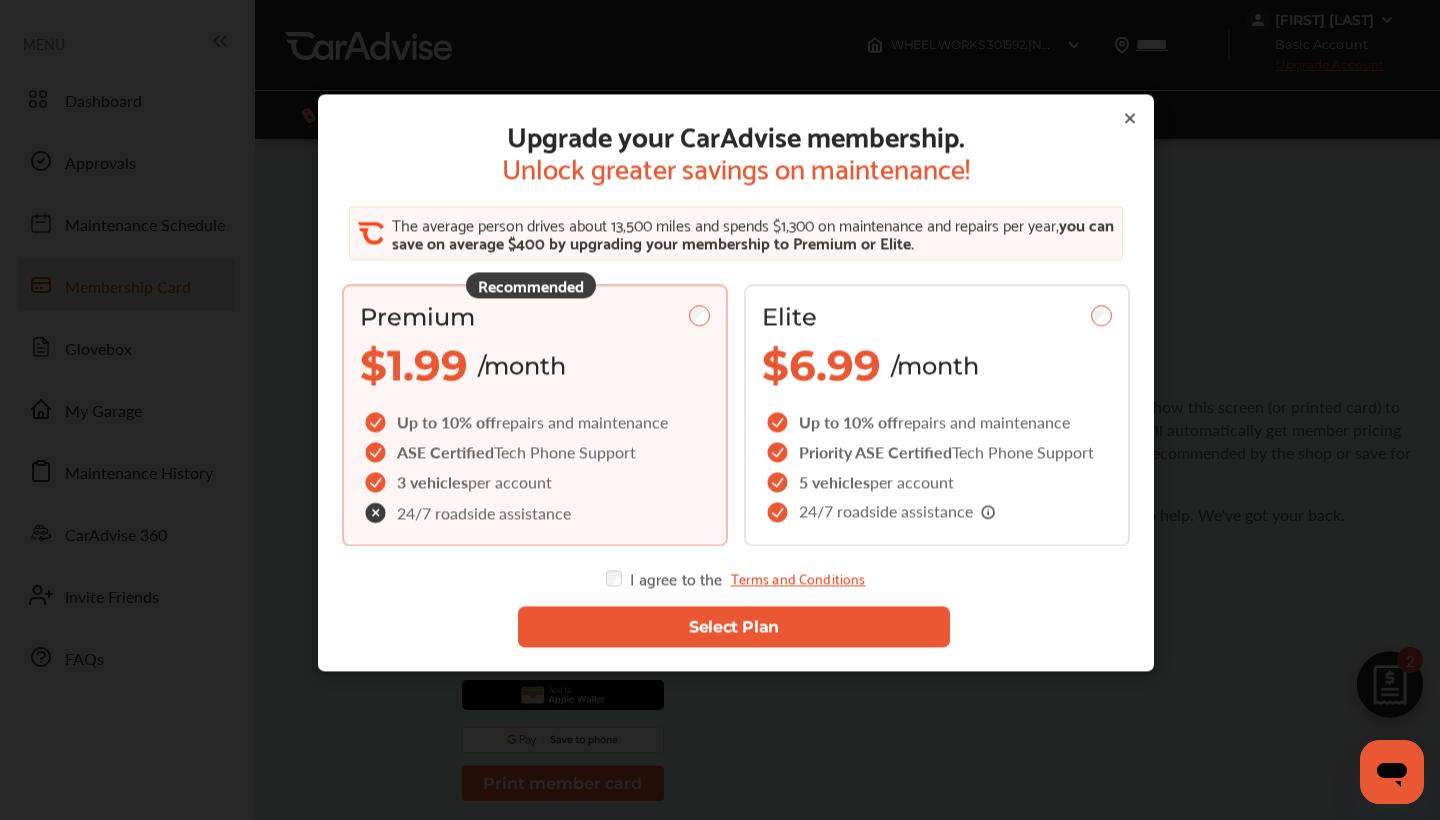 click on "Select Plan" at bounding box center [734, 627] 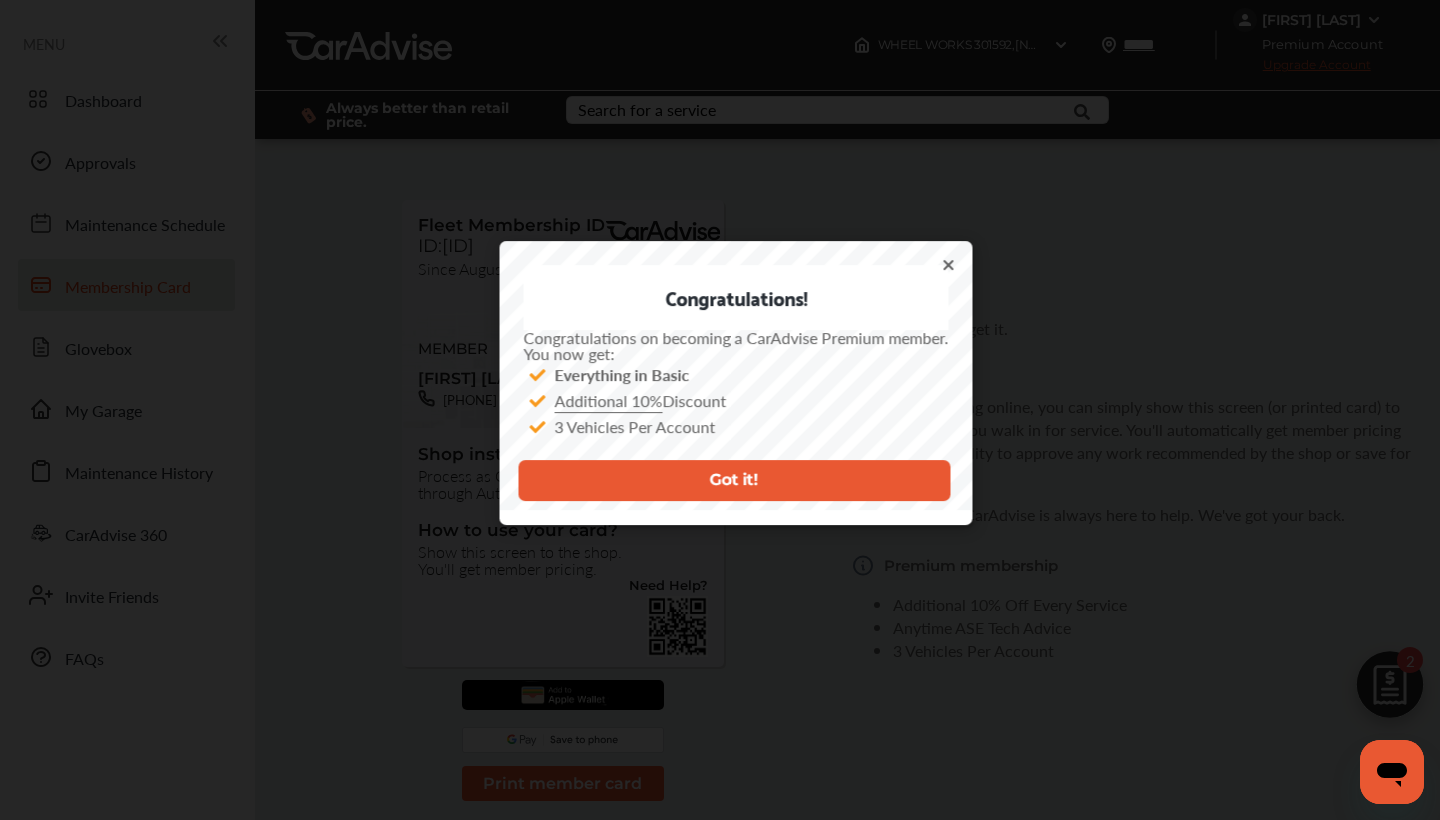 click on "Got it!" at bounding box center [734, 480] 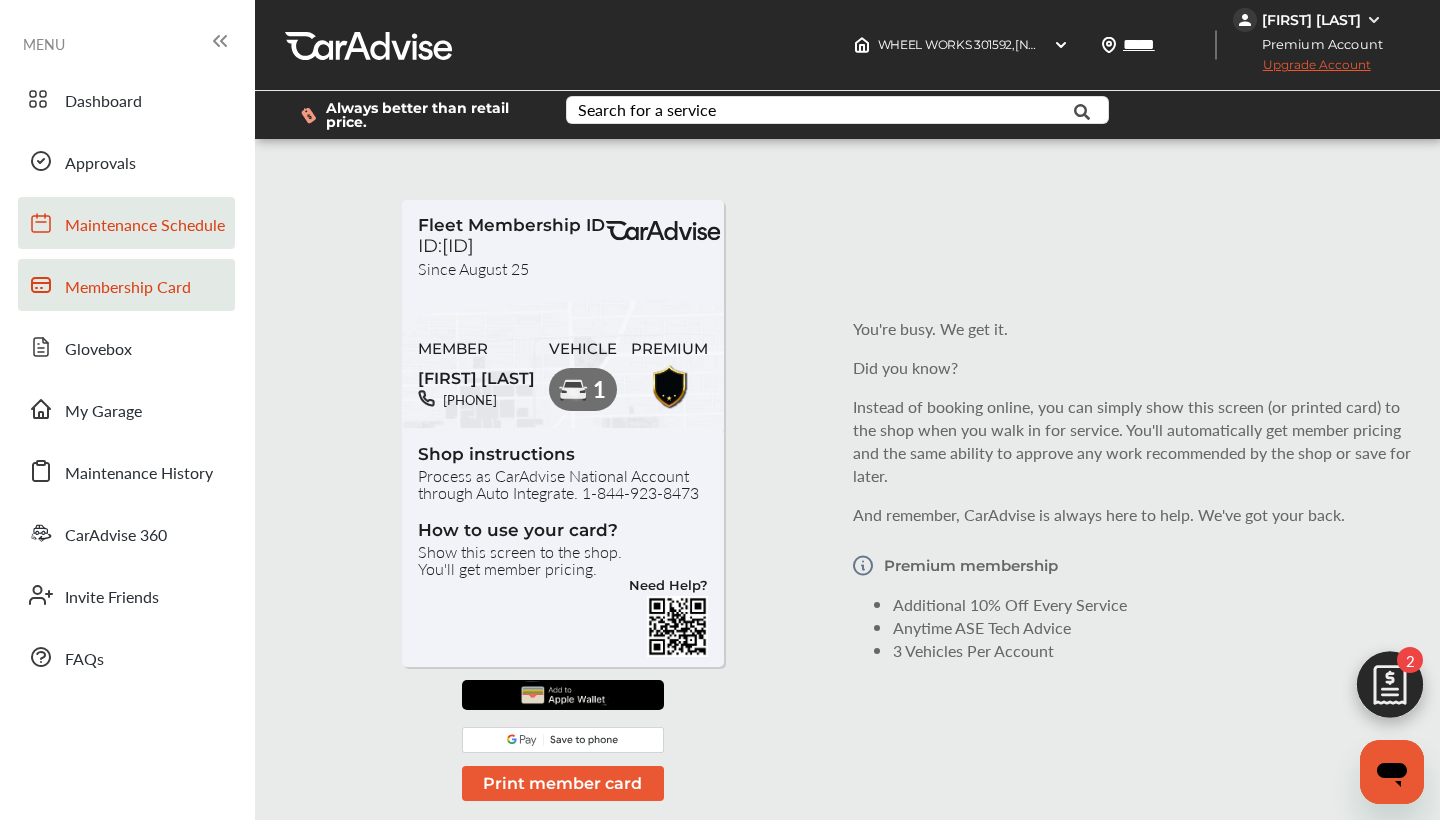 click on "Maintenance Schedule" at bounding box center [145, 226] 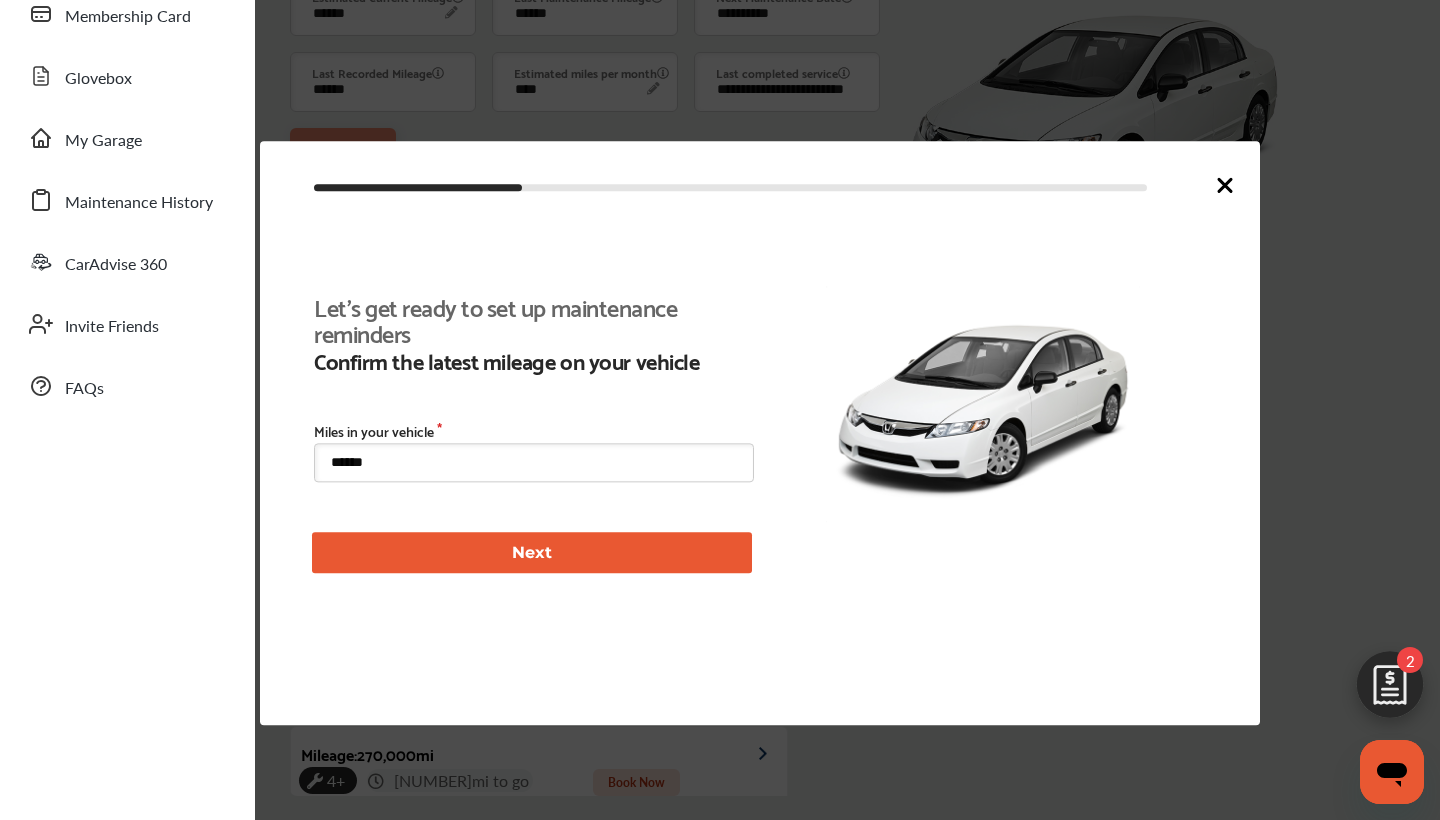 scroll, scrollTop: 378, scrollLeft: 0, axis: vertical 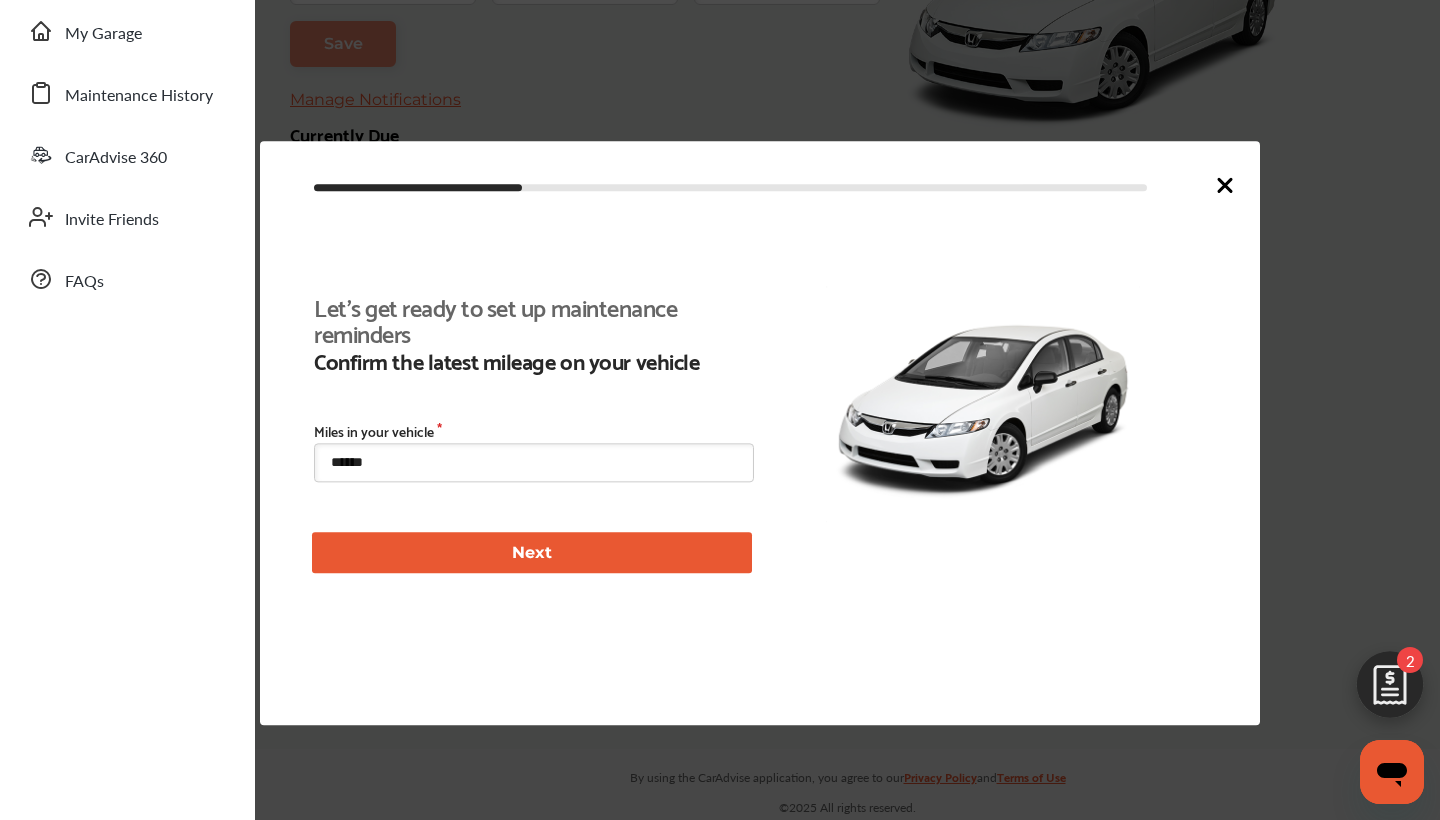 click 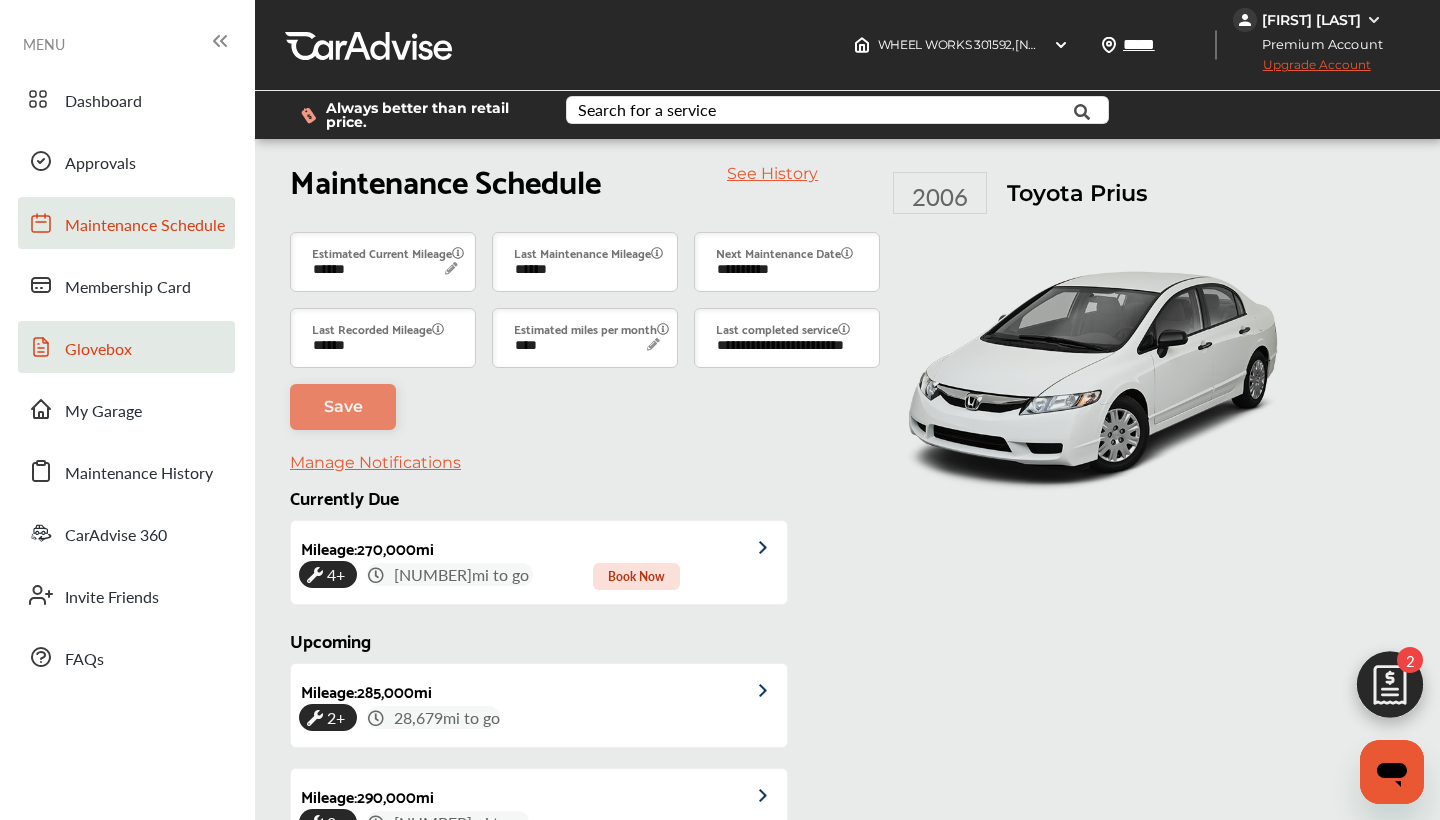 scroll, scrollTop: 0, scrollLeft: 0, axis: both 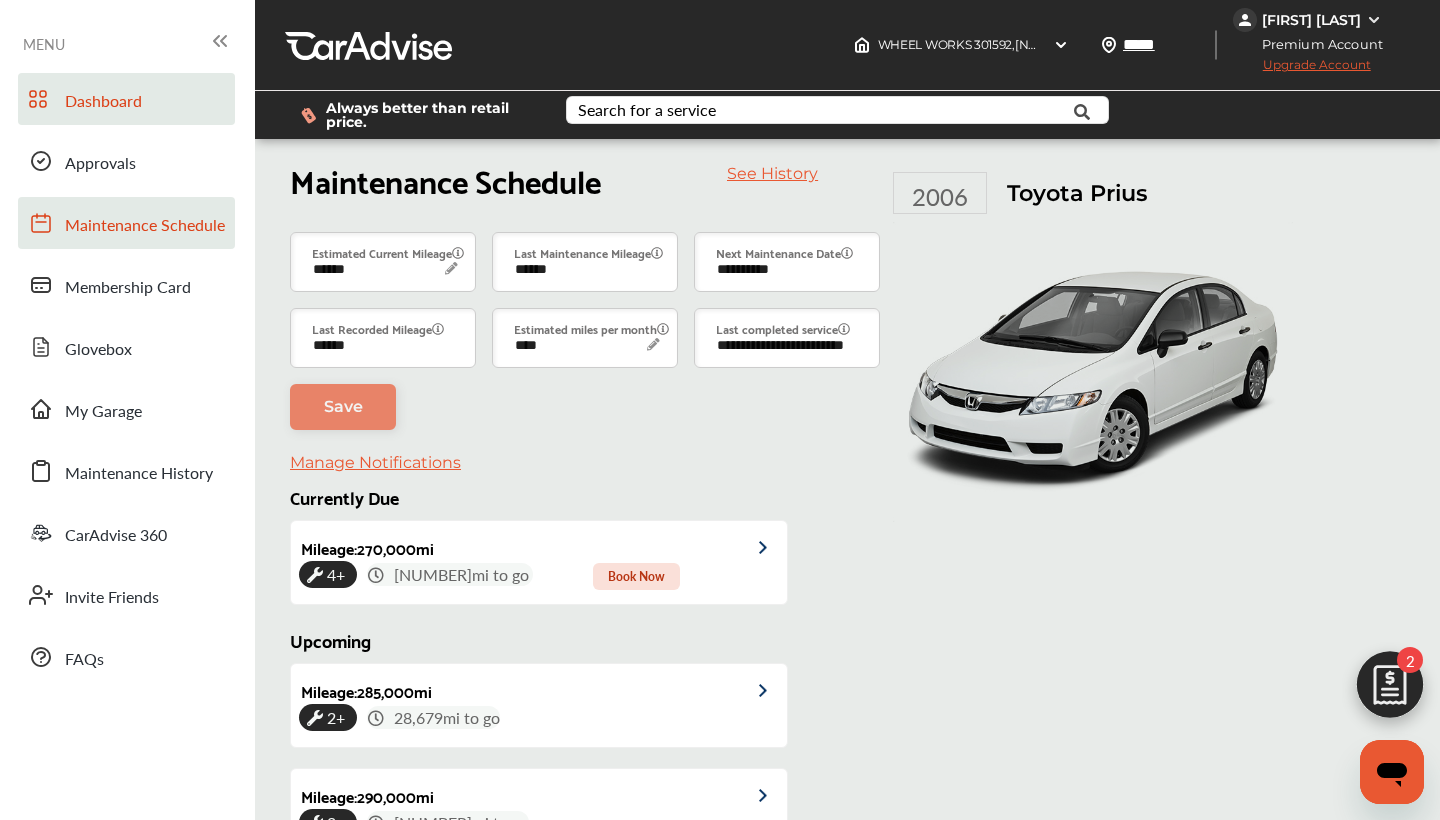 click on "Dashboard" at bounding box center [103, 102] 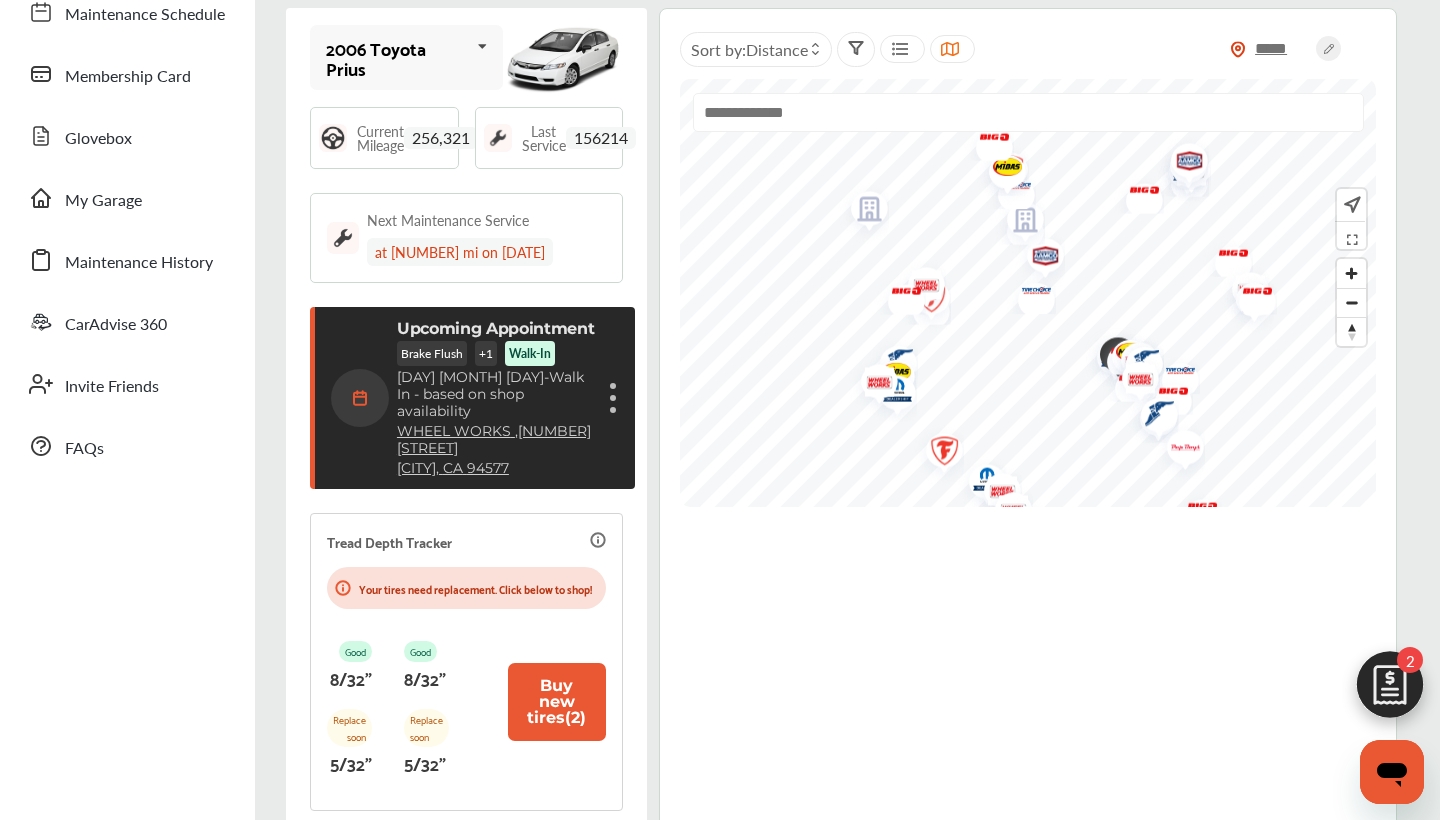 scroll, scrollTop: 265, scrollLeft: 0, axis: vertical 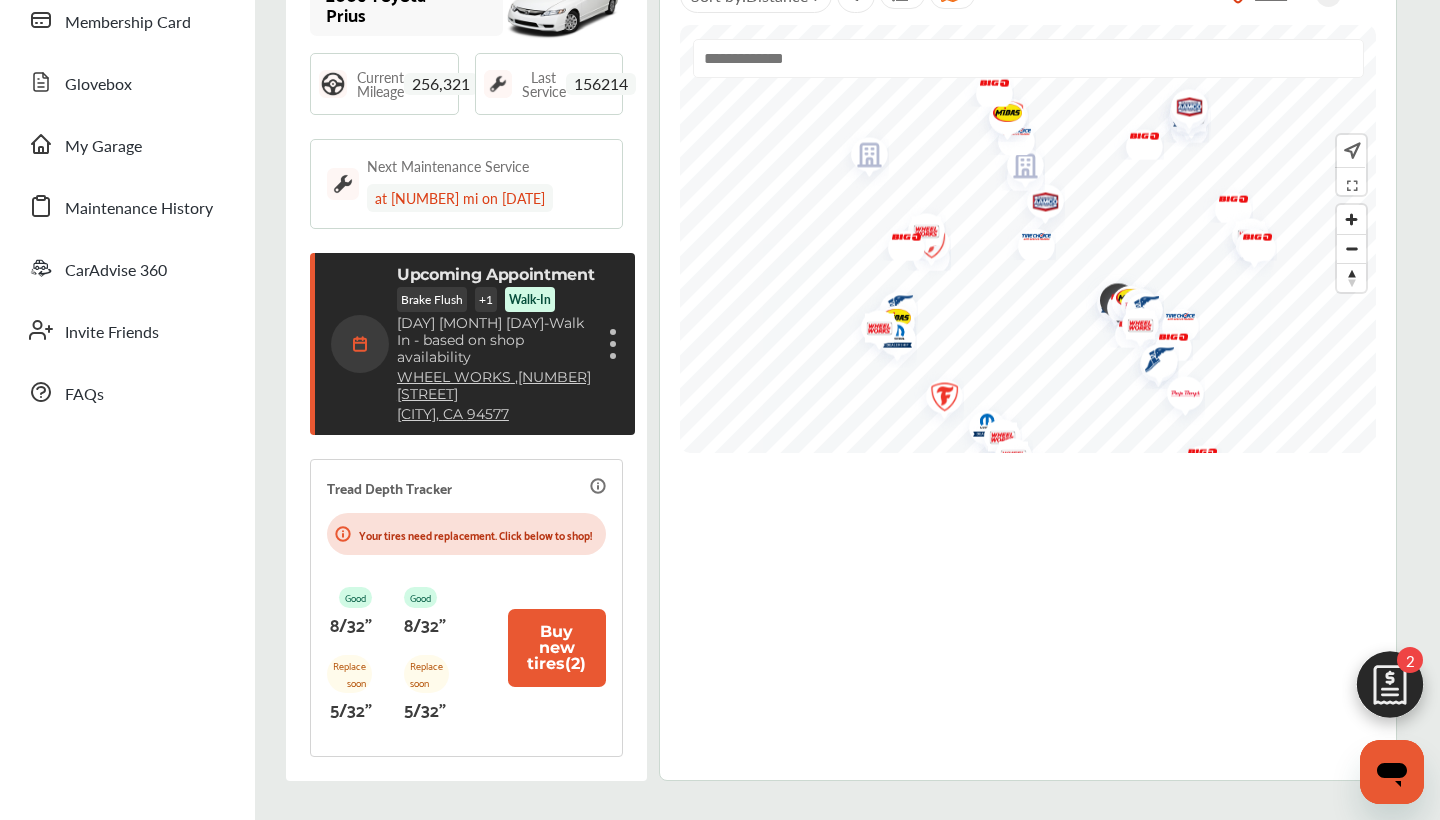 click on "Upcoming Appointment" at bounding box center (496, 274) 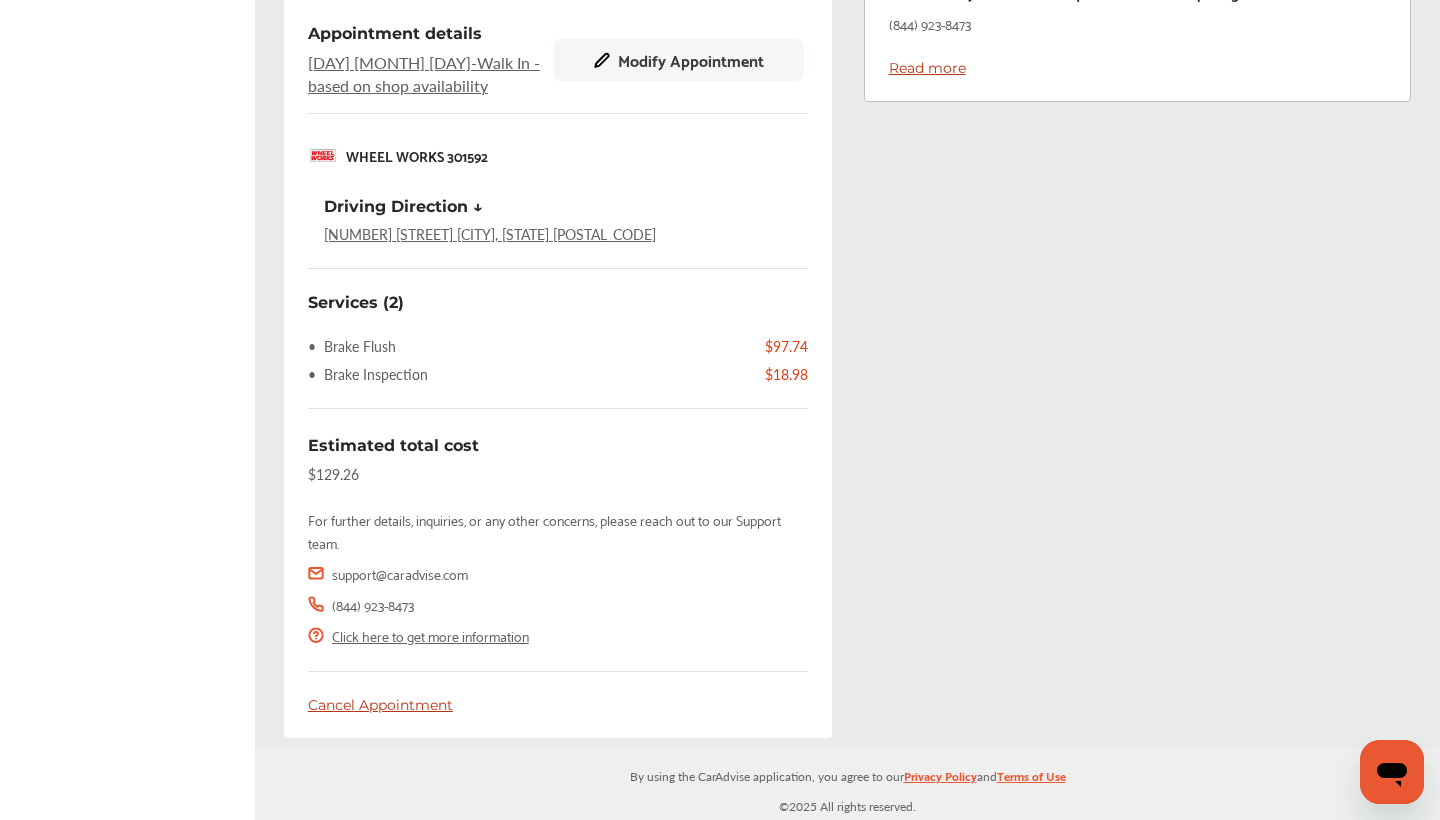 scroll, scrollTop: 715, scrollLeft: 0, axis: vertical 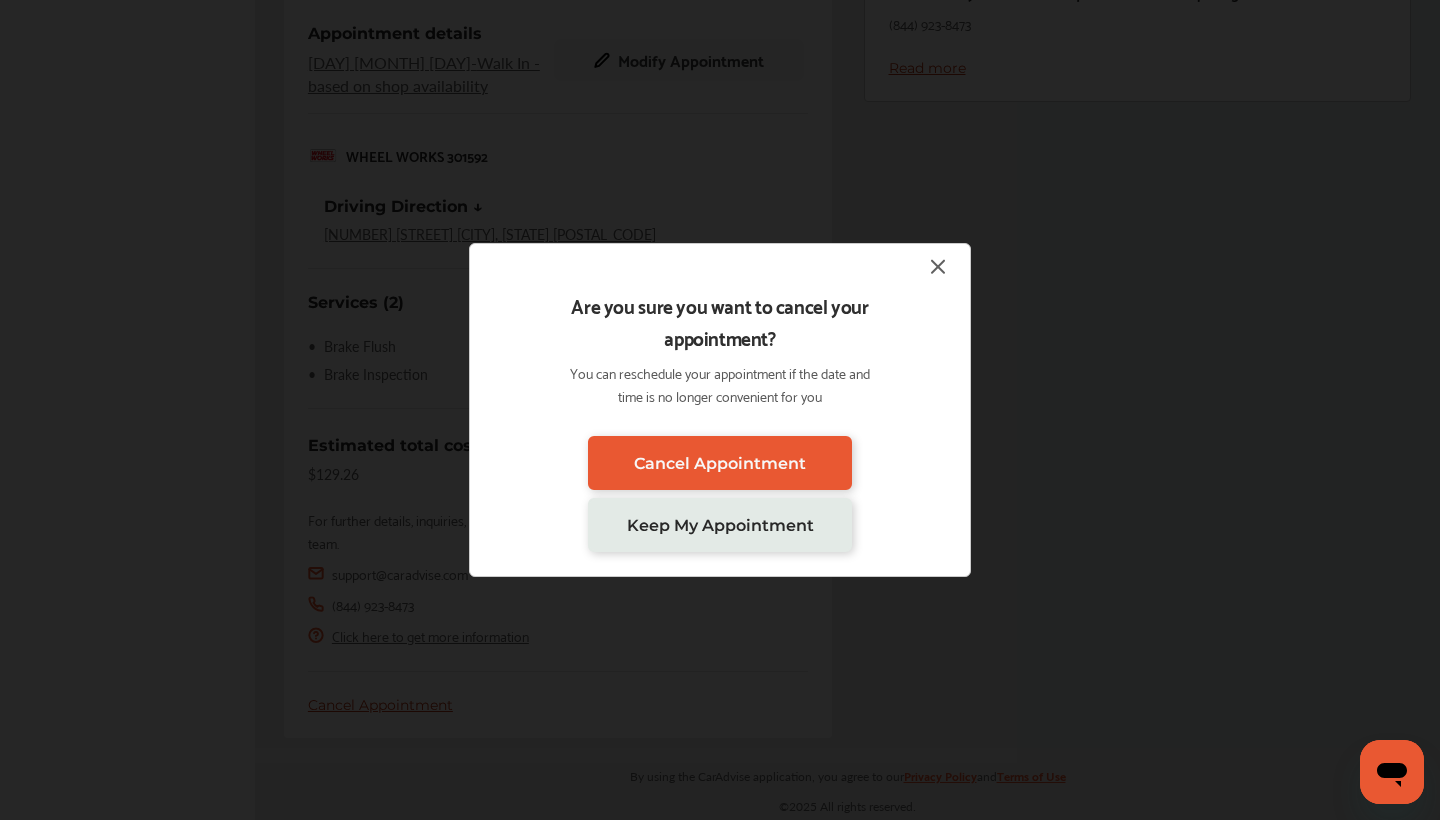 click at bounding box center (938, 266) 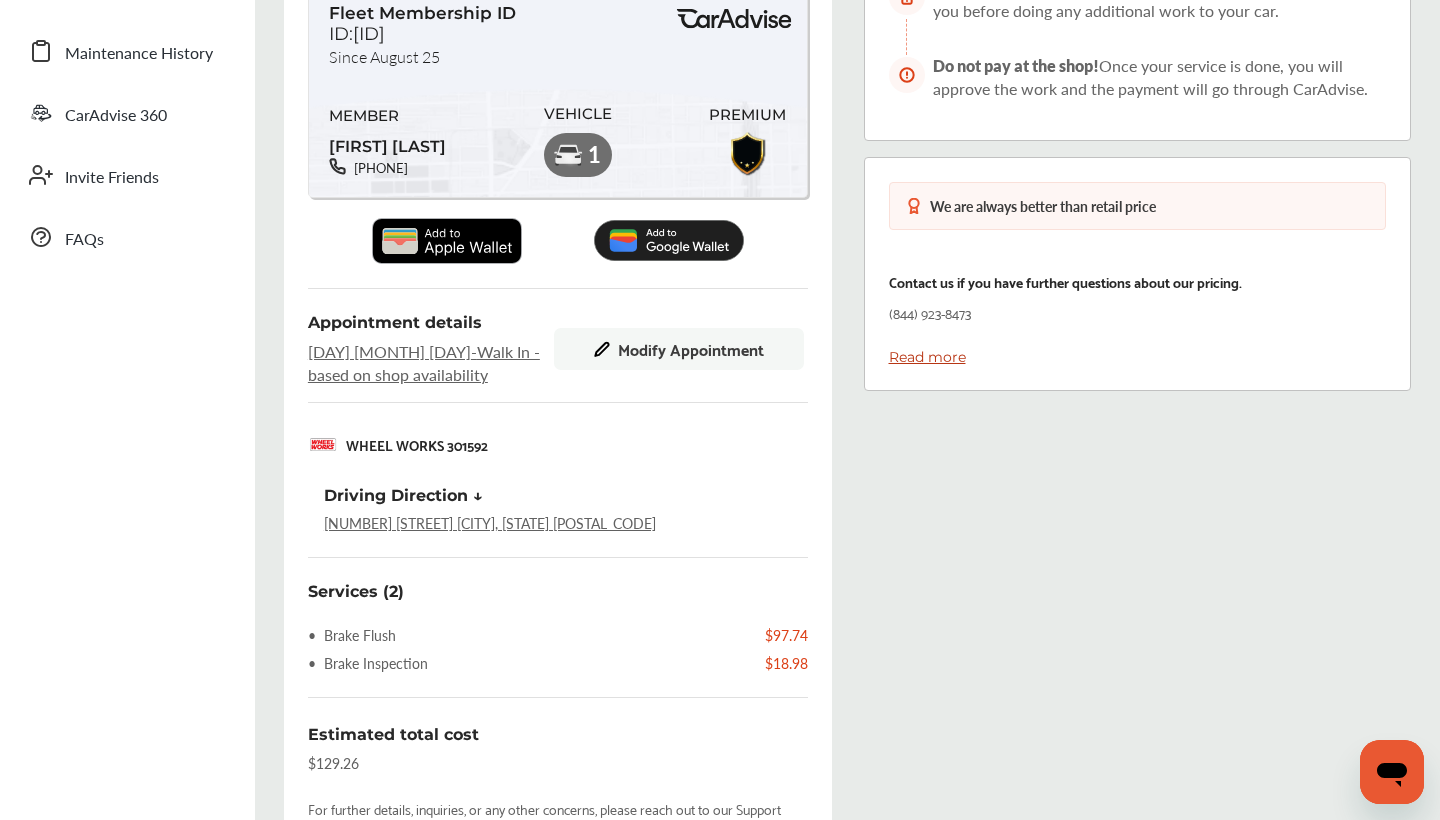 scroll, scrollTop: 328, scrollLeft: 0, axis: vertical 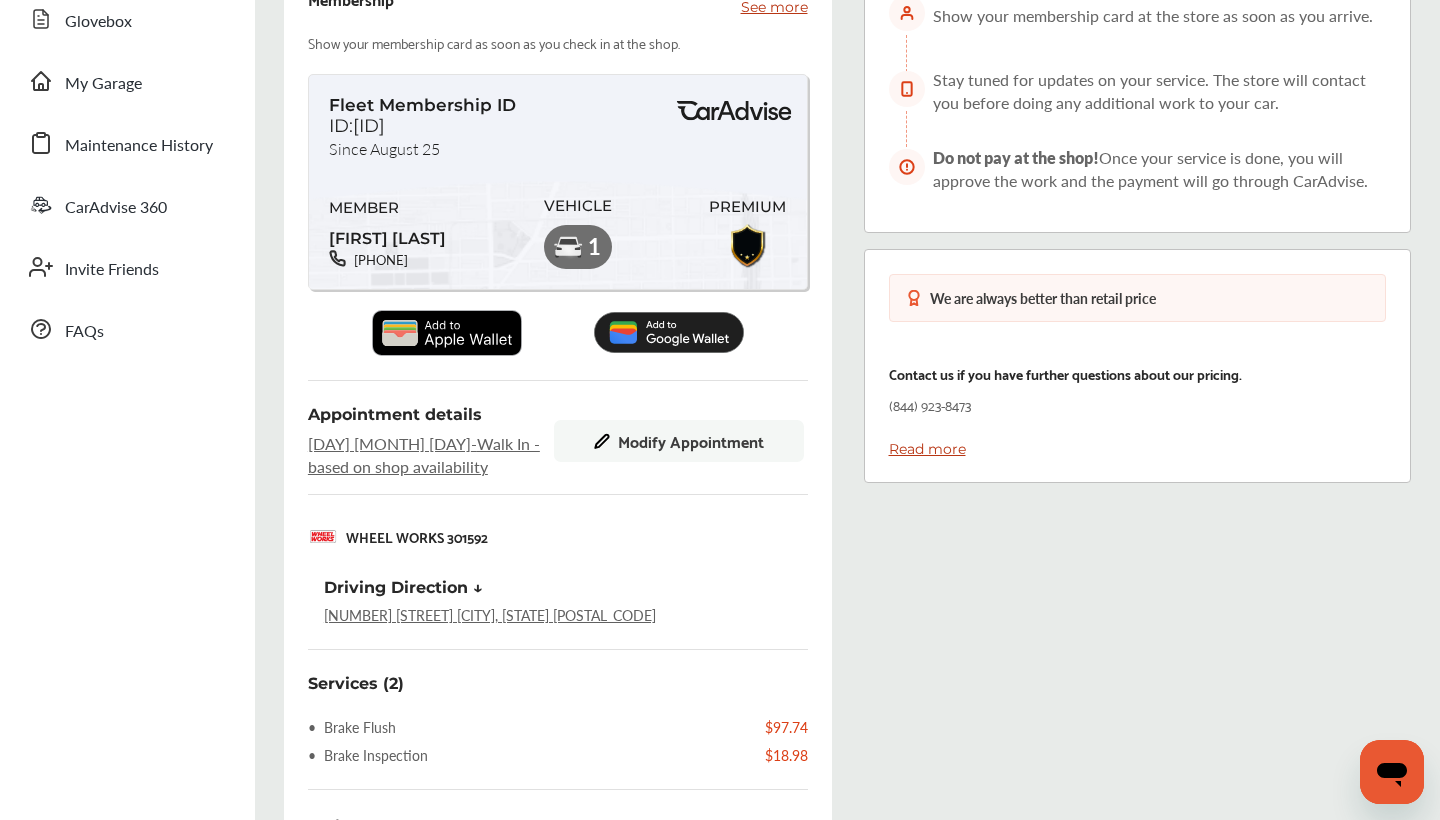 click on "Appointment details [DAY], [MONTH] [DAY]  -  Walk In - based on shop availability
Modify Appointment" at bounding box center (558, 441) 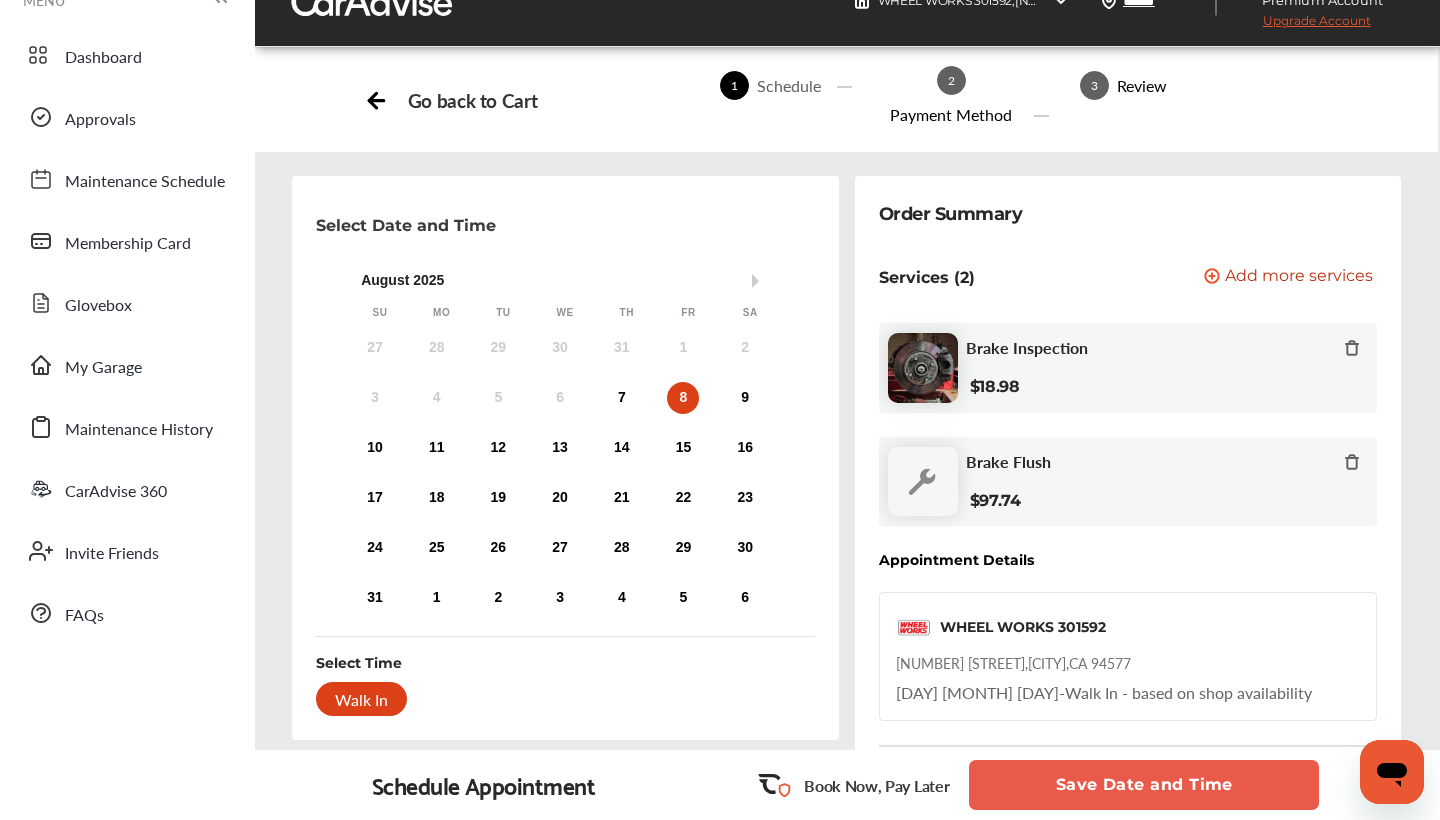 scroll, scrollTop: 0, scrollLeft: 0, axis: both 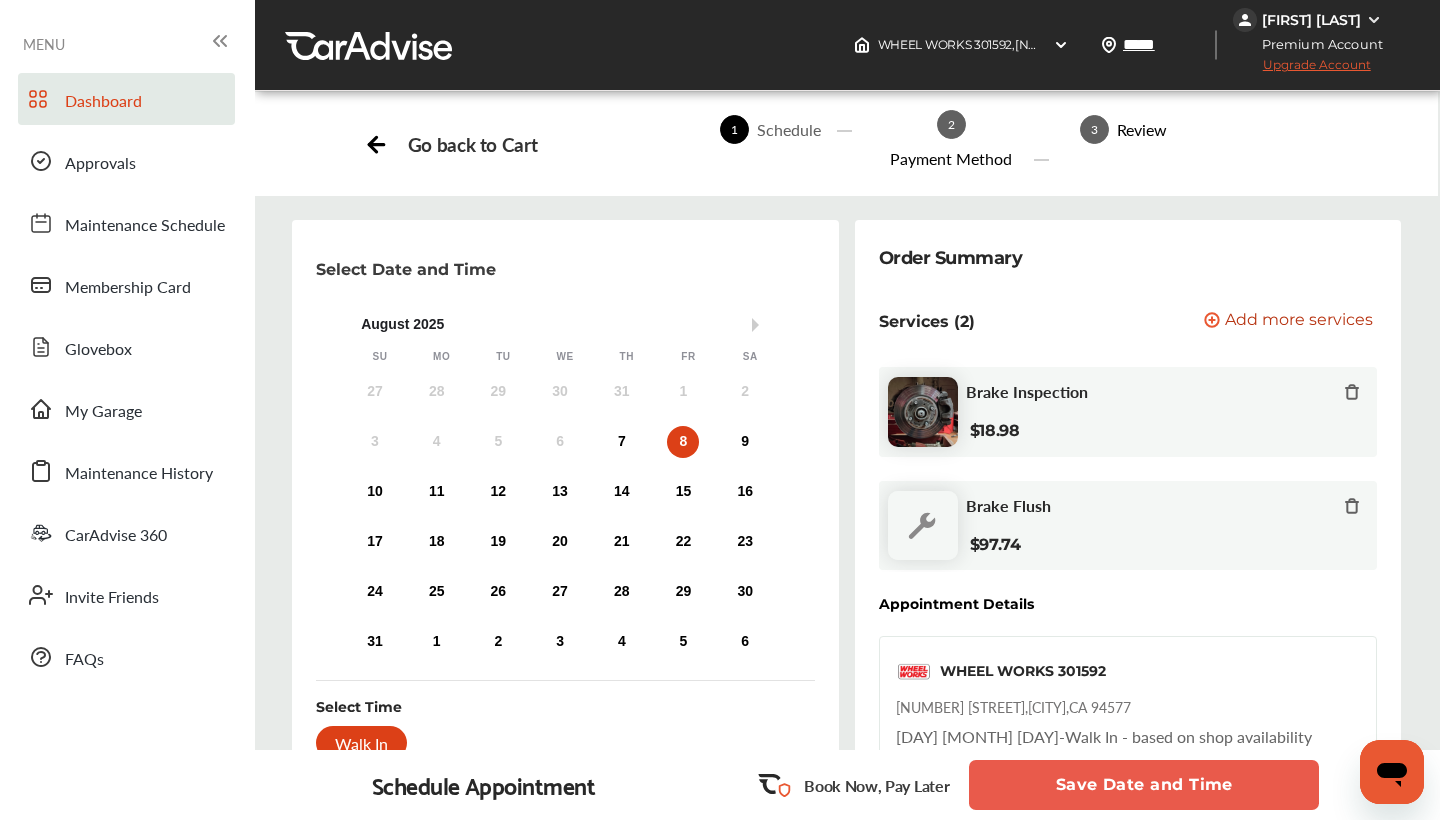 click on "Dashboard" at bounding box center [103, 102] 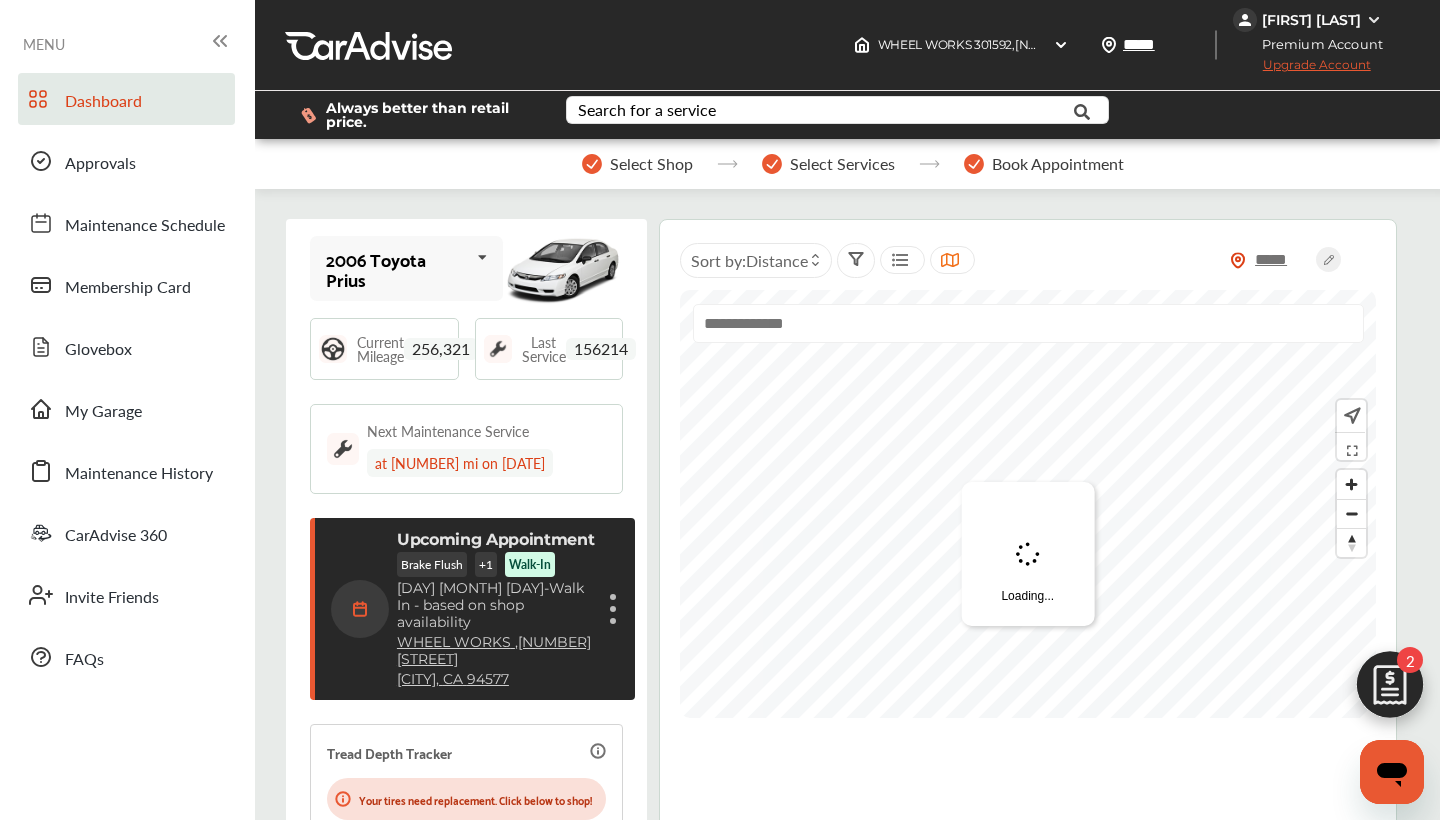 scroll, scrollTop: 617, scrollLeft: 0, axis: vertical 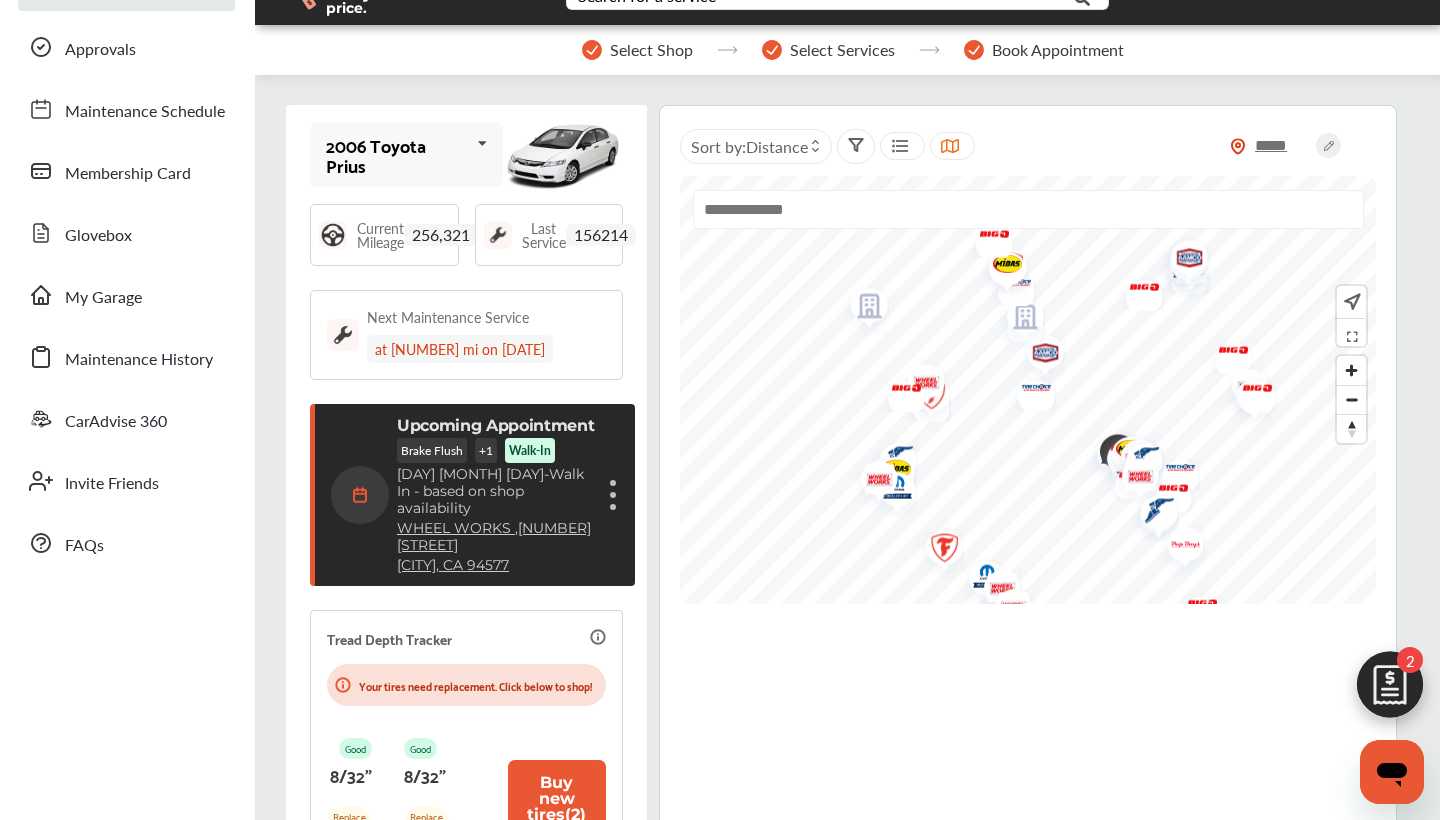 click on "Upcoming Appointment [SERVICE] [SERVICE] [DAY], [MONTH] [DAY]  -  Walk In - based on shop availability [COMPANY]   ,  [NUMBER] [STREET] [CITY] ,   [STATE]   [POSTAL_CODE] Cancel appointment Modify appointment Show details" at bounding box center [472, 495] 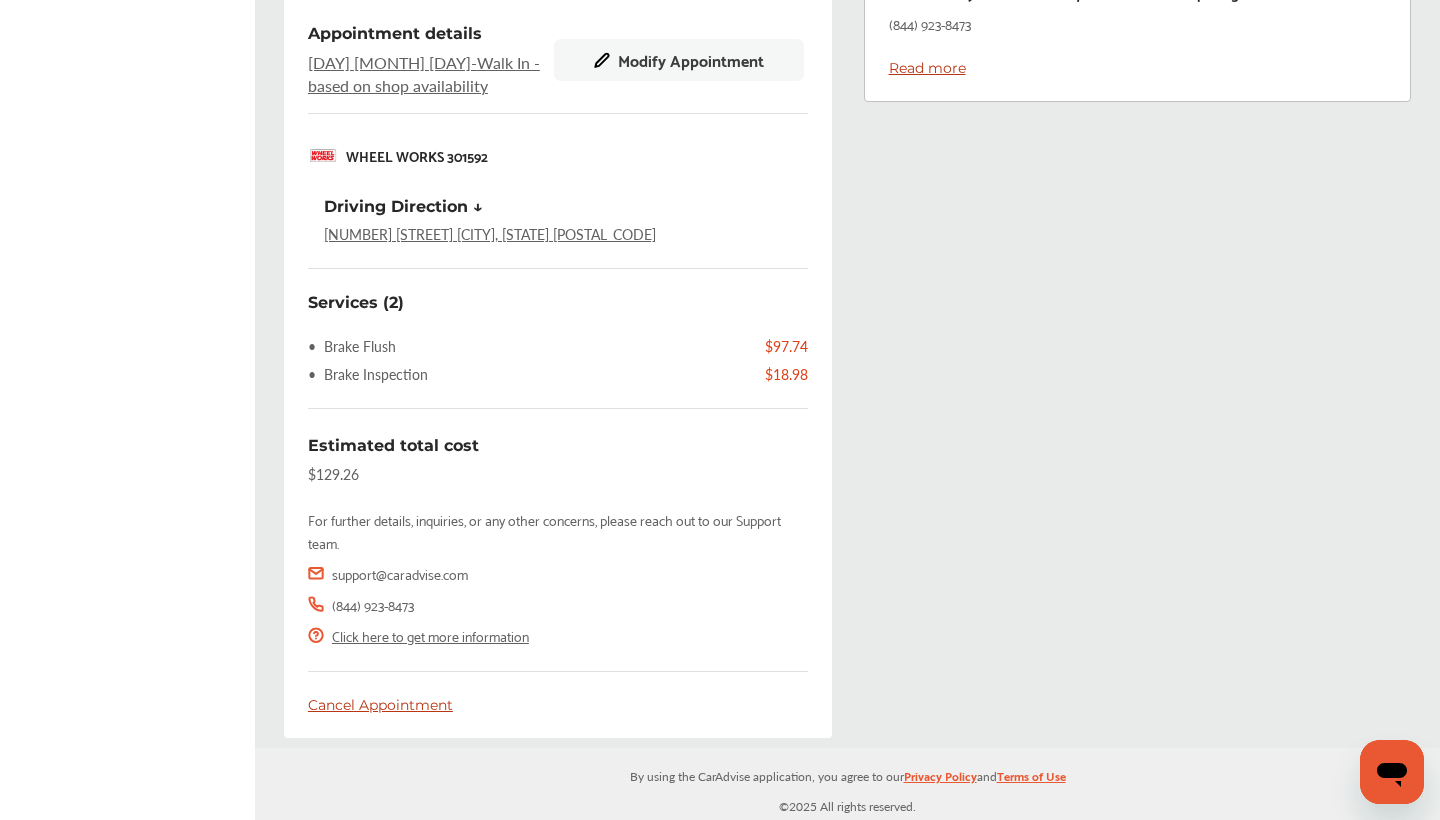 scroll, scrollTop: 715, scrollLeft: 0, axis: vertical 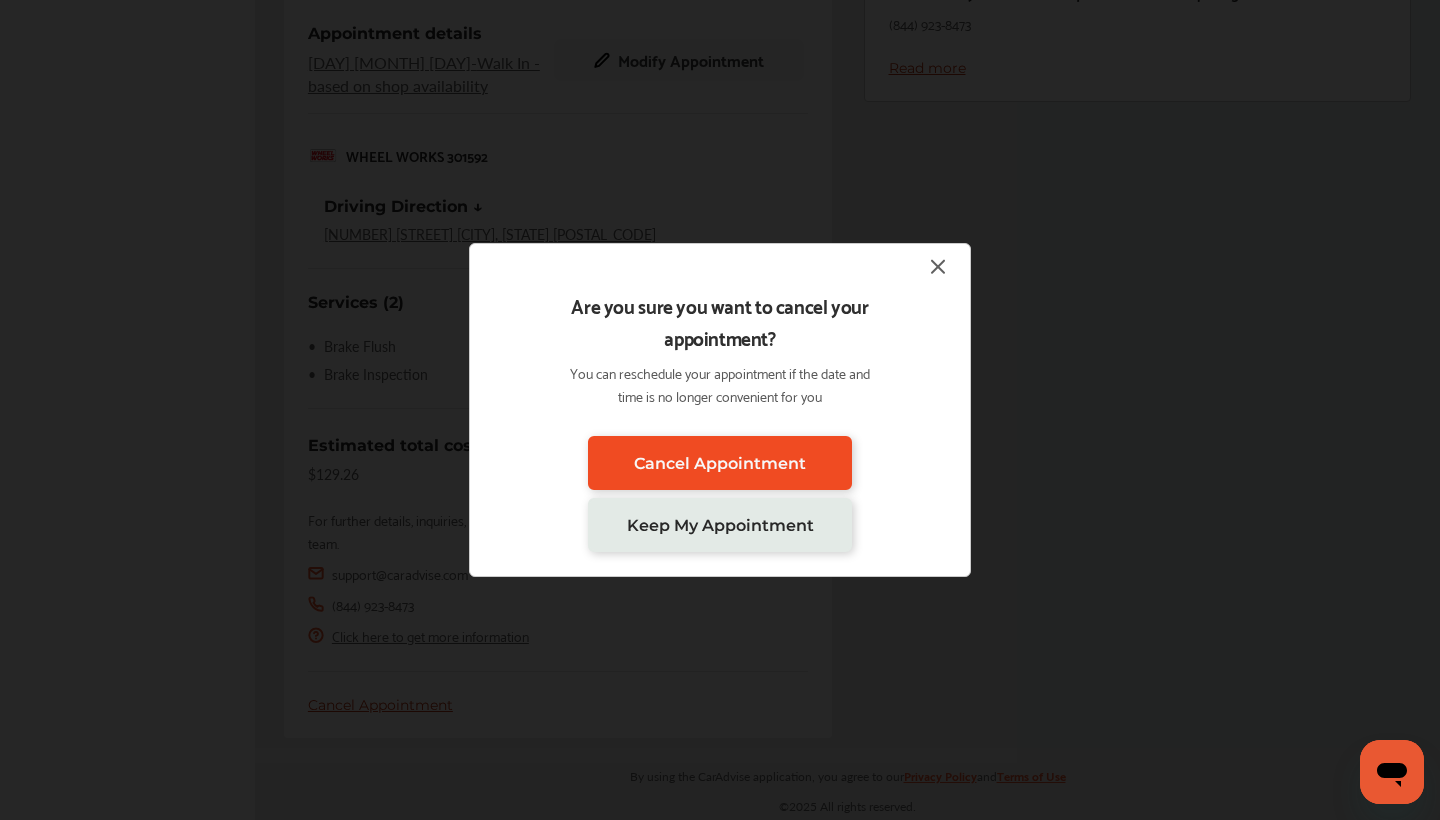 click on "Cancel Appointment" at bounding box center (720, 463) 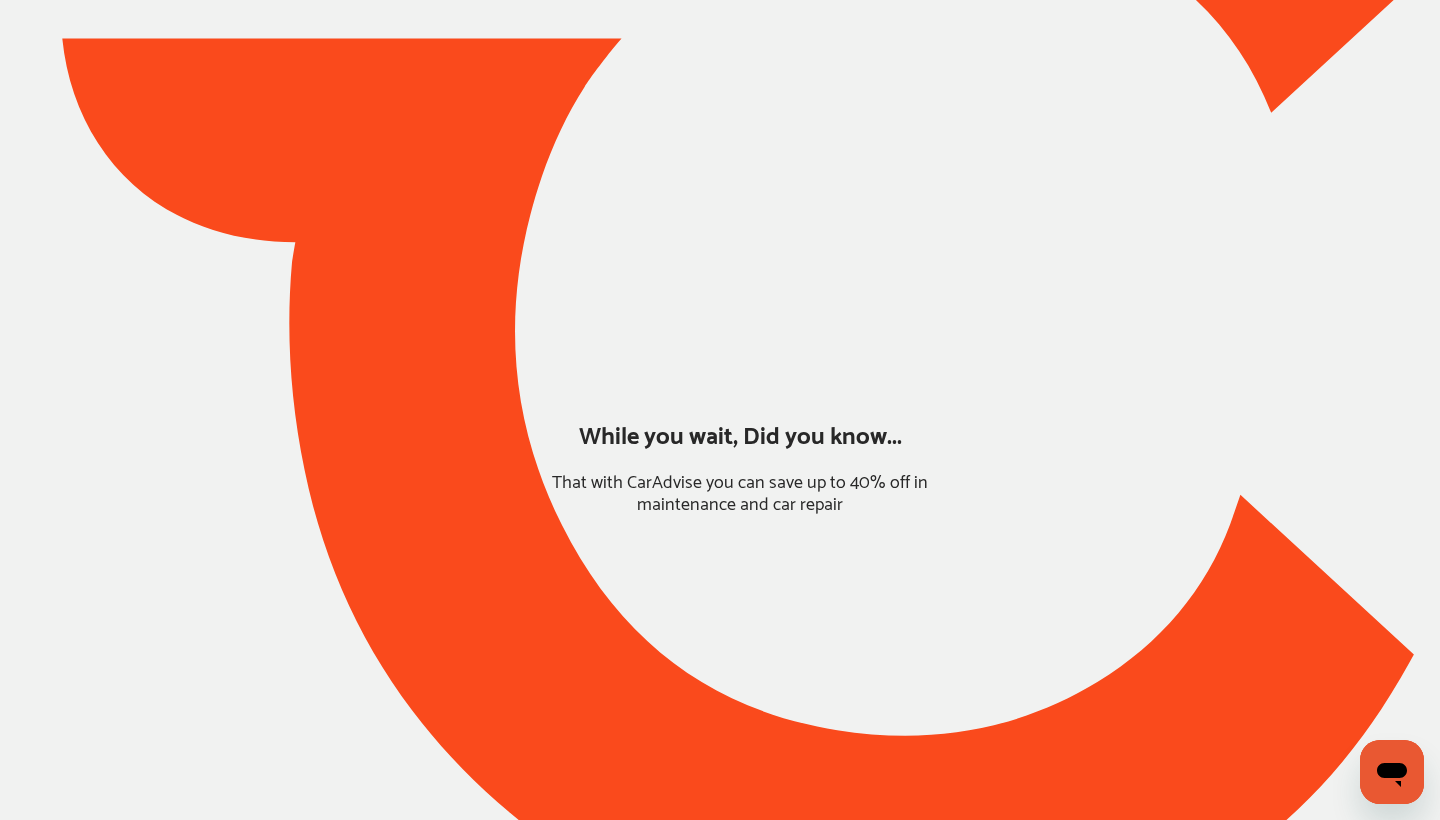 click on "While you wait, Did you know..." at bounding box center (740, 433) 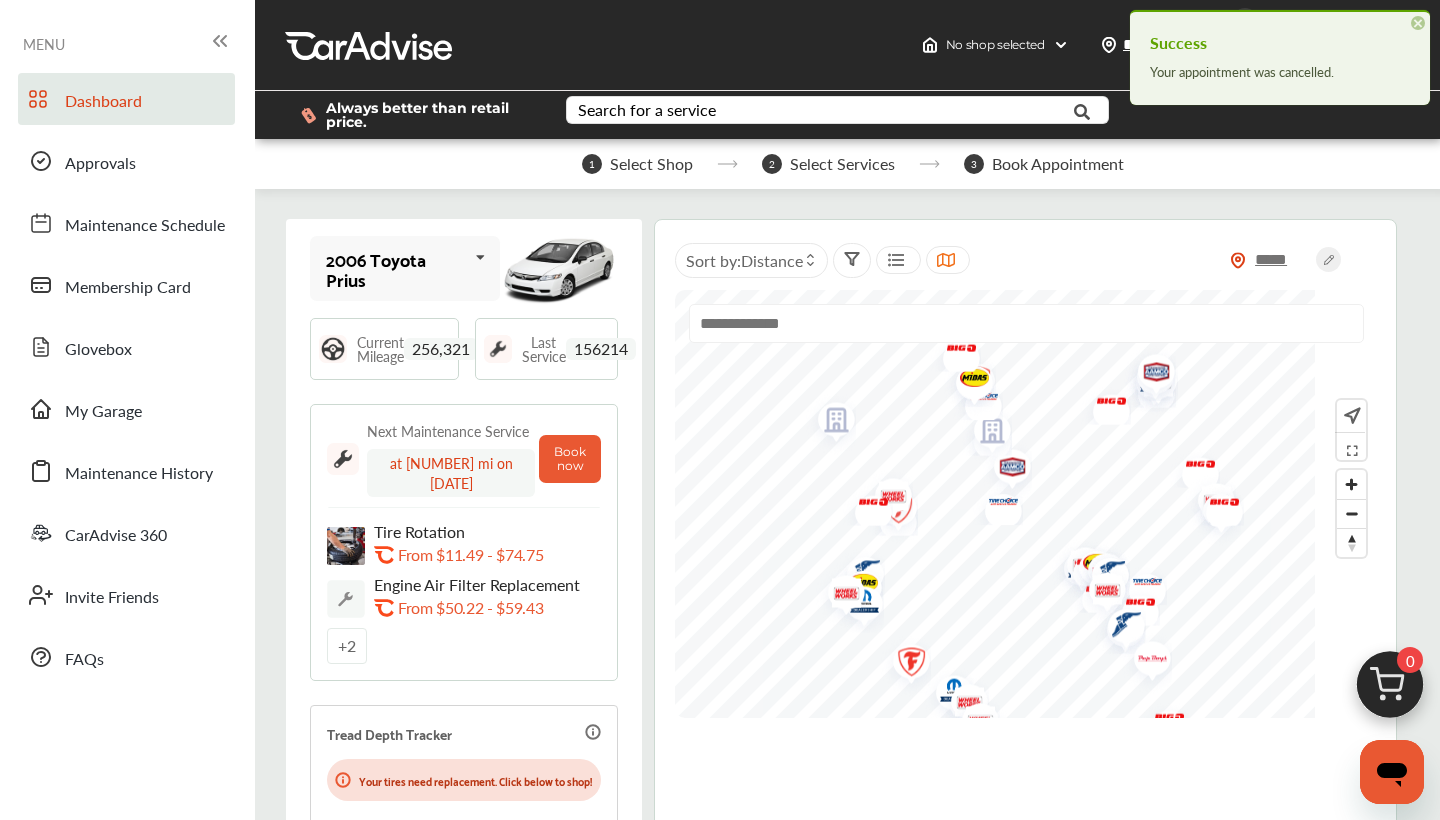 scroll, scrollTop: 0, scrollLeft: 0, axis: both 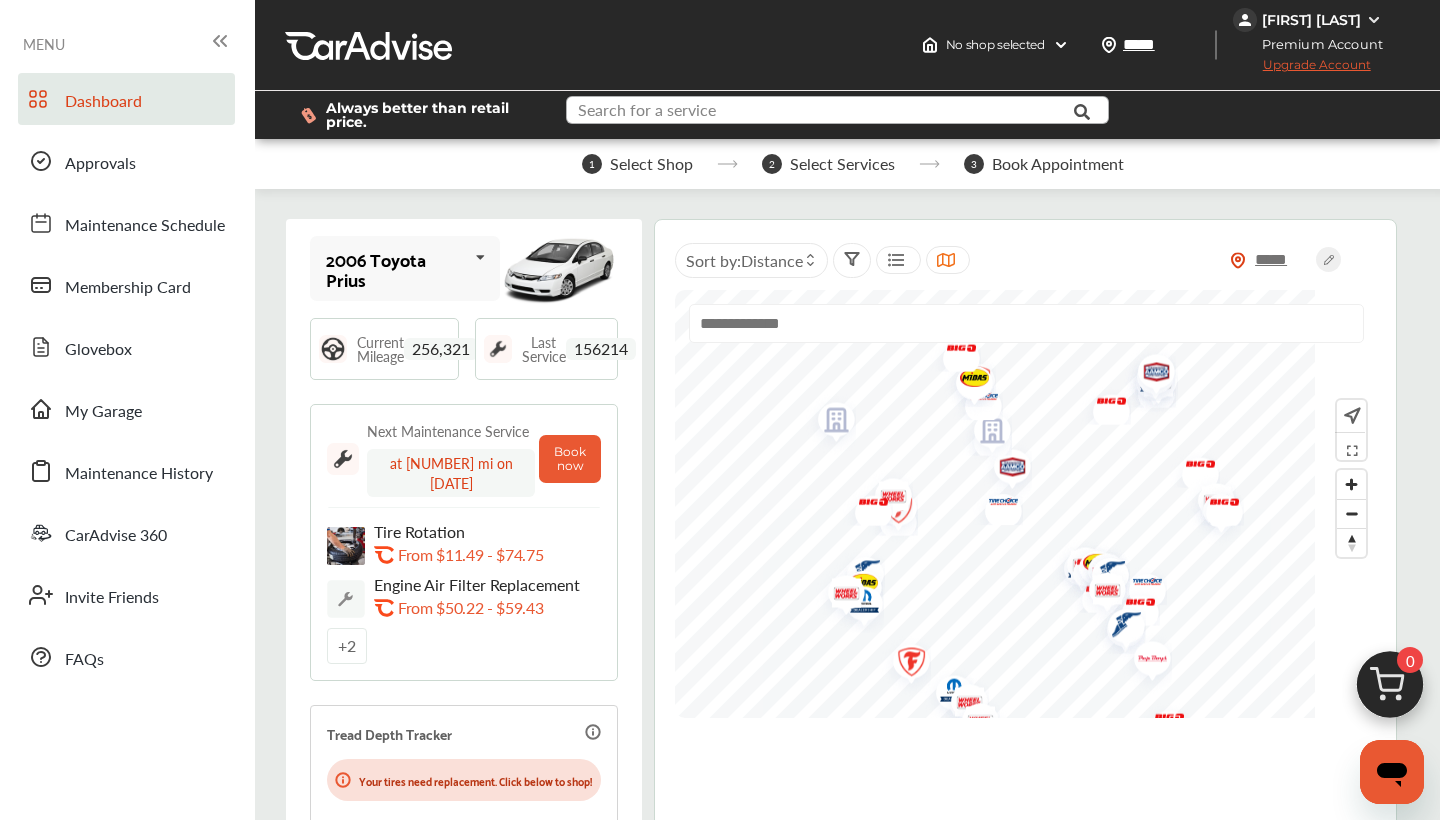 click at bounding box center (822, 112) 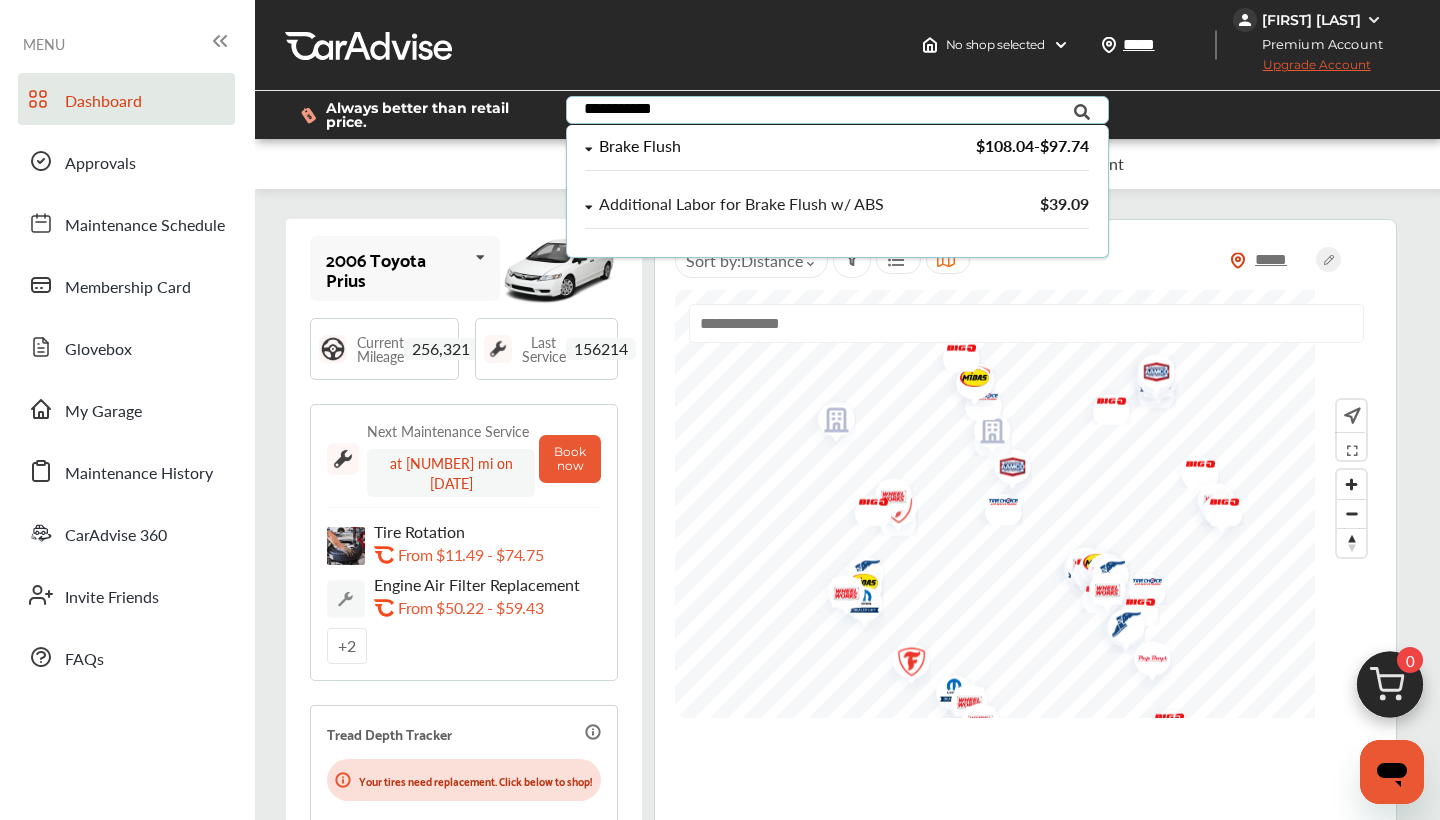type on "**********" 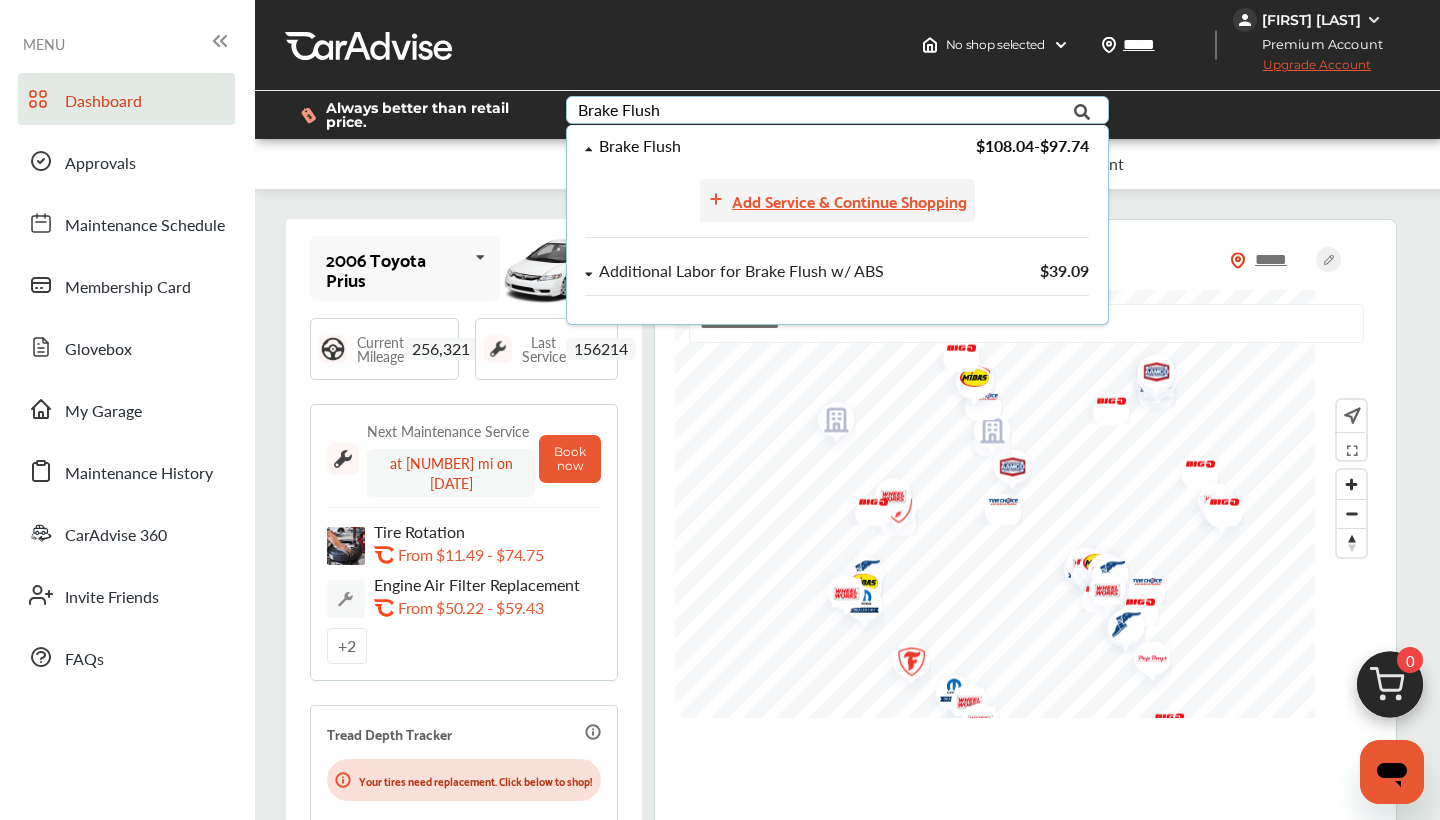 click on "Add Service & Continue Shopping" at bounding box center [849, 200] 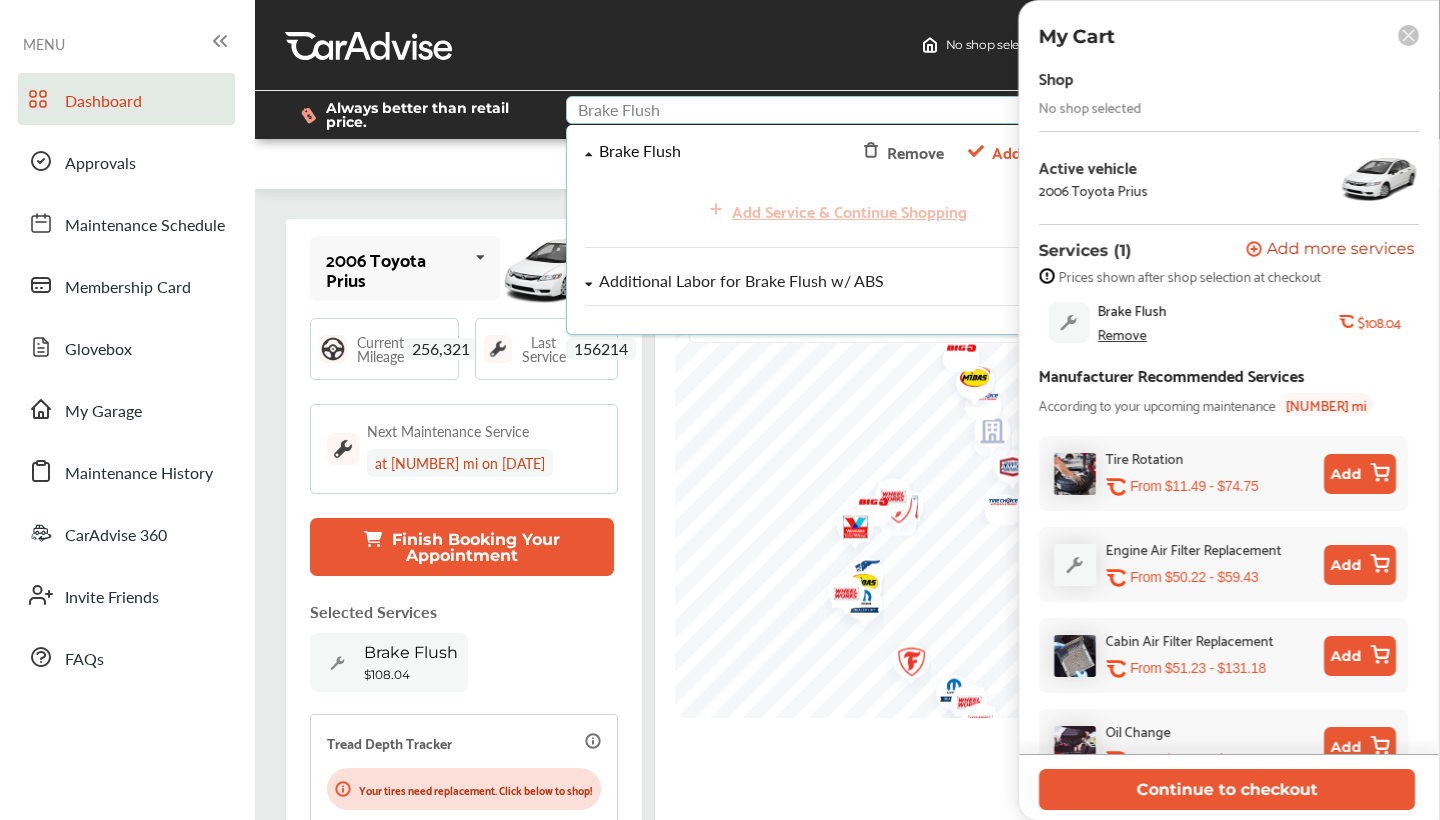 click at bounding box center (822, 112) 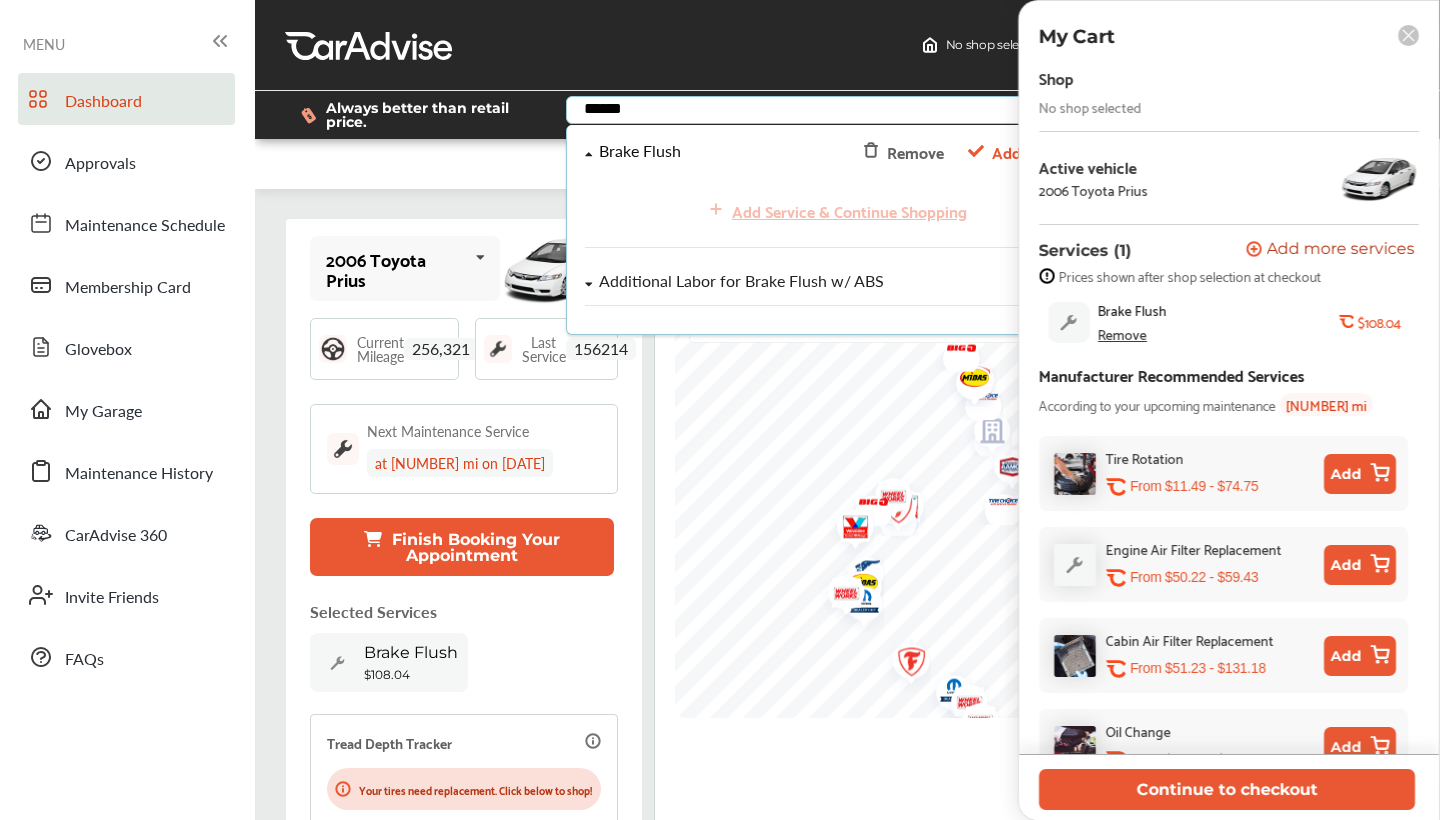 type on "*****" 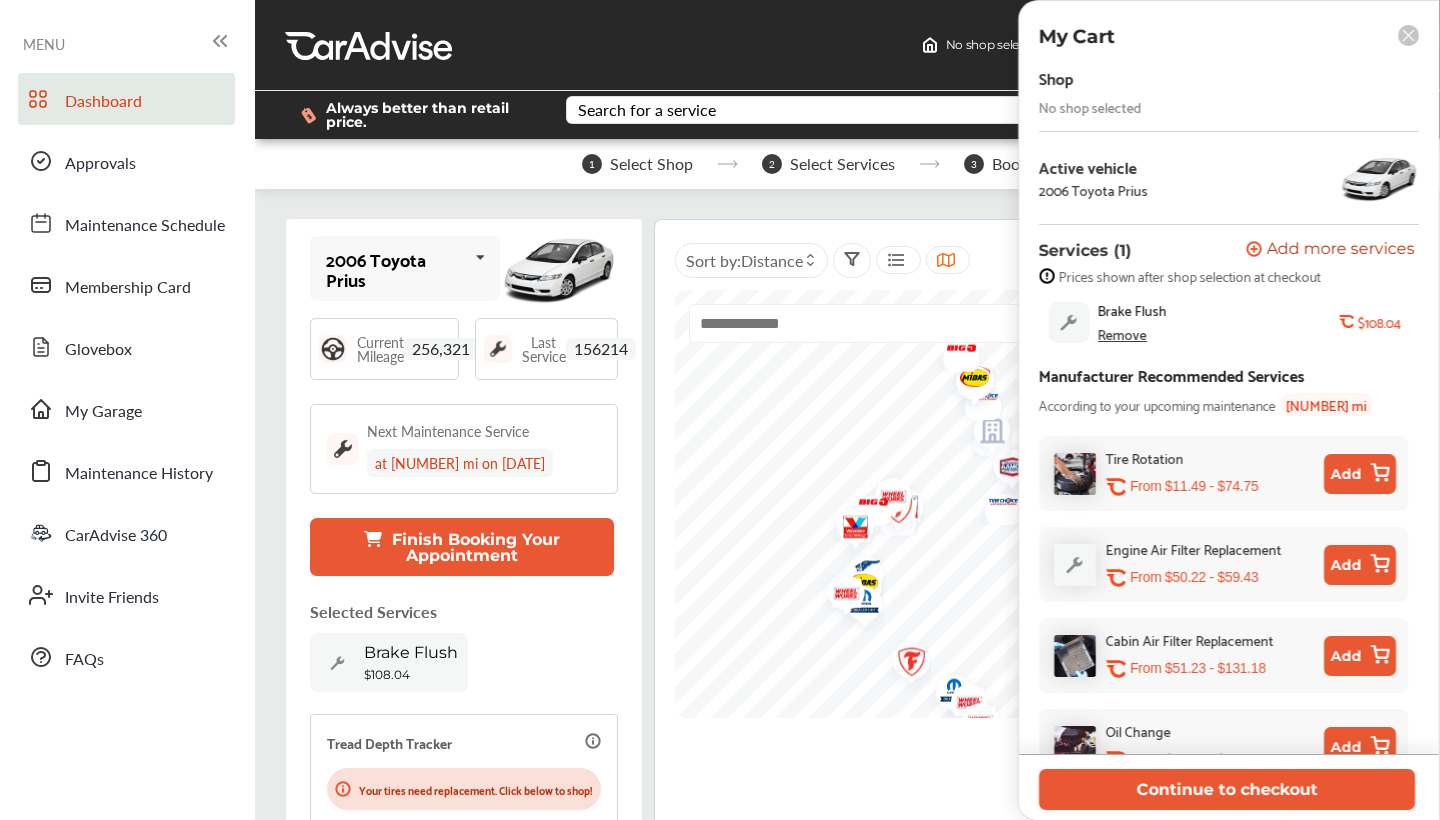 click 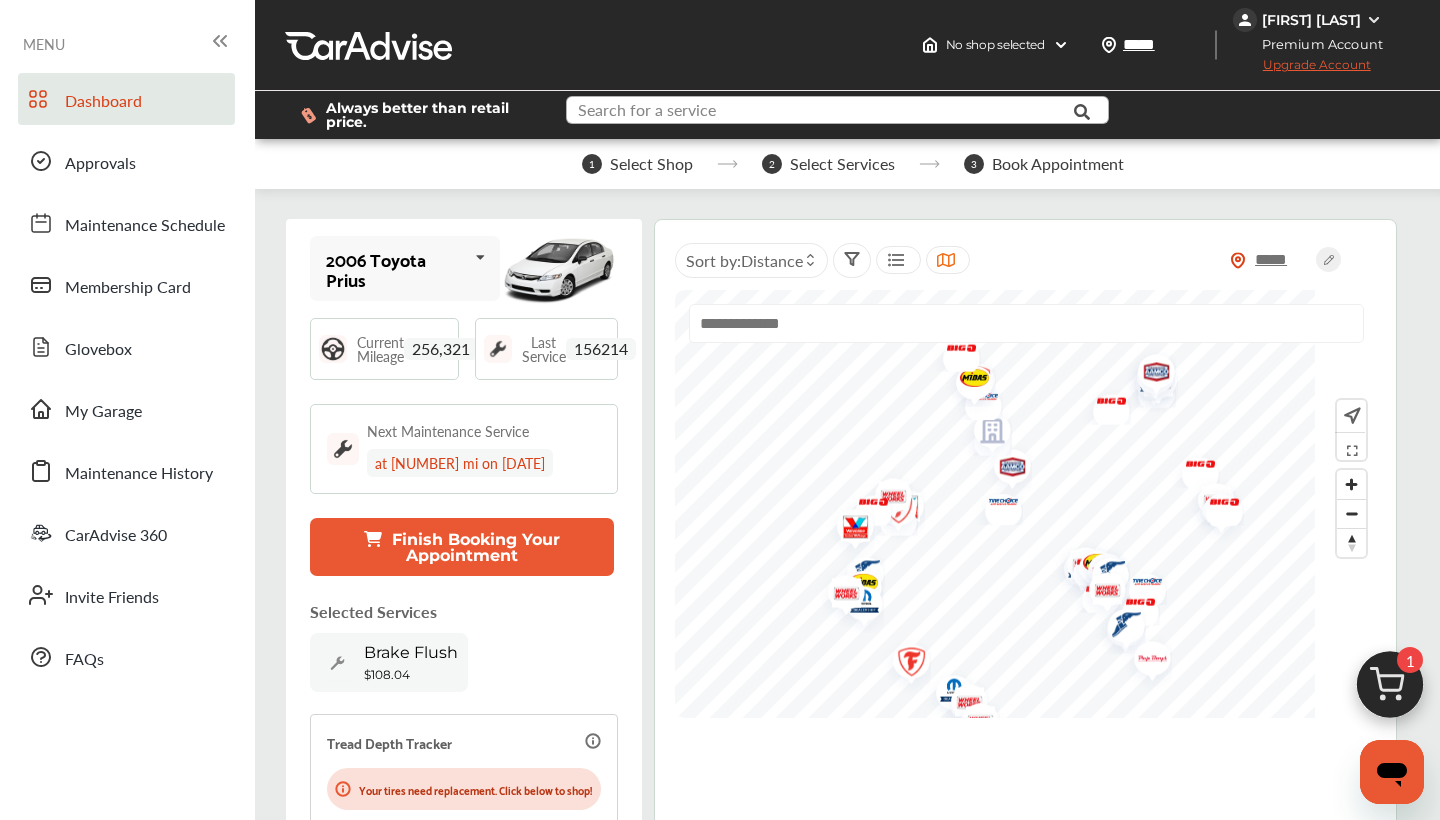 click at bounding box center (822, 112) 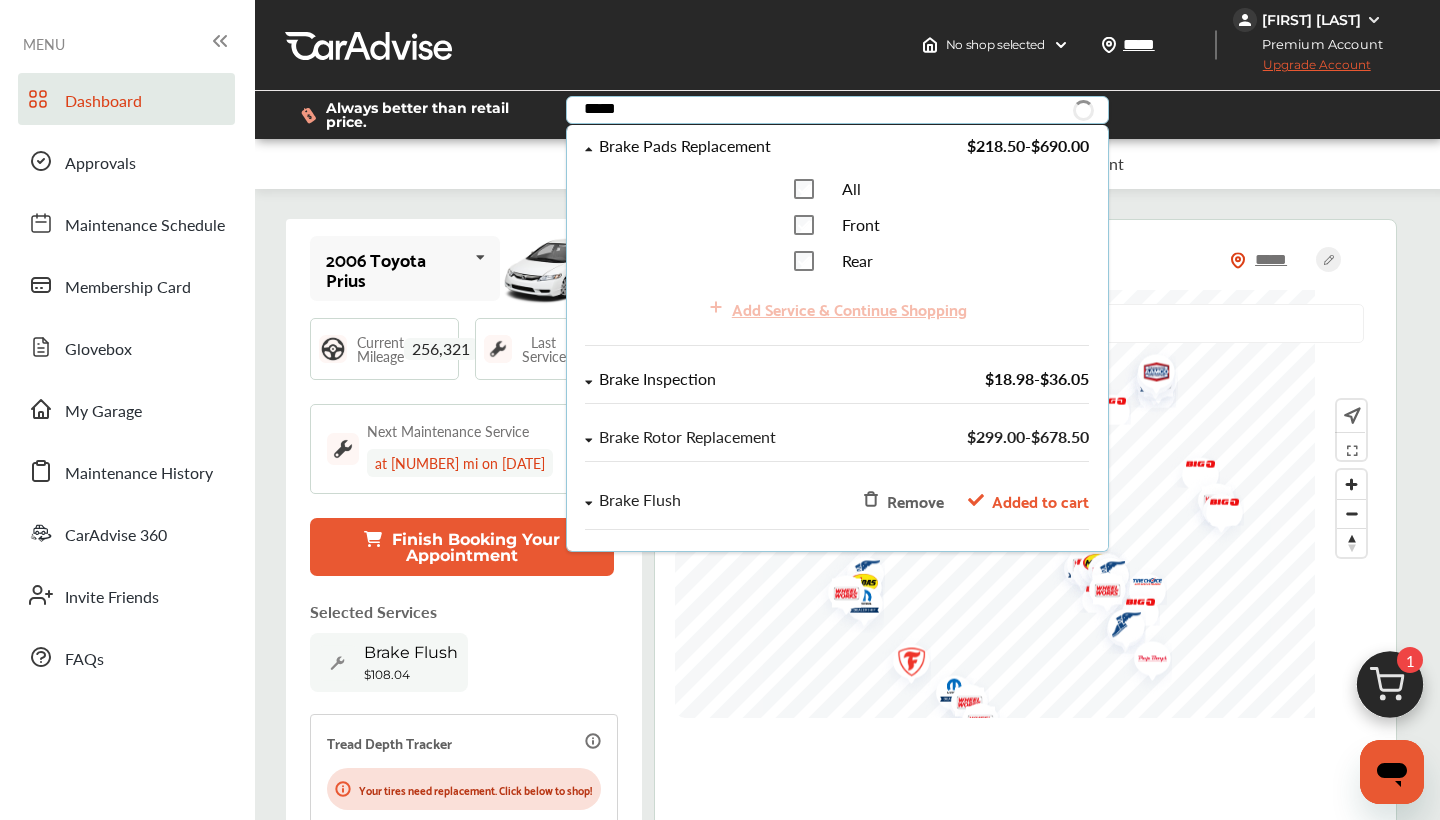 type on "*****" 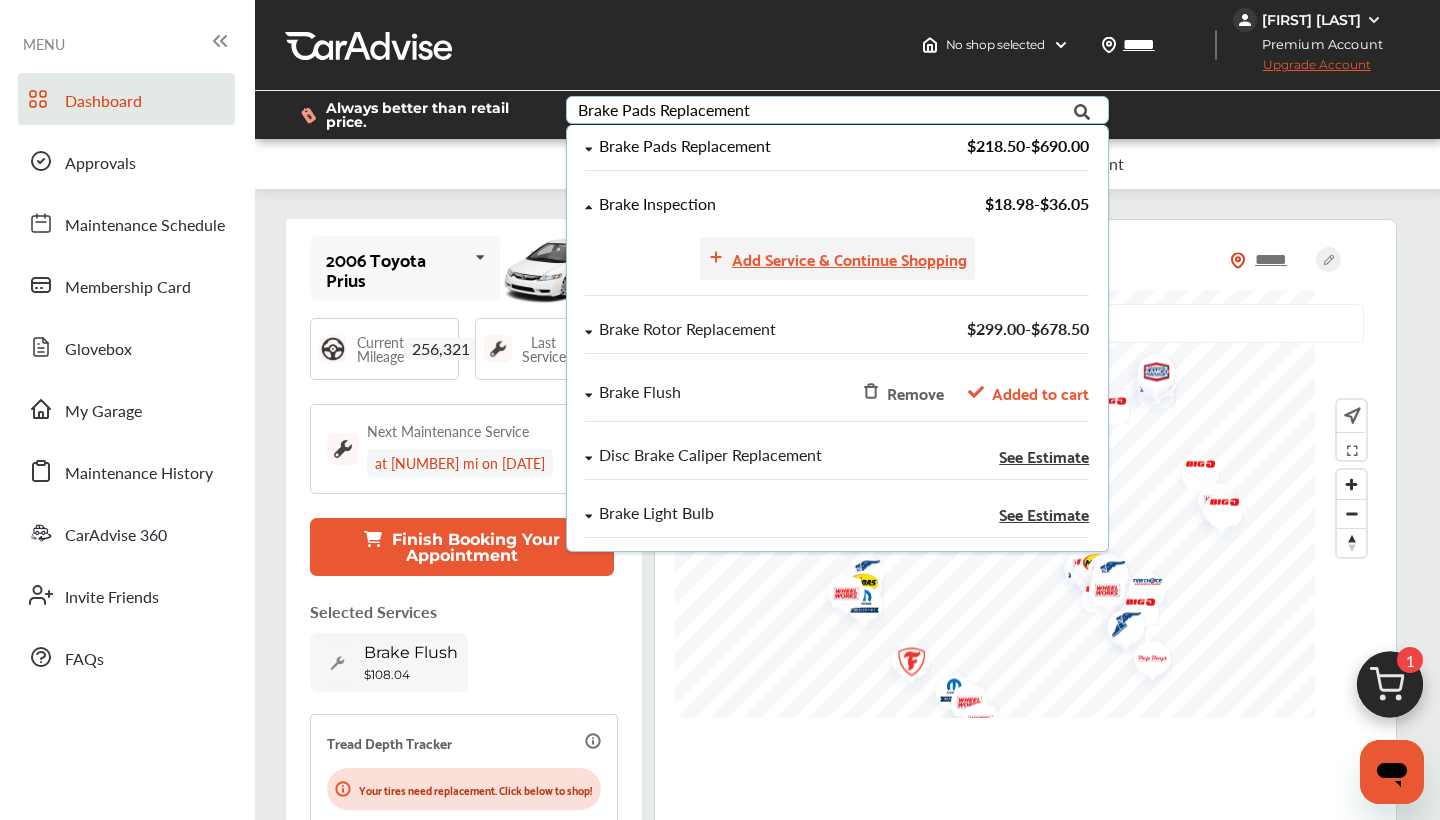 click on "Add Service & Continue Shopping" at bounding box center (849, 258) 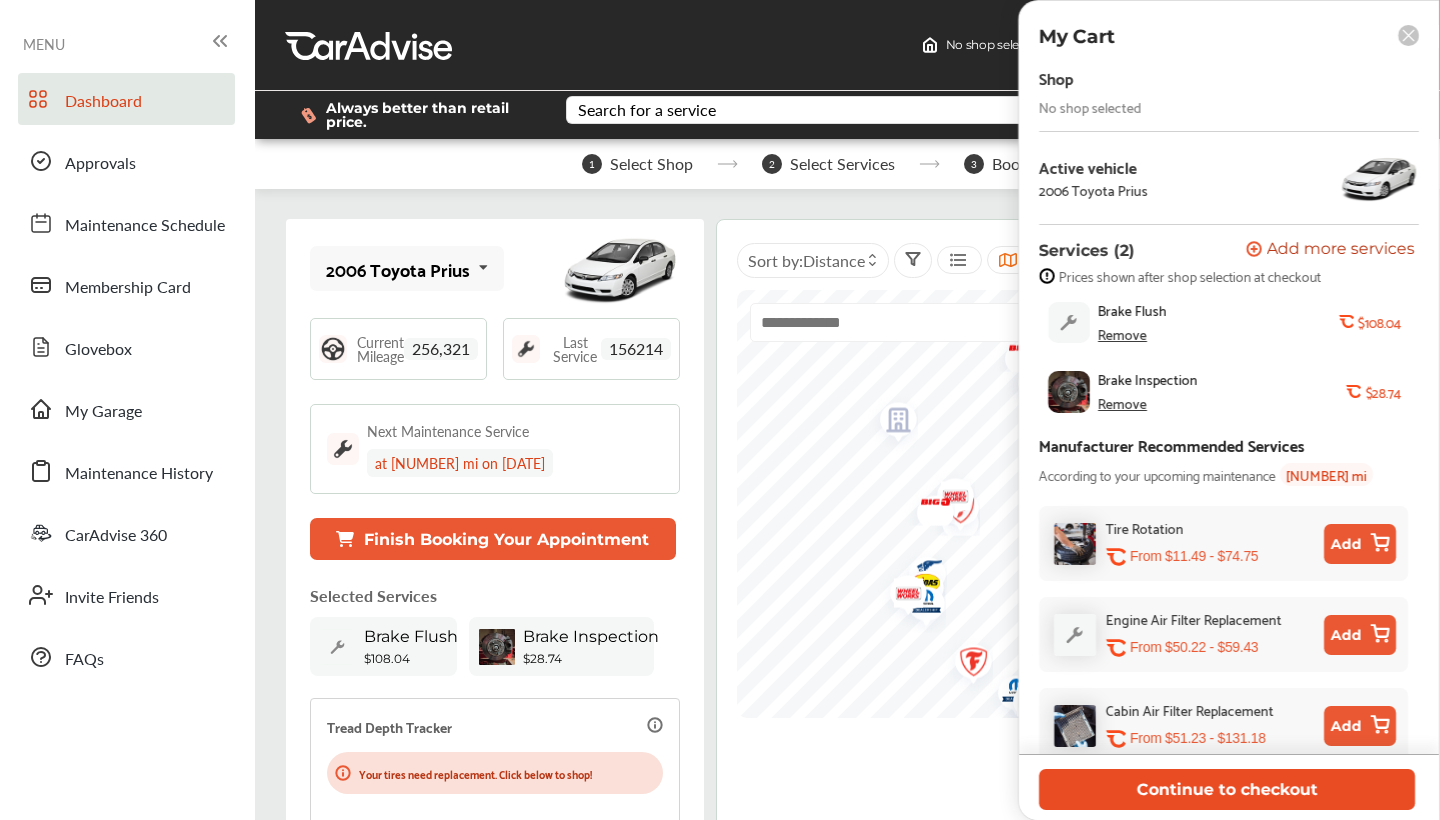 click on "Continue to checkout" at bounding box center (1227, 789) 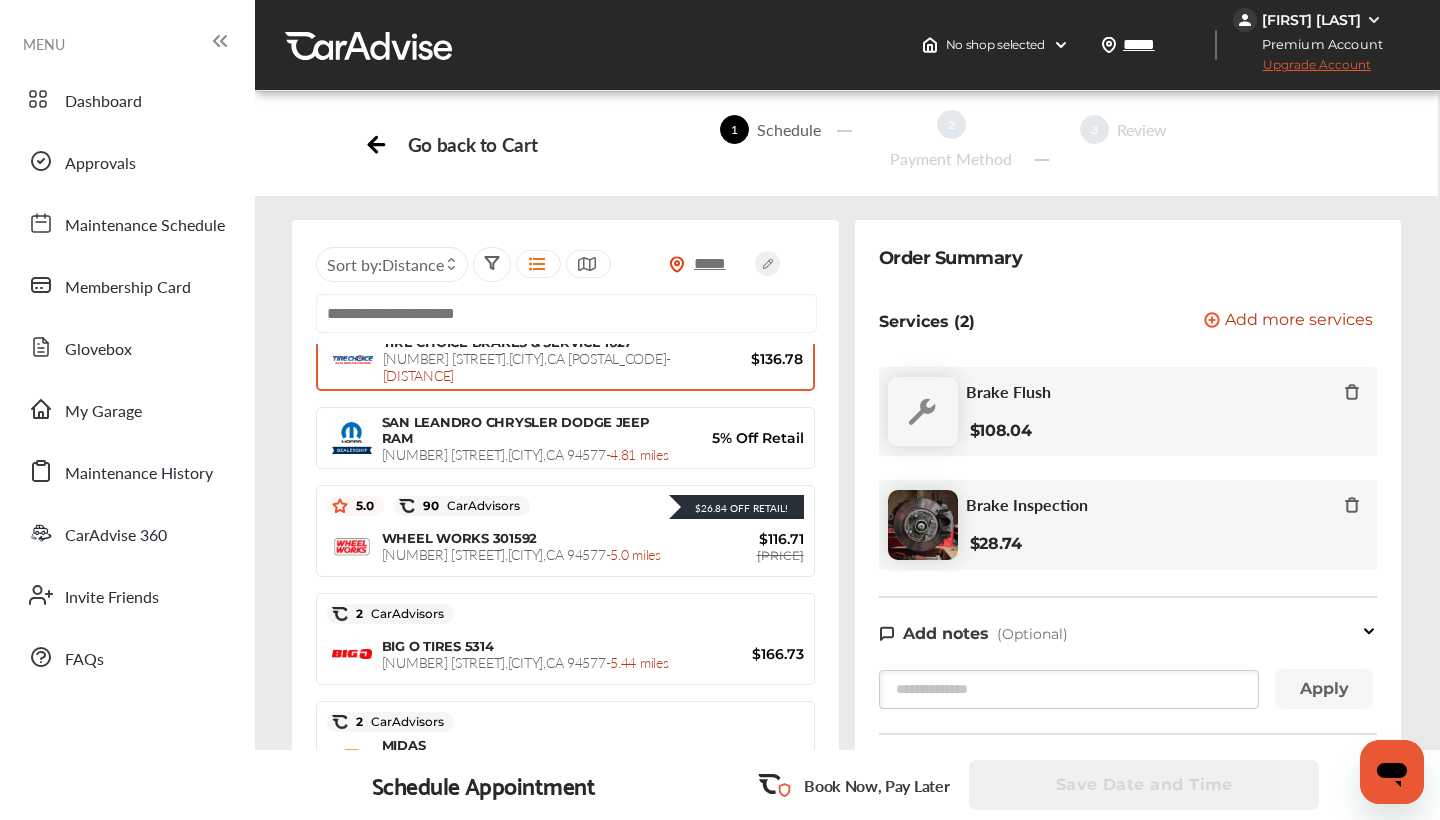 scroll, scrollTop: 97, scrollLeft: 0, axis: vertical 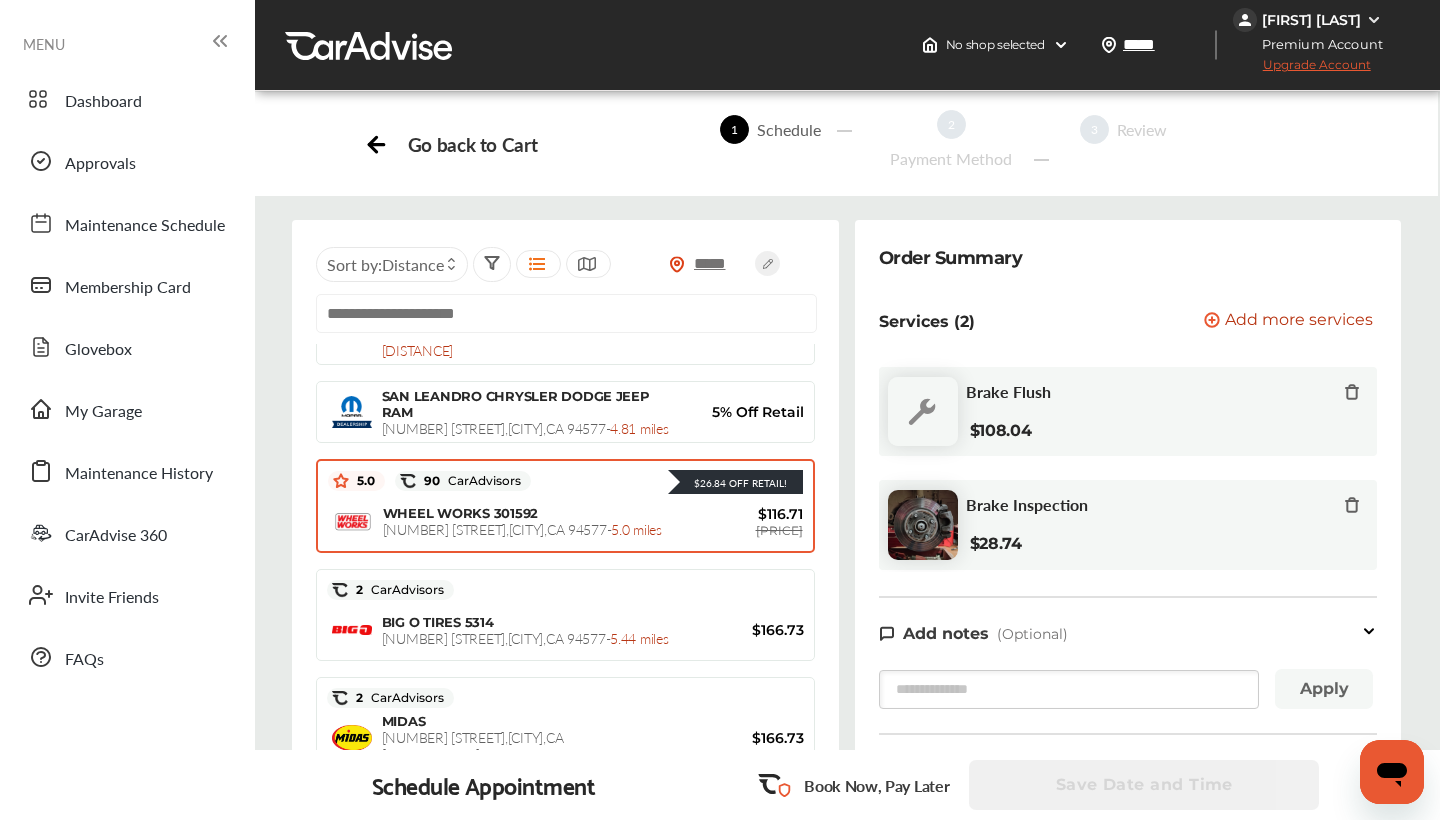 click on "[COMPANY] [ID] [NUMBER] [STREET] ,  [CITY] ,  [STATE]   [POSTAL_CODE]  -  [DISTANCE] $[PRICE] $[PRICE]" at bounding box center (565, 521) 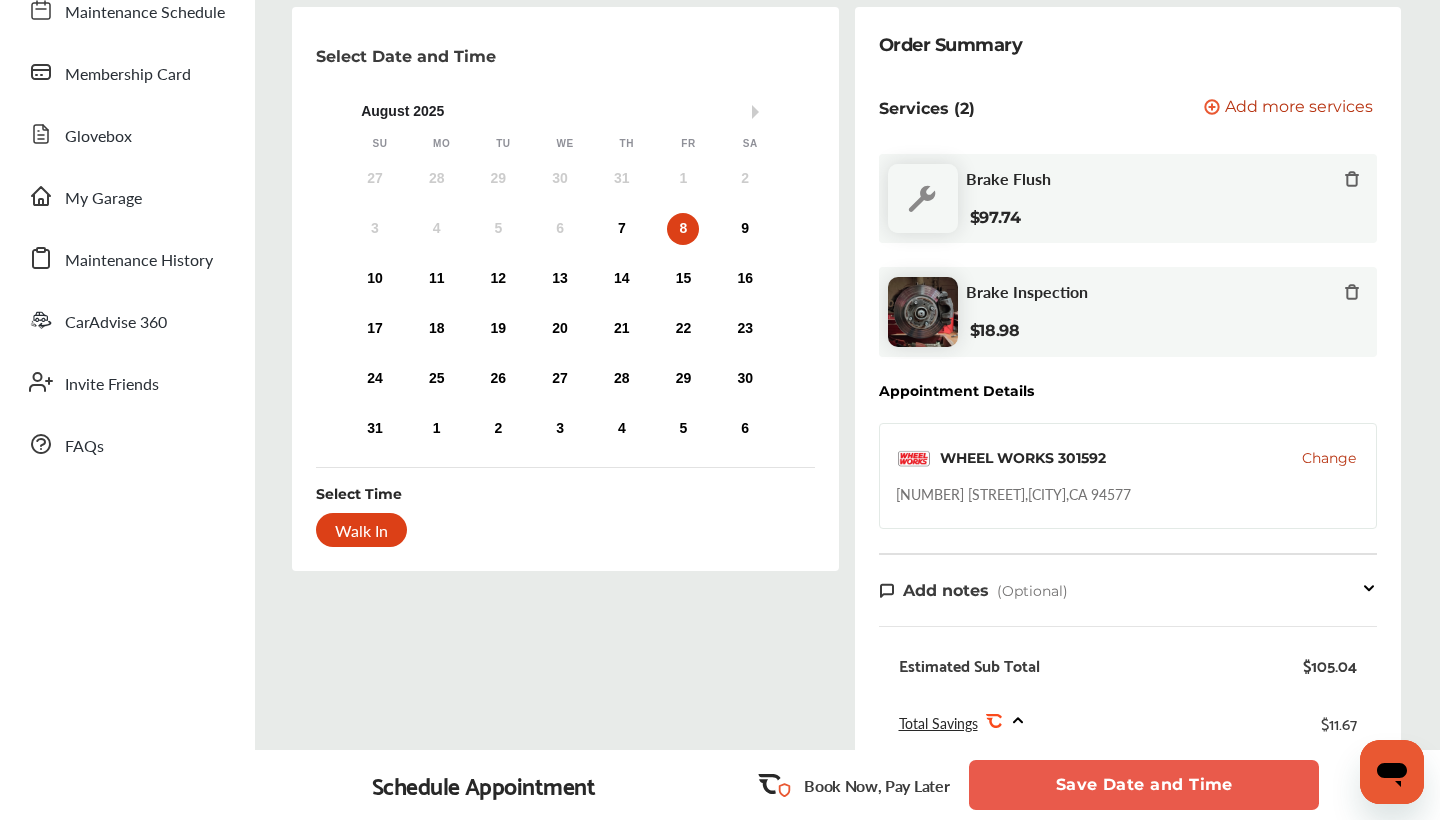 scroll, scrollTop: 239, scrollLeft: 0, axis: vertical 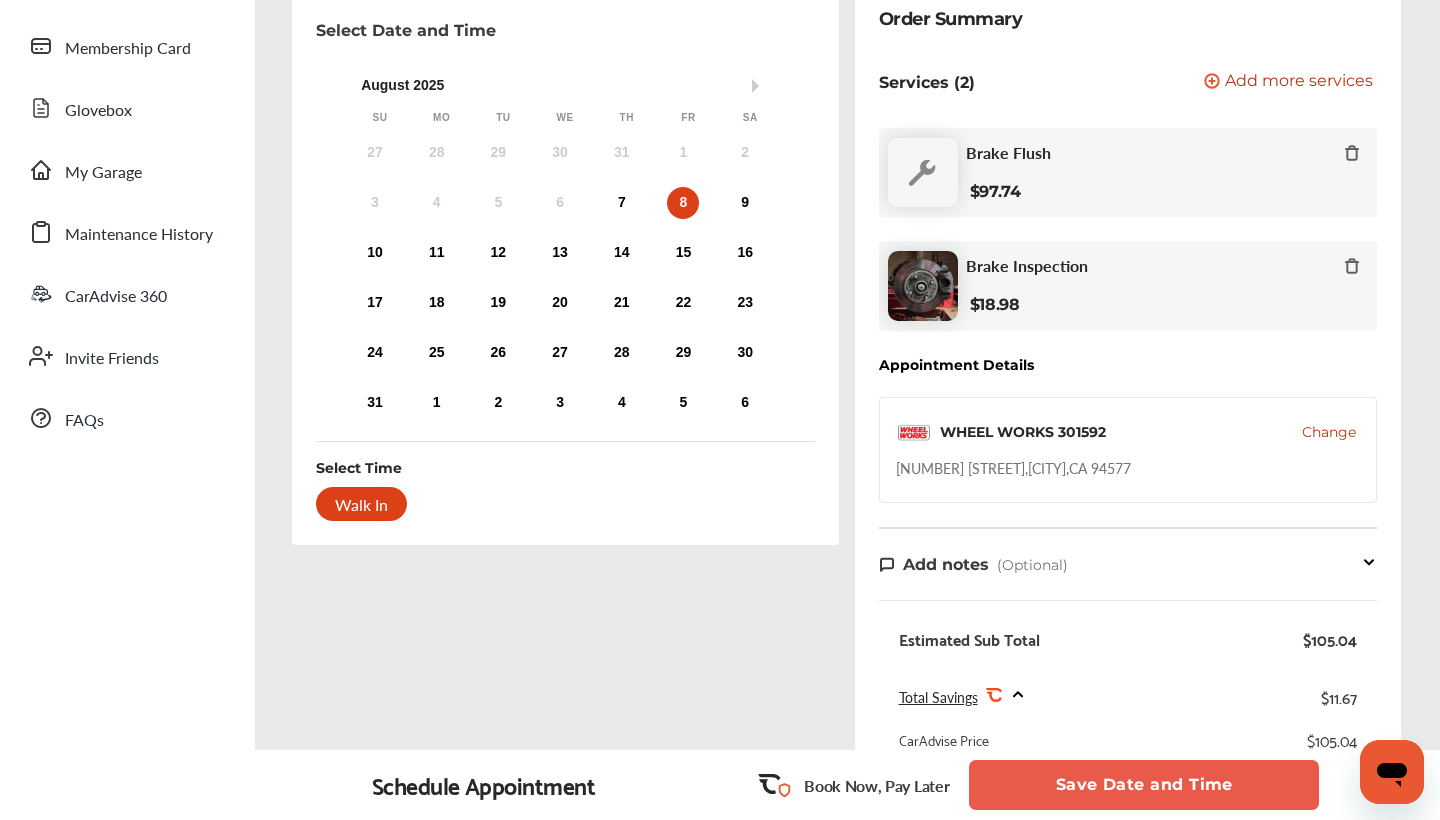 click on "Save Date and Time" at bounding box center [1144, 785] 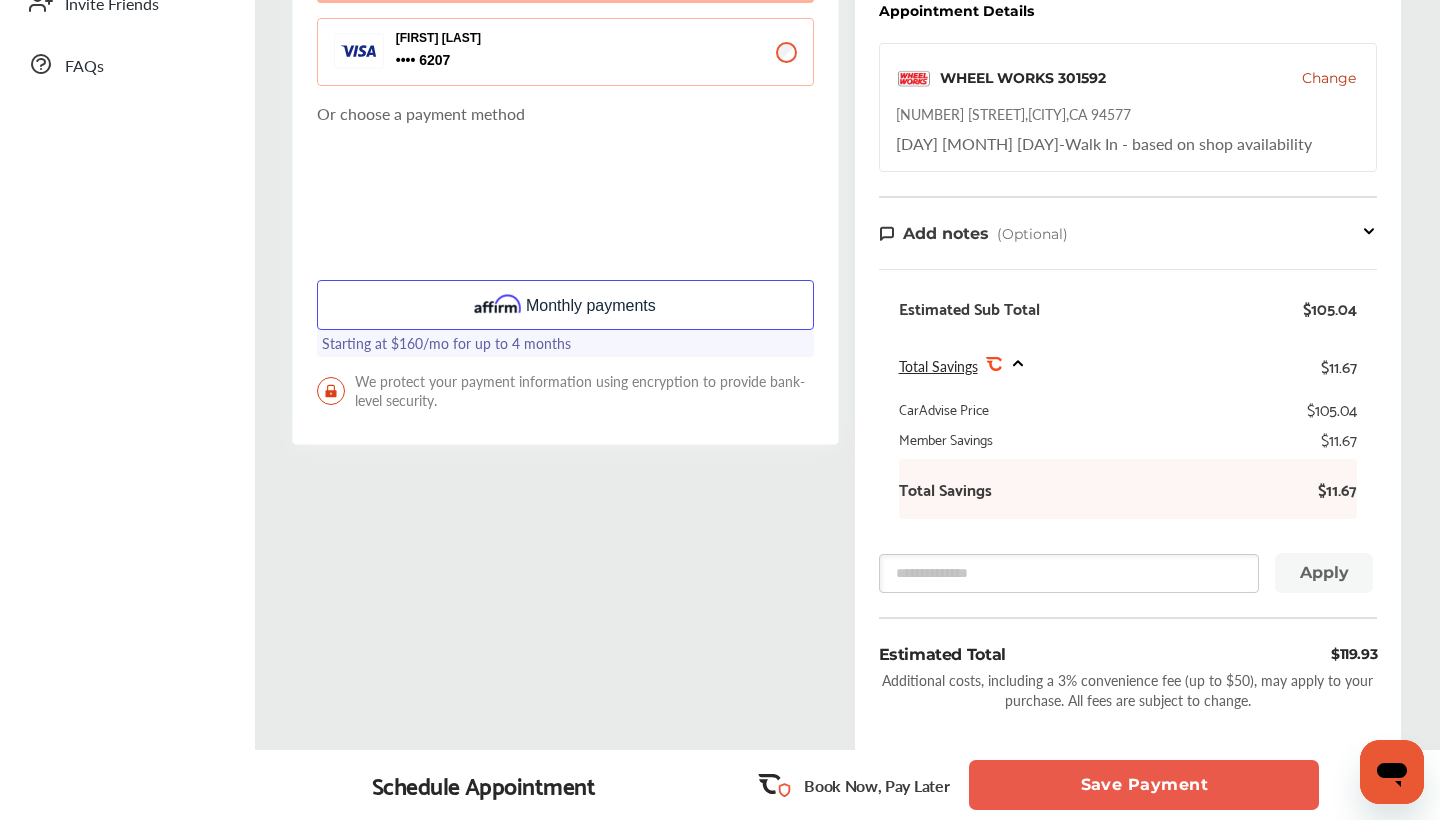 scroll, scrollTop: 603, scrollLeft: 0, axis: vertical 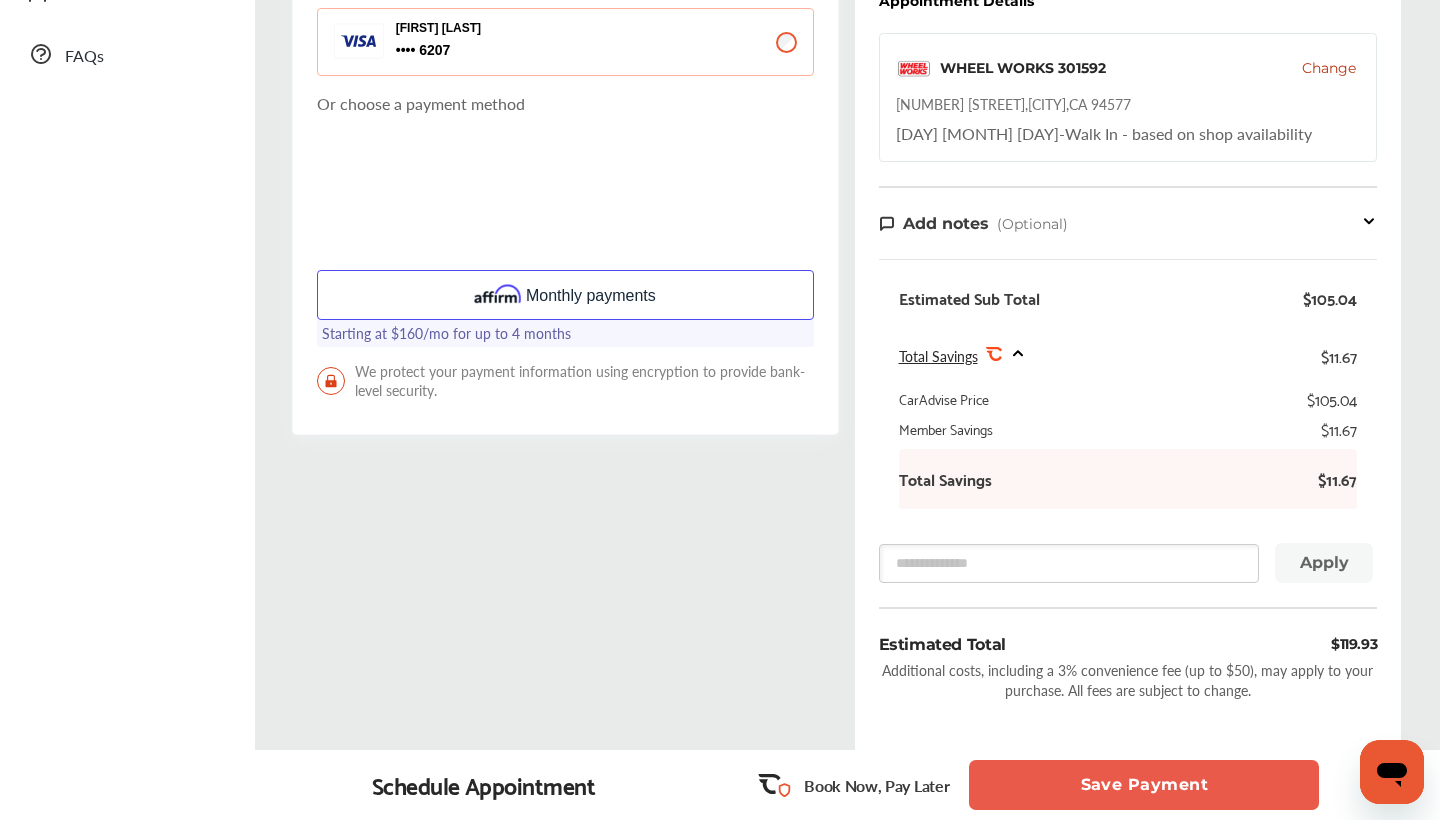 click on "Save Payment" at bounding box center (1144, 785) 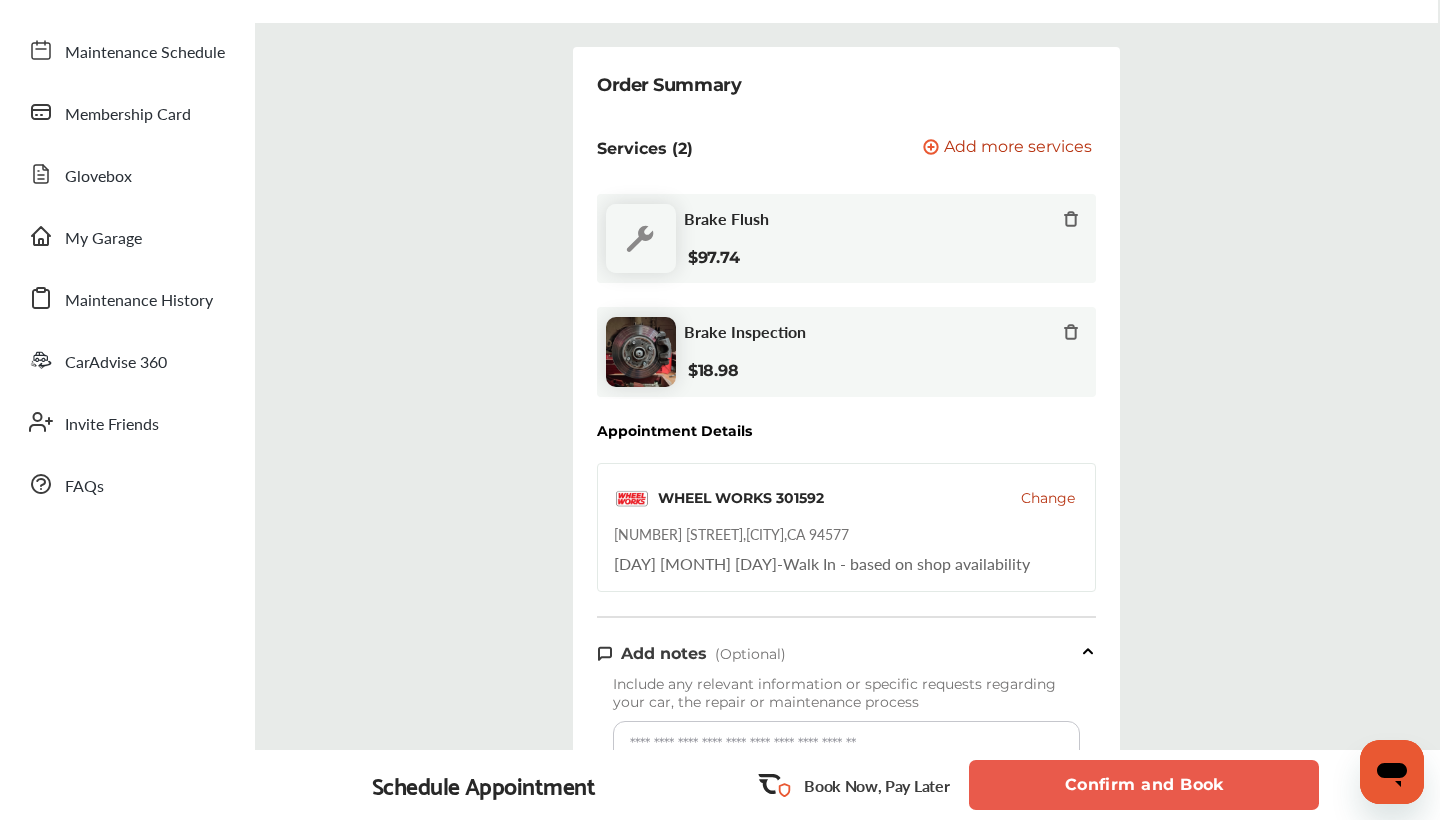 scroll, scrollTop: 260, scrollLeft: 0, axis: vertical 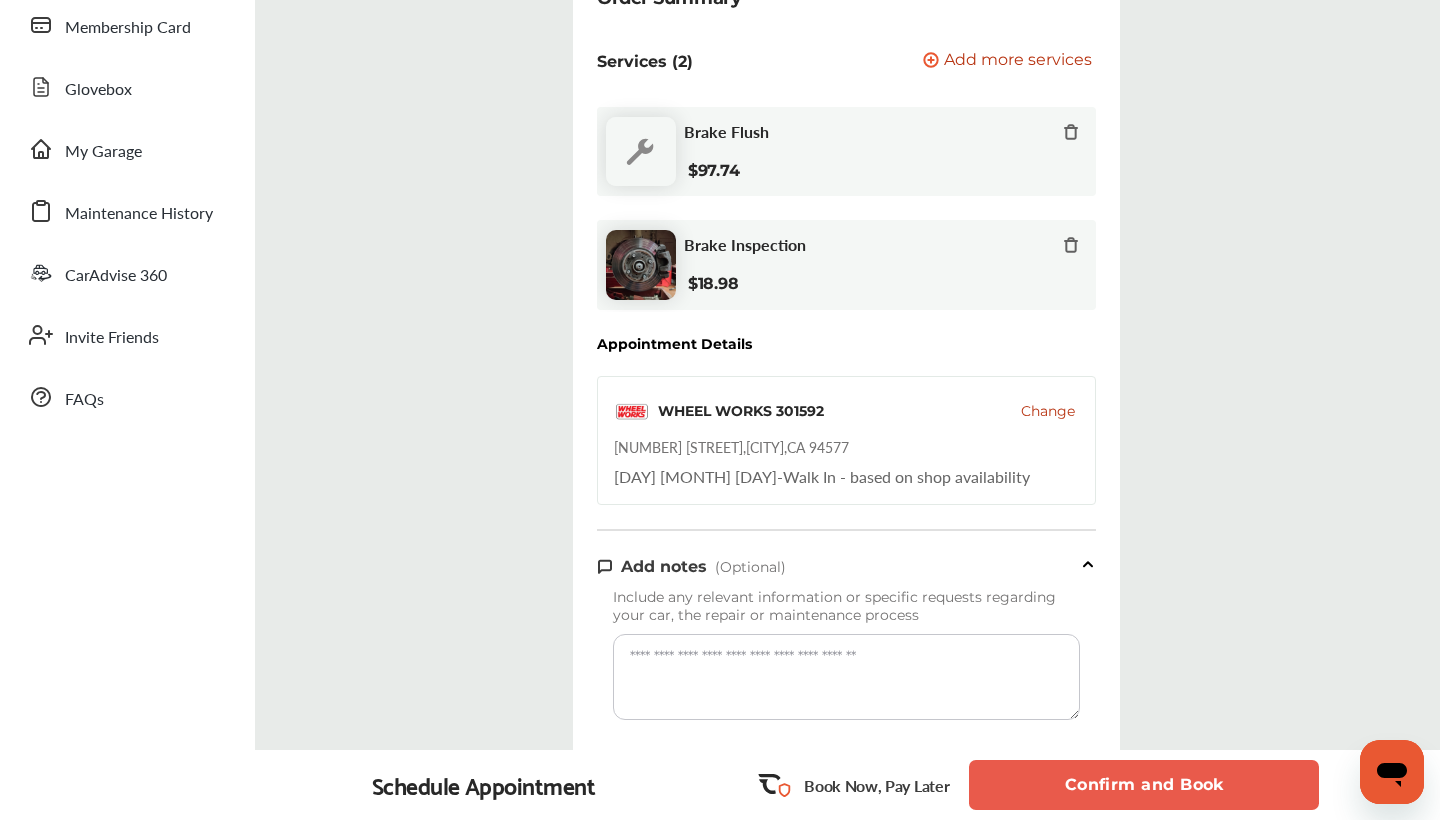 click at bounding box center (846, 677) 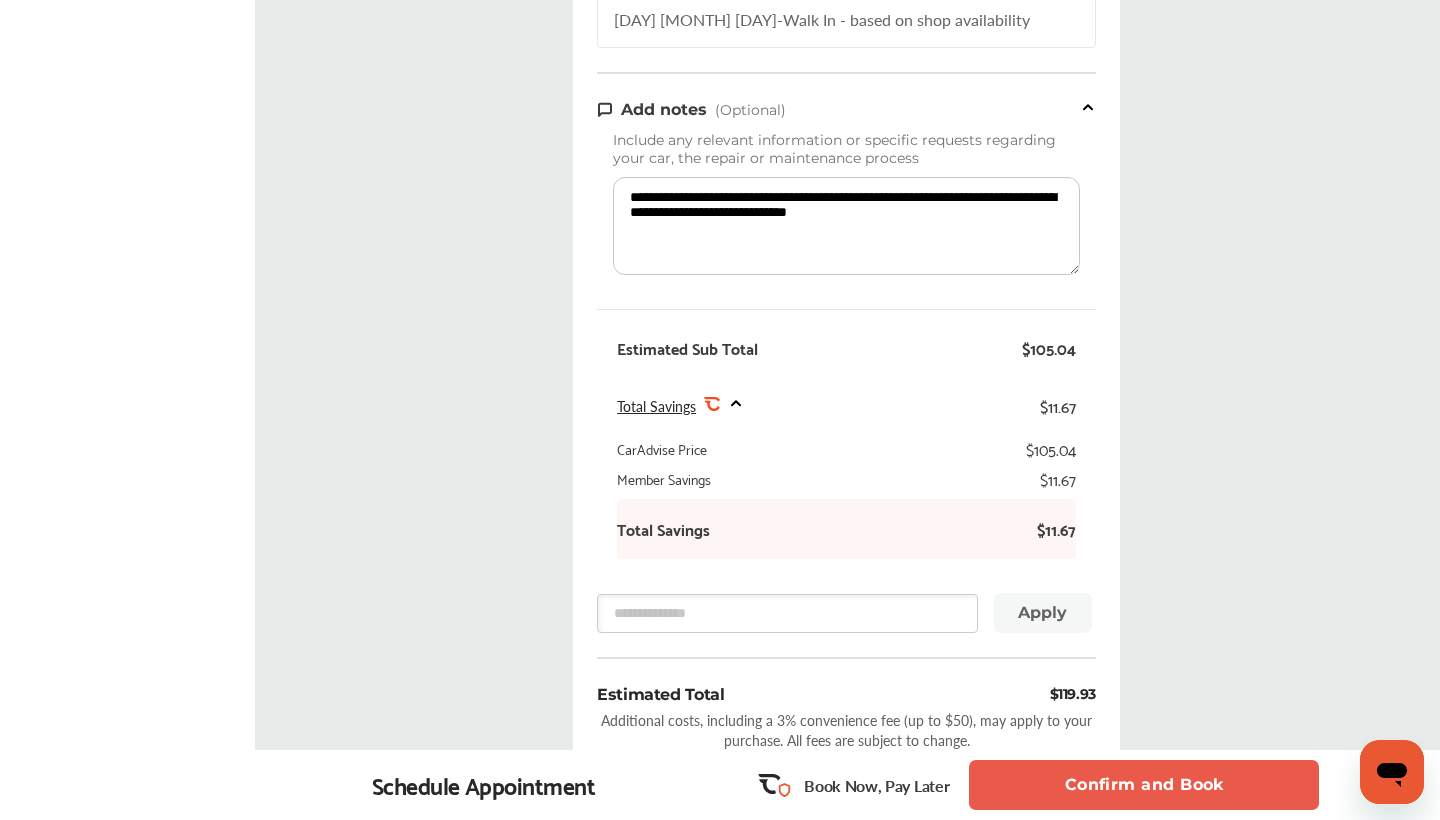 scroll, scrollTop: 918, scrollLeft: 0, axis: vertical 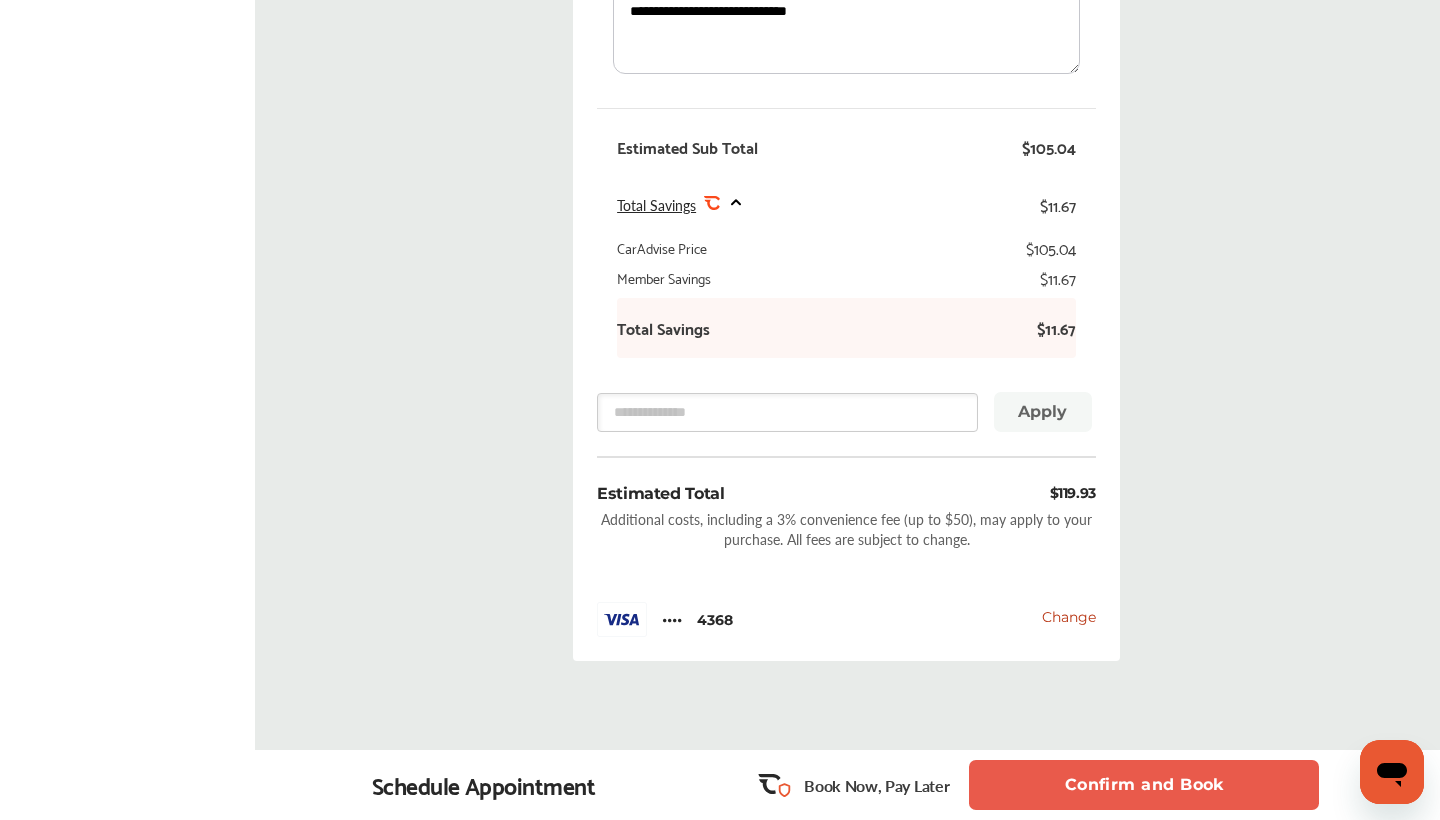 type on "**********" 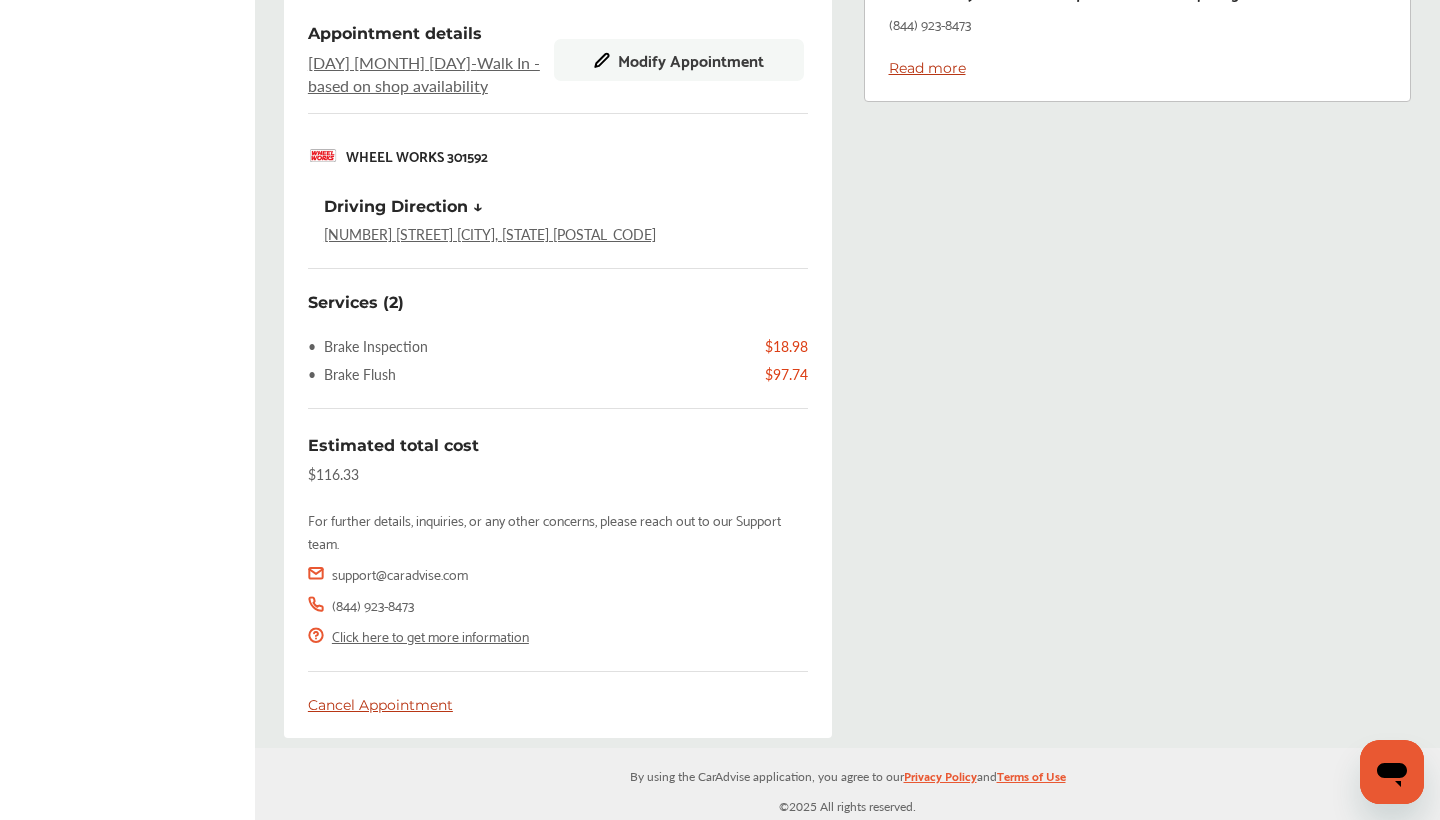 scroll, scrollTop: 715, scrollLeft: 0, axis: vertical 